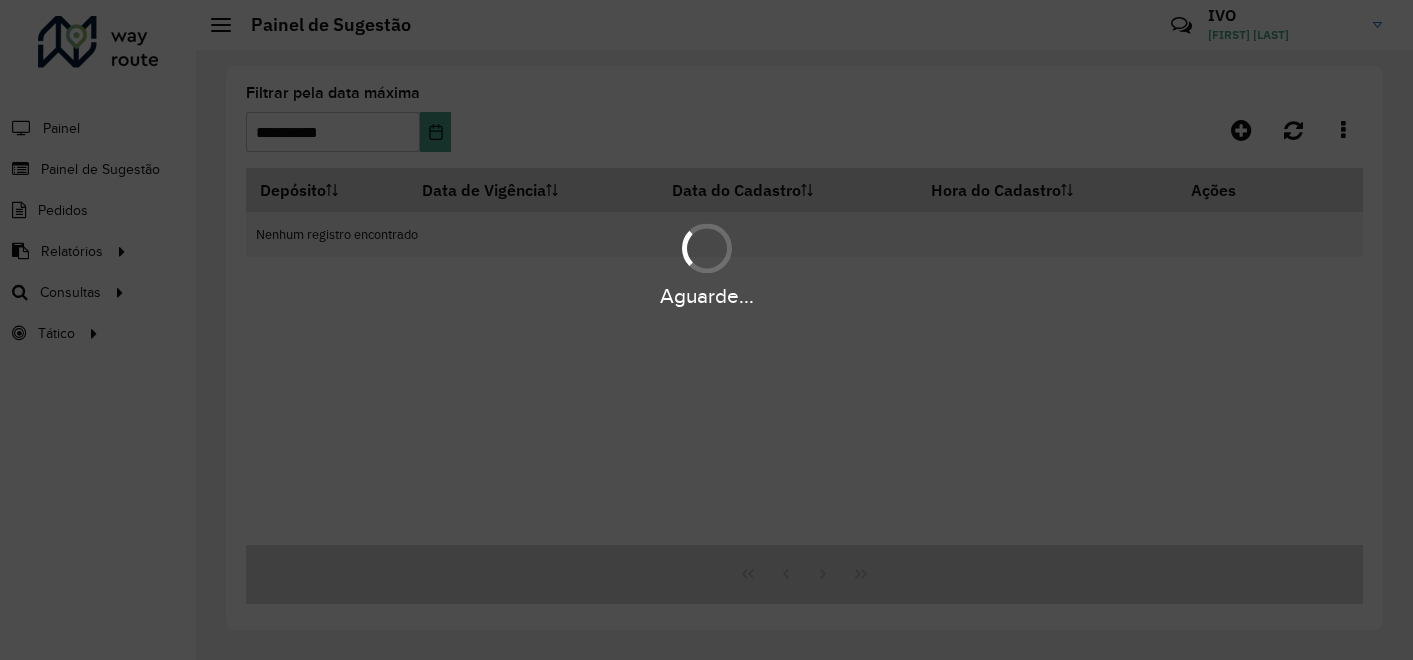 scroll, scrollTop: 0, scrollLeft: 0, axis: both 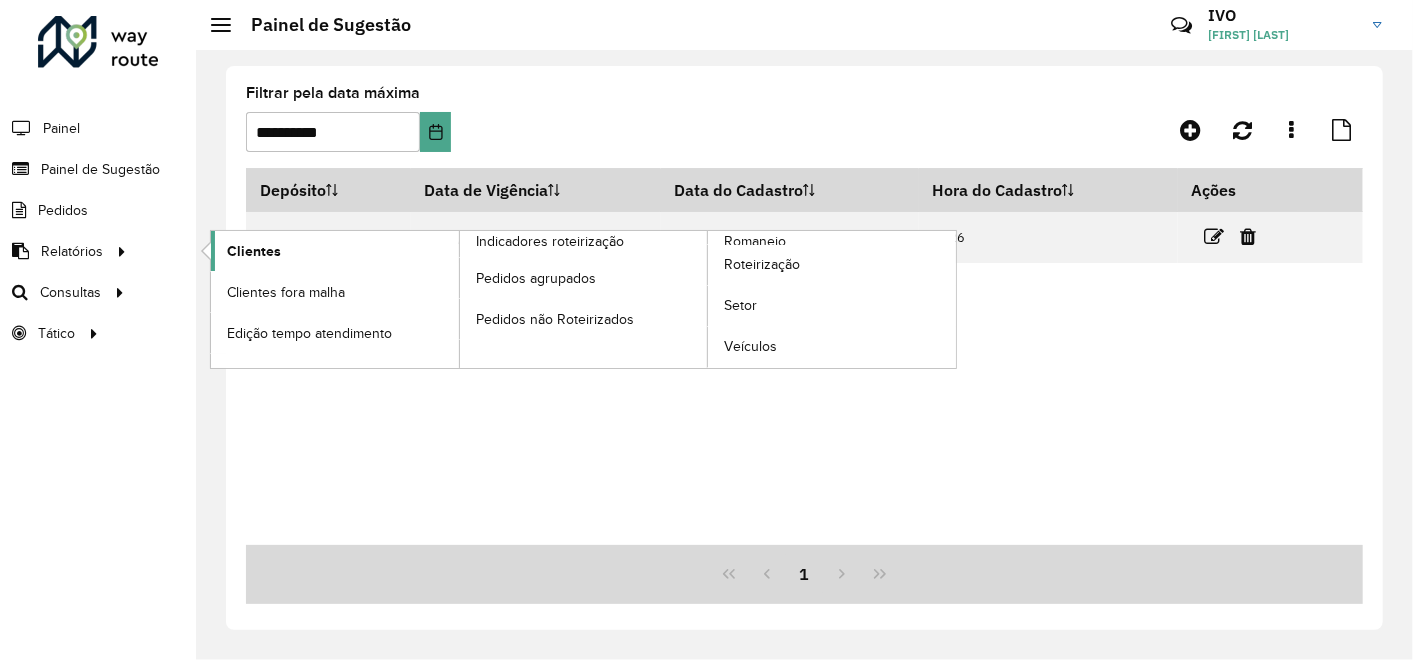 click on "Clientes" 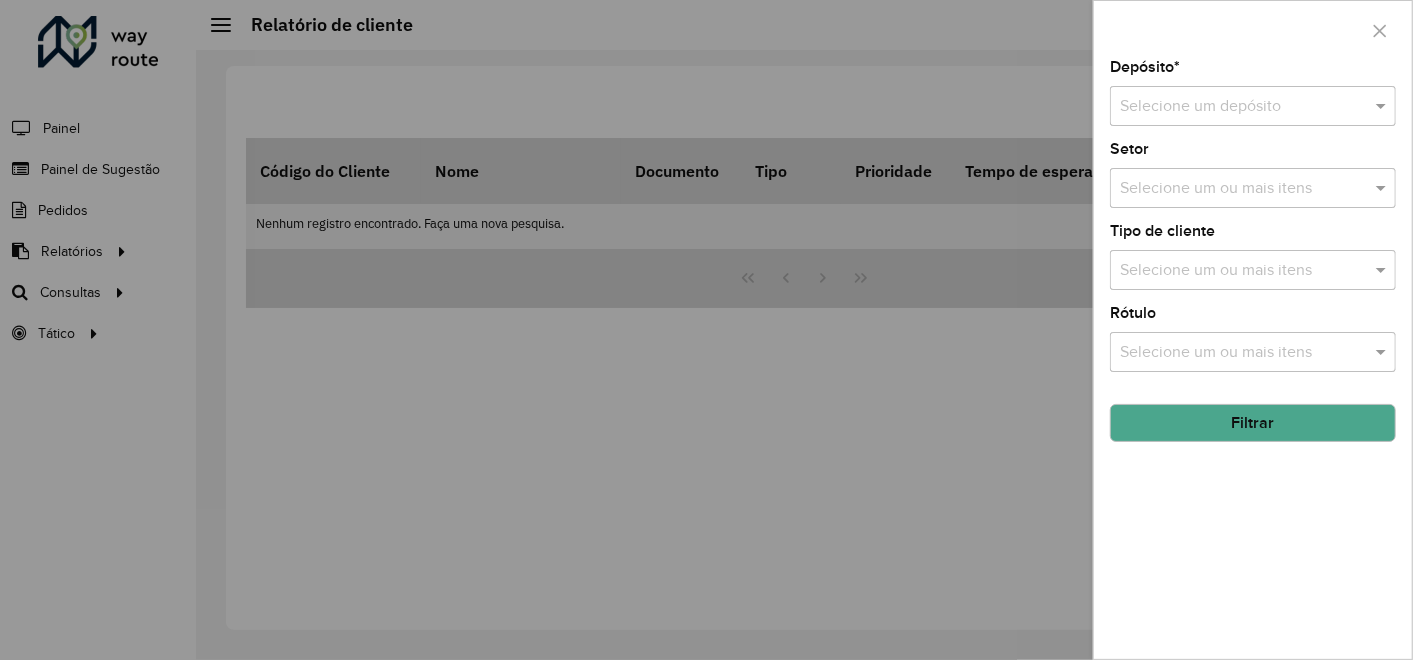click at bounding box center [1233, 107] 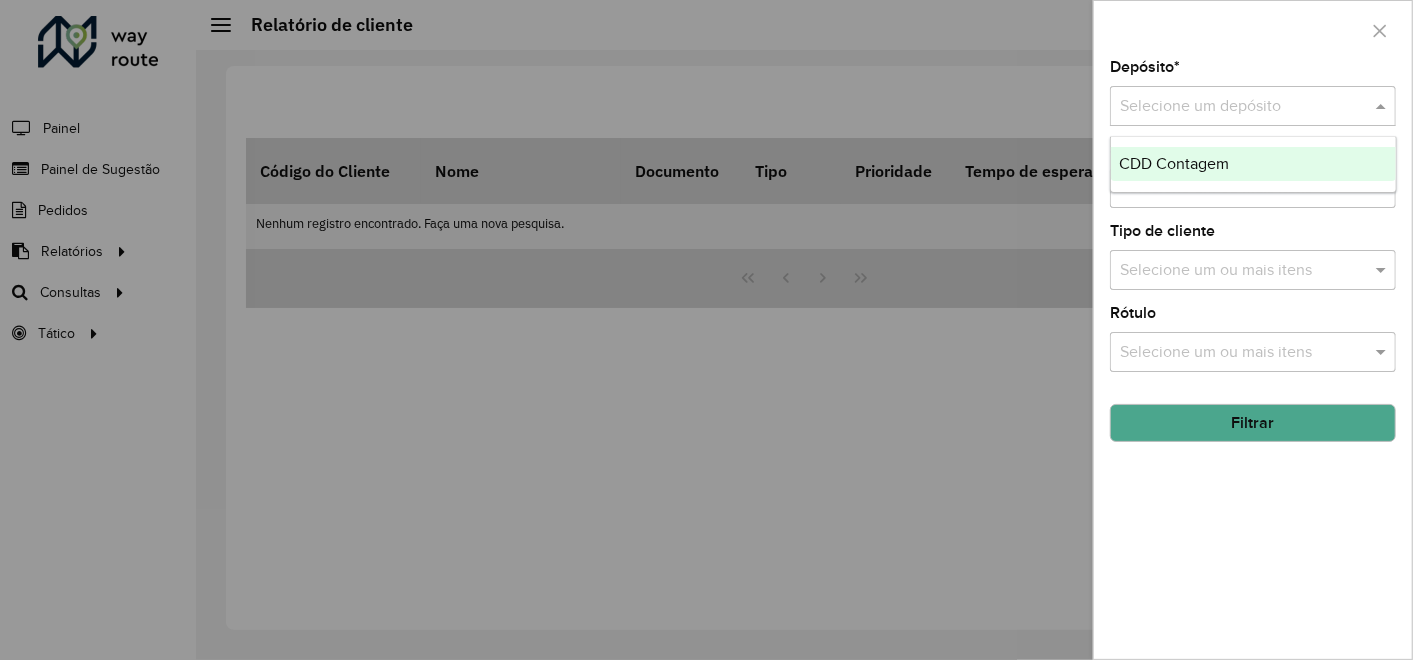 click on "CDD Contagem" at bounding box center (1174, 163) 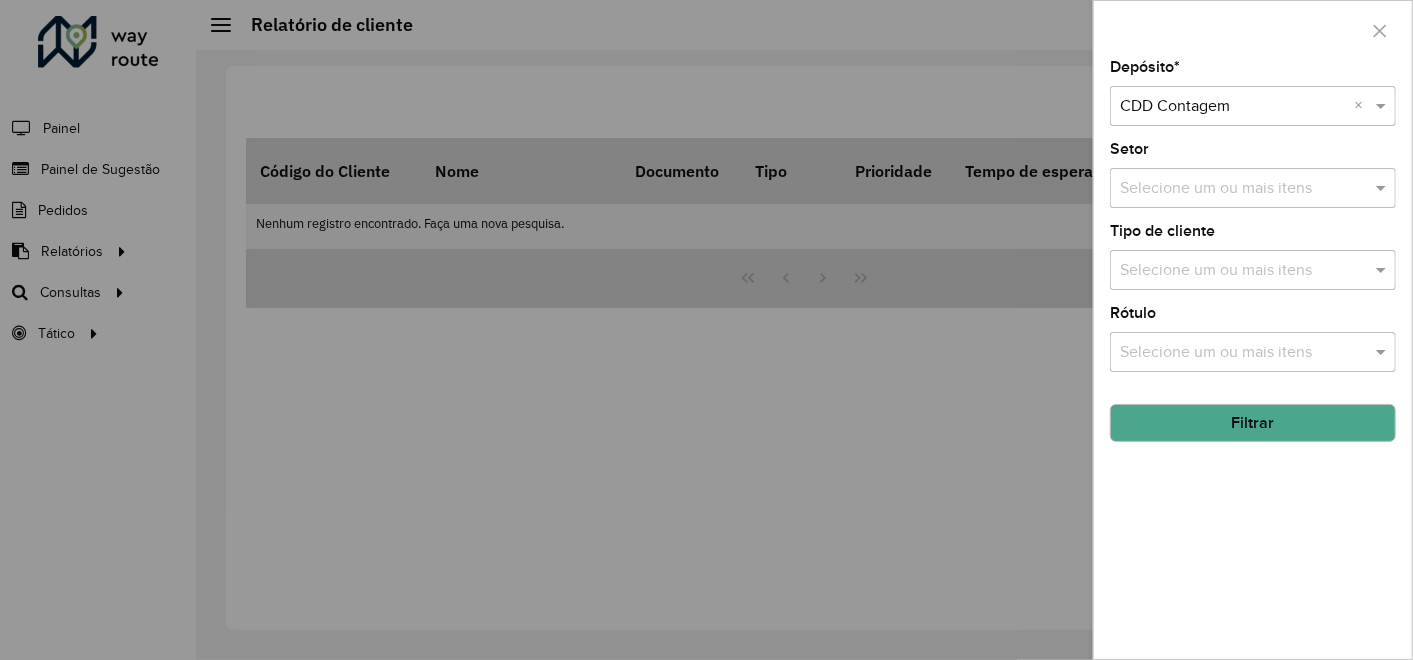 click on "Filtrar" 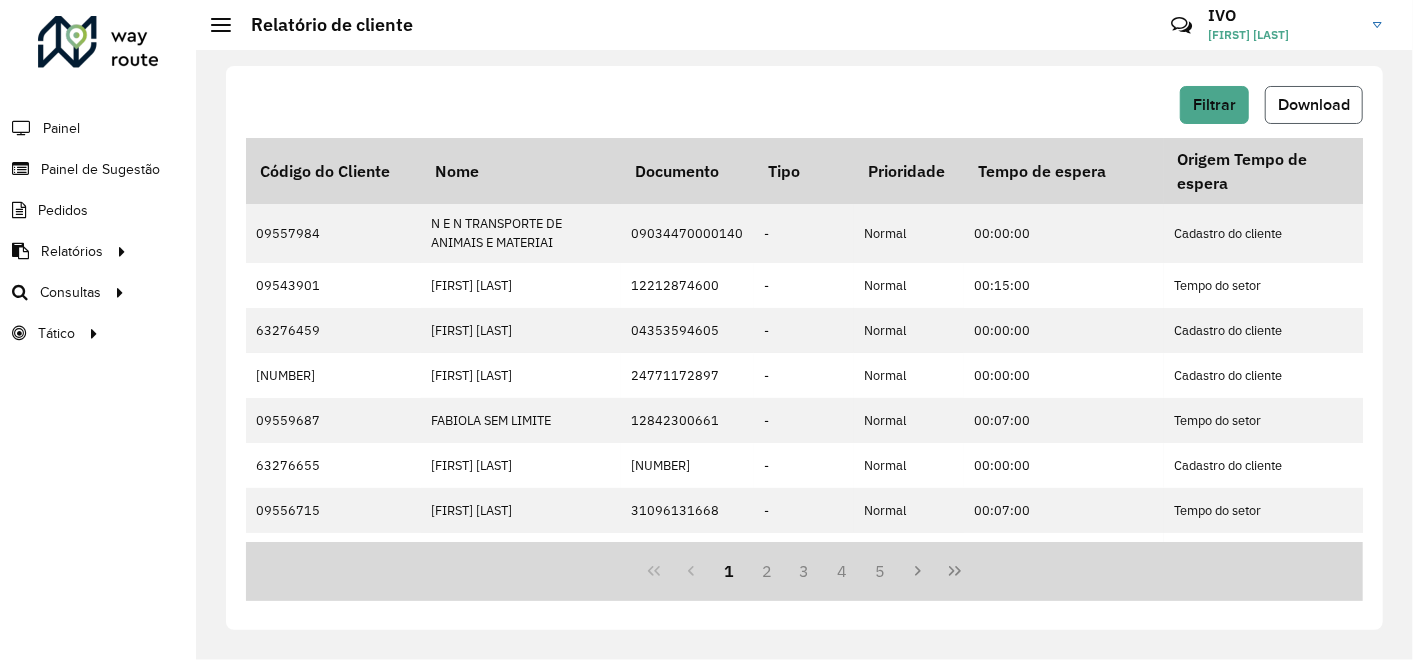 click on "Download" 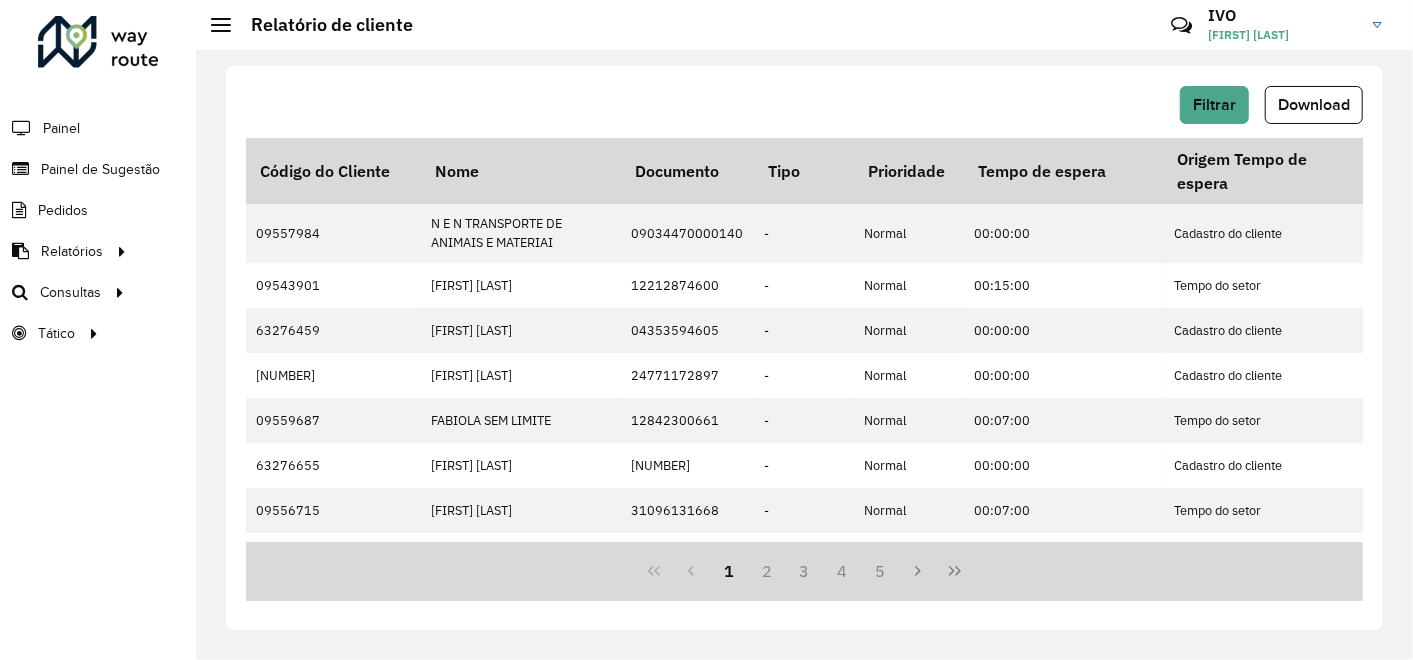 click on "Filtrar   Download" 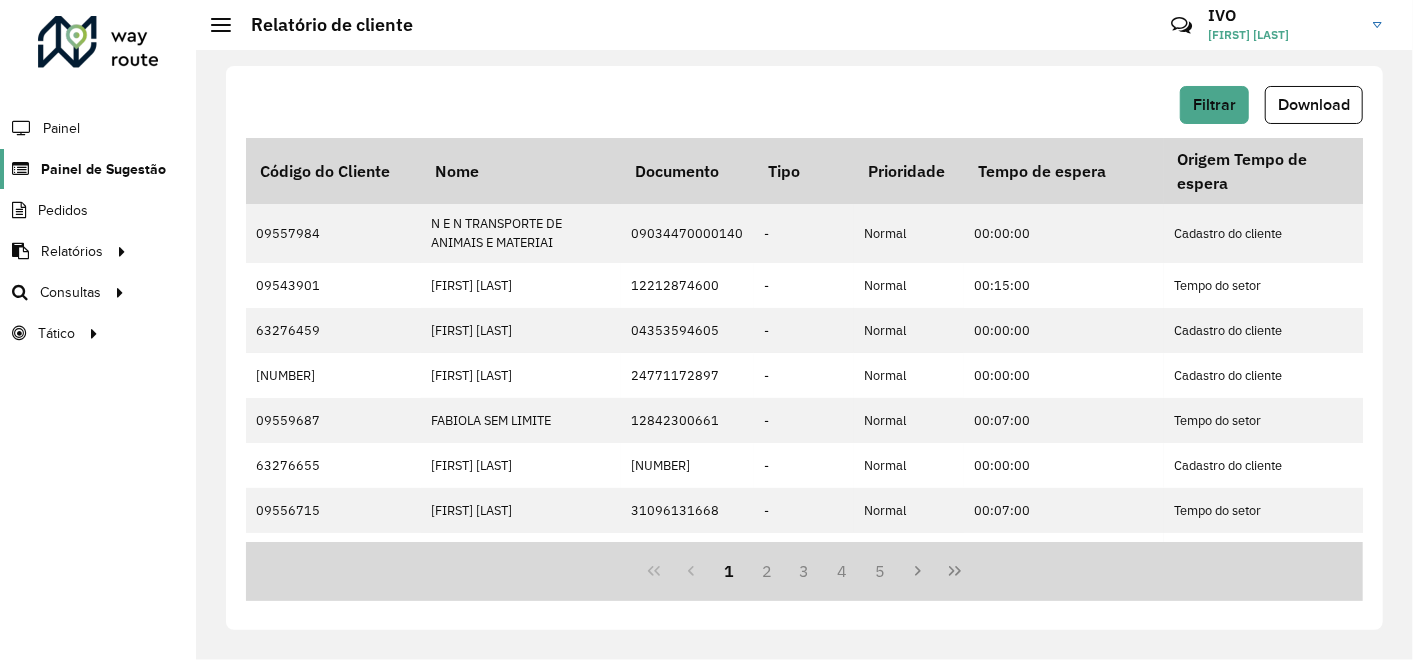 click on "Painel de Sugestão" 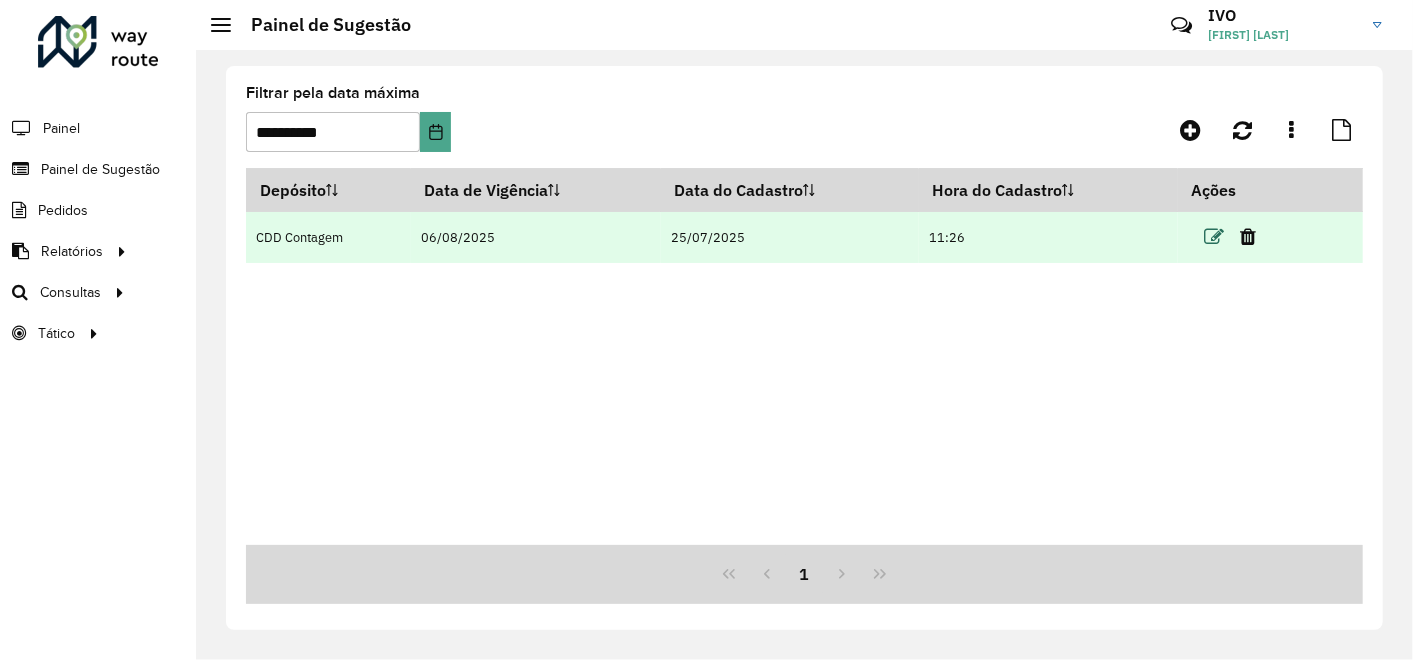 click at bounding box center [1214, 237] 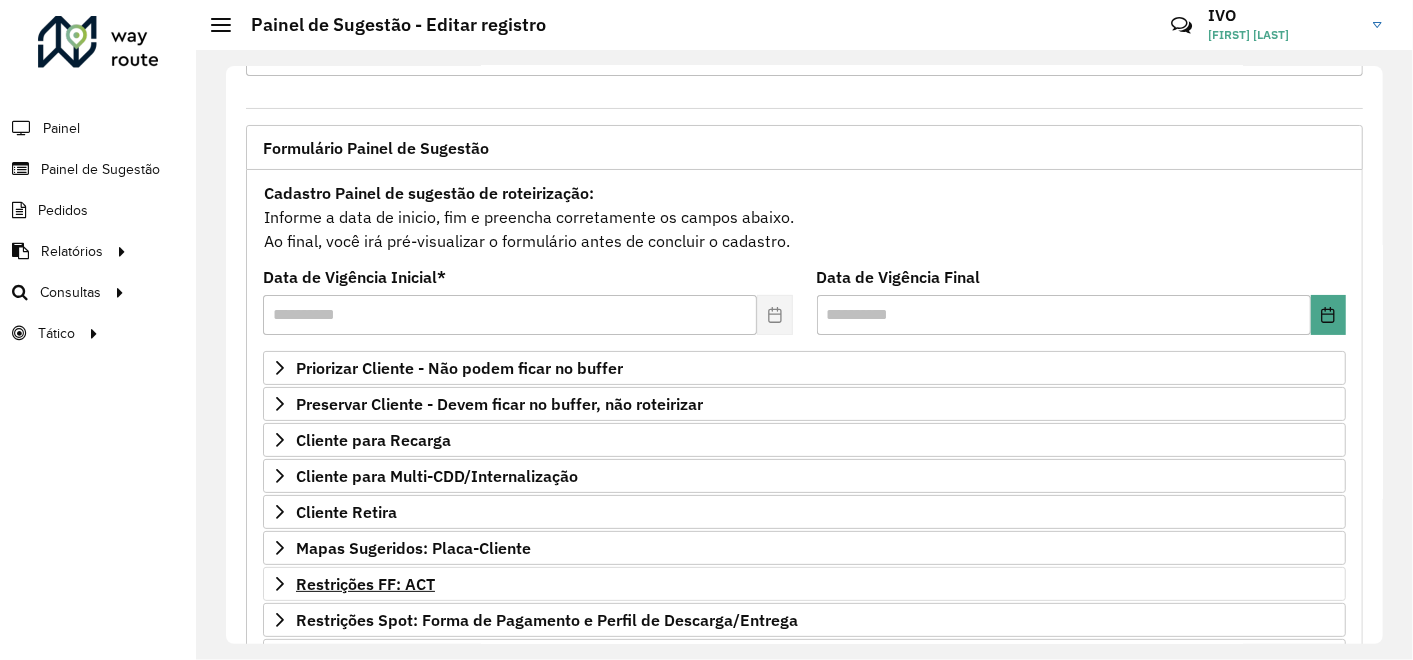 scroll, scrollTop: 111, scrollLeft: 0, axis: vertical 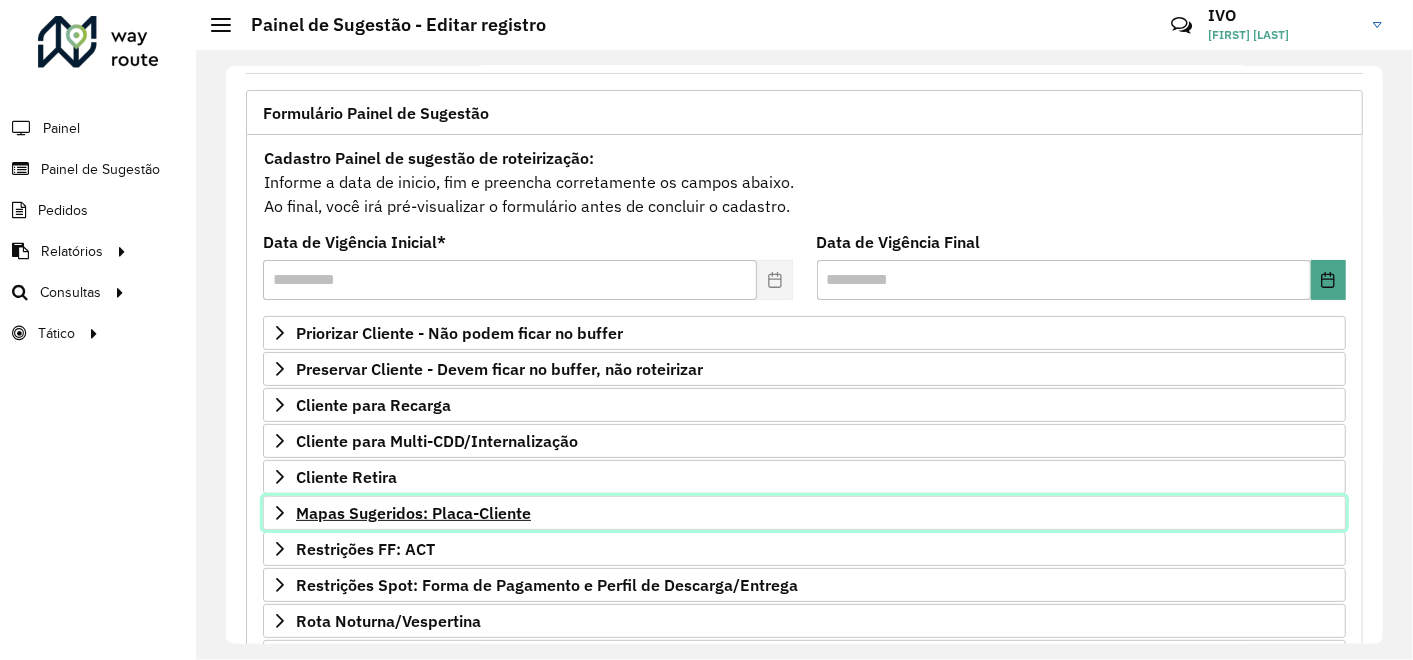 click on "Mapas Sugeridos: Placa-Cliente" at bounding box center [413, 513] 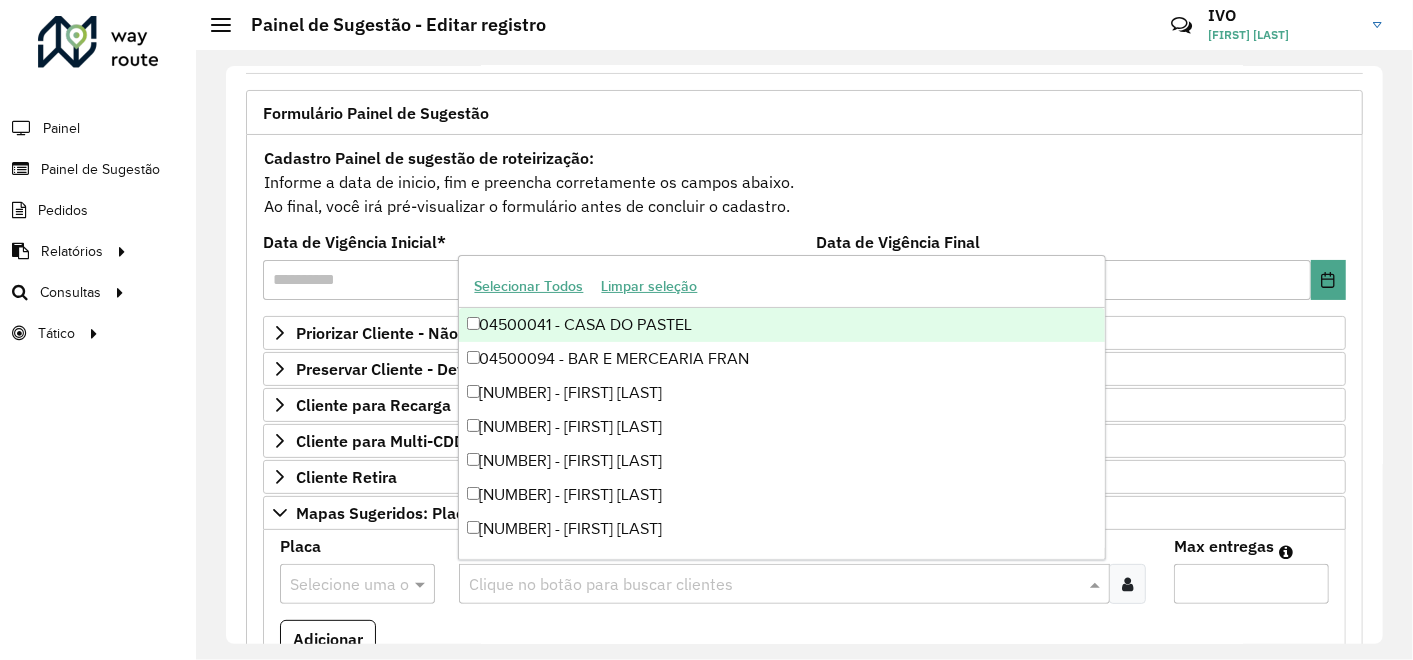 click at bounding box center [774, 585] 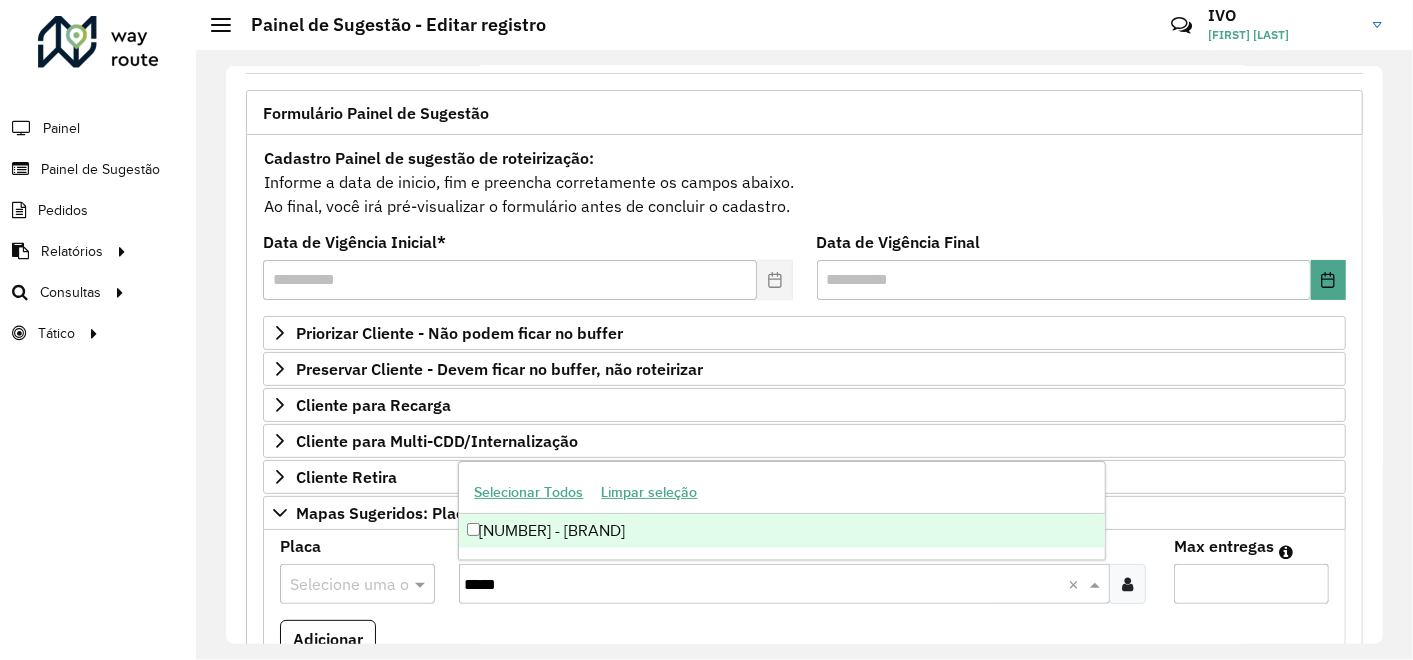 type on "*****" 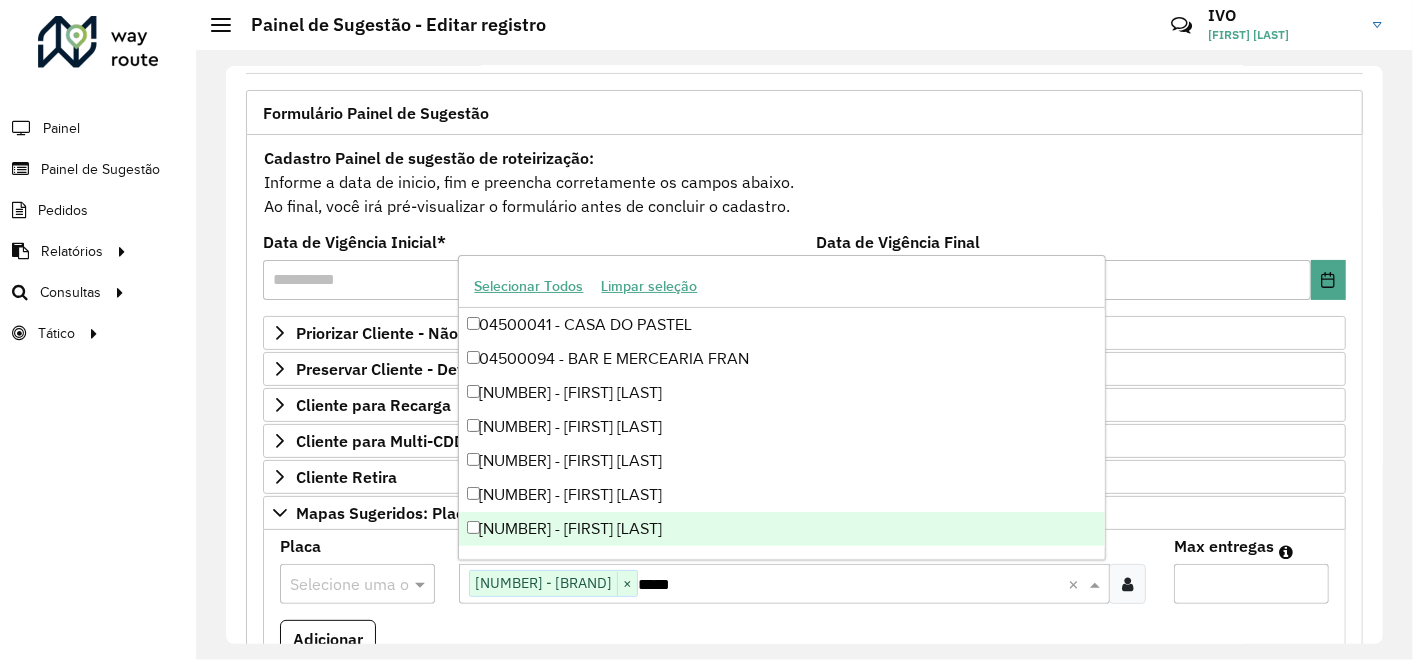 click on "Max entregas" at bounding box center (1251, 584) 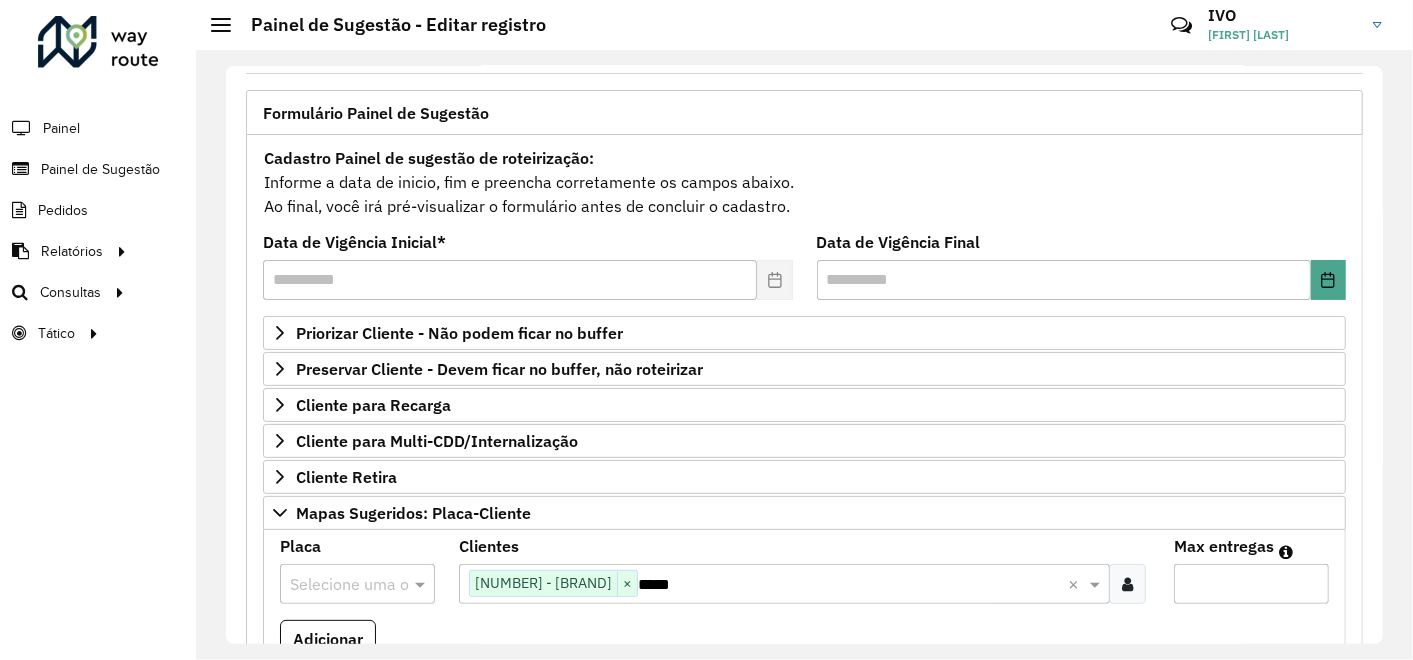 type on "**" 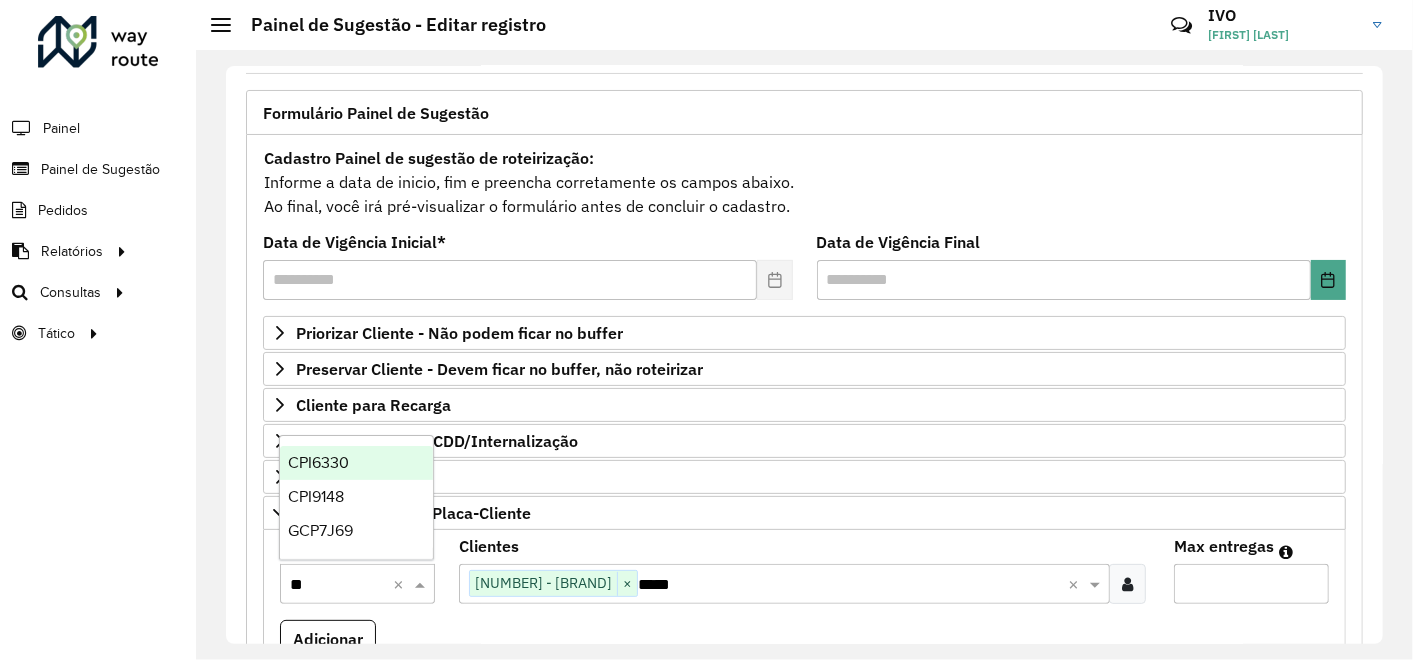 type on "***" 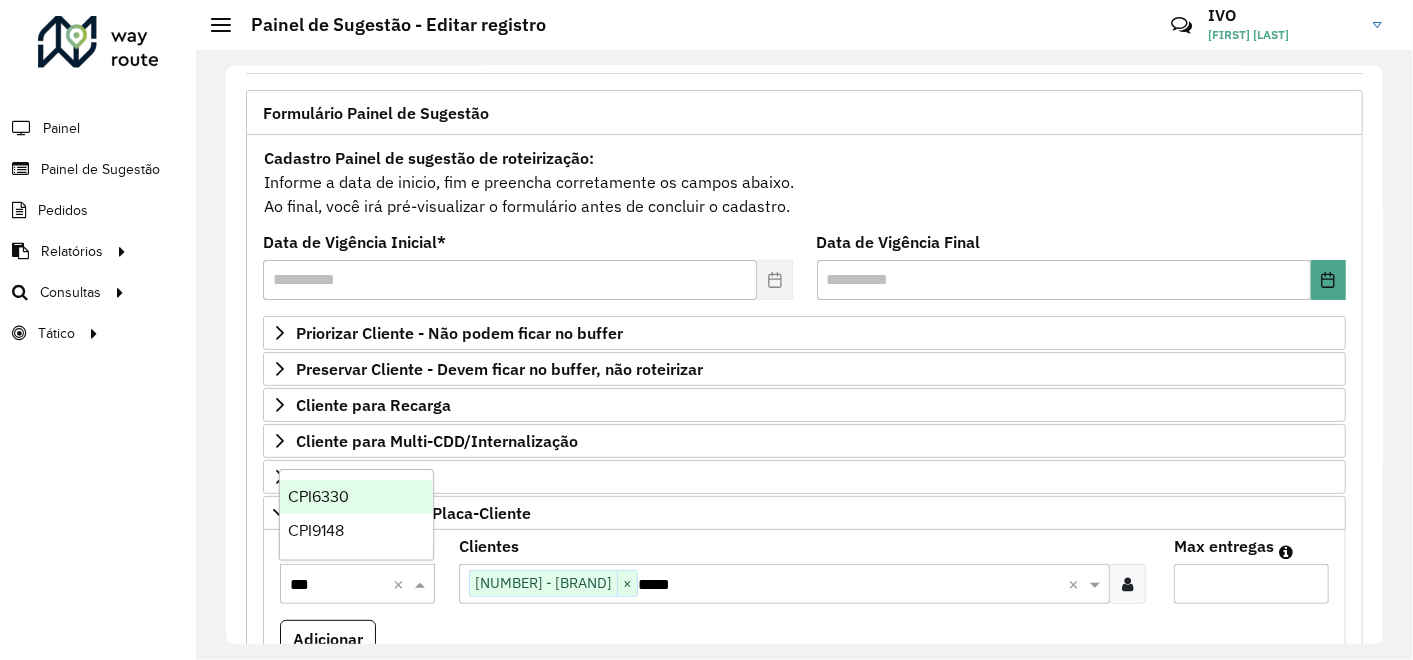 click on "CPI6330" at bounding box center [356, 497] 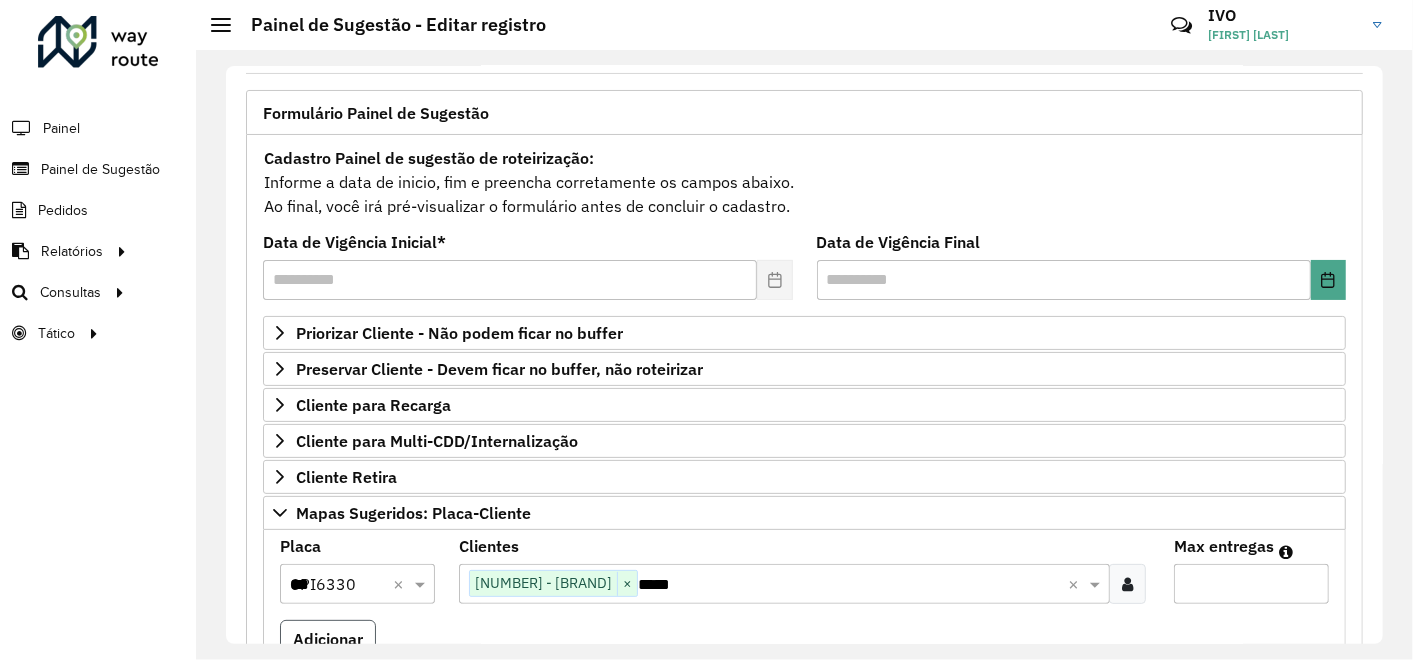 click on "Adicionar" at bounding box center (328, 639) 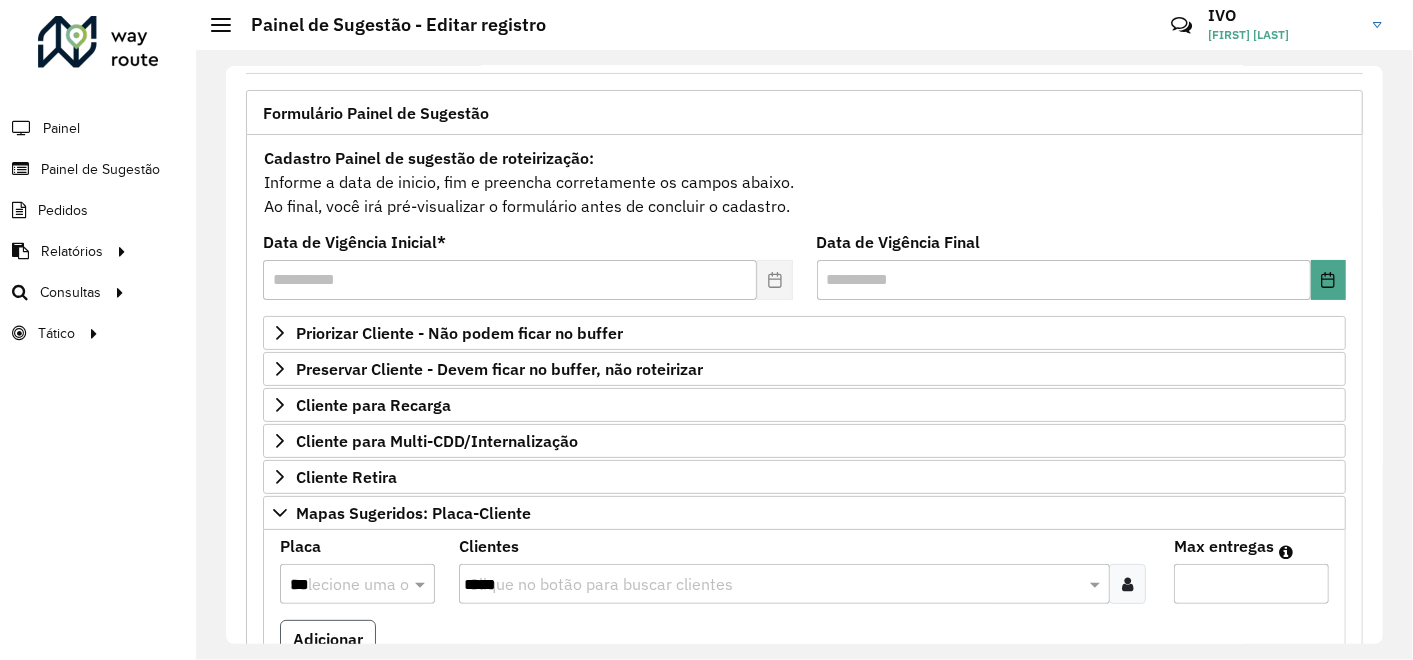 type 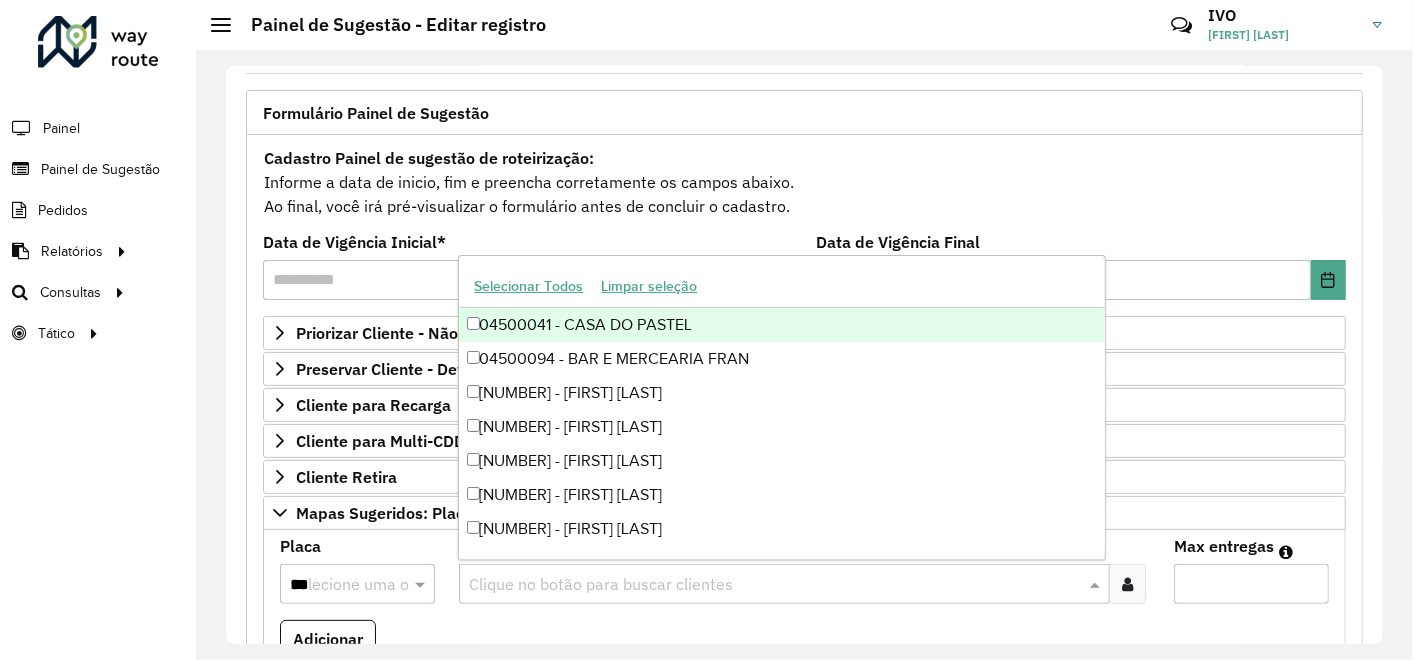 click at bounding box center [774, 585] 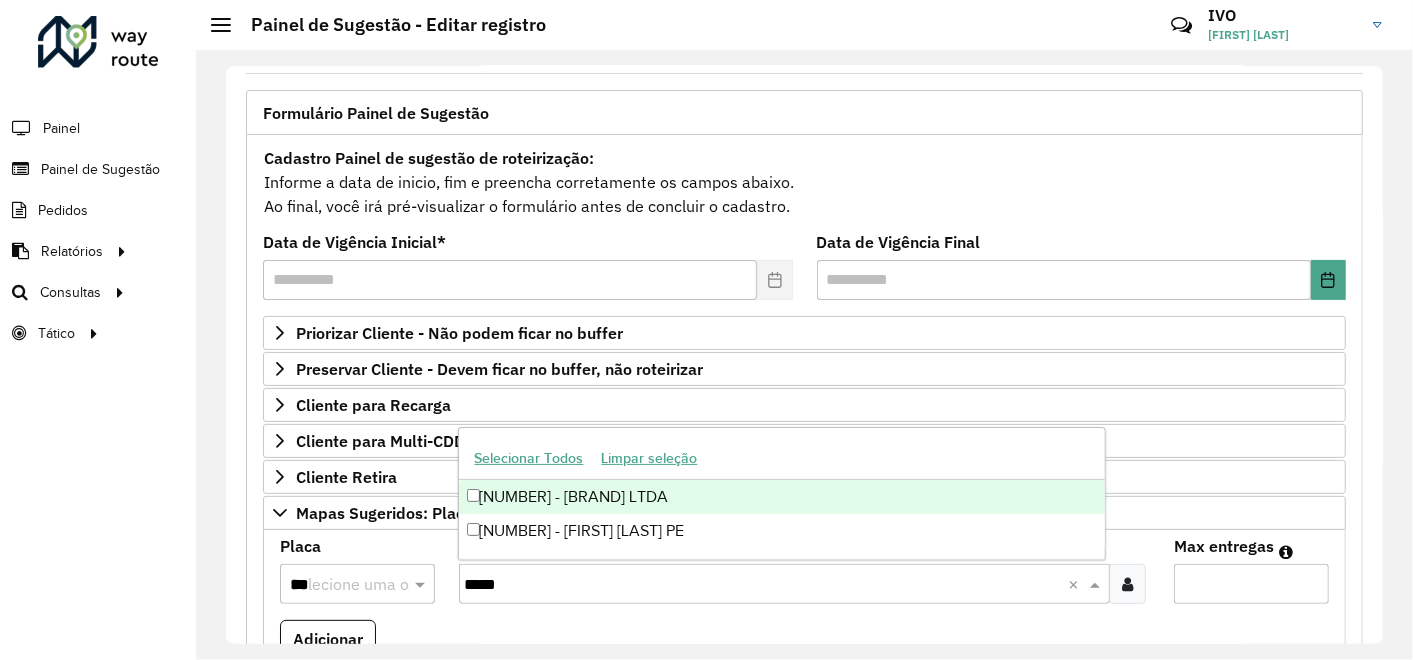 type on "*****" 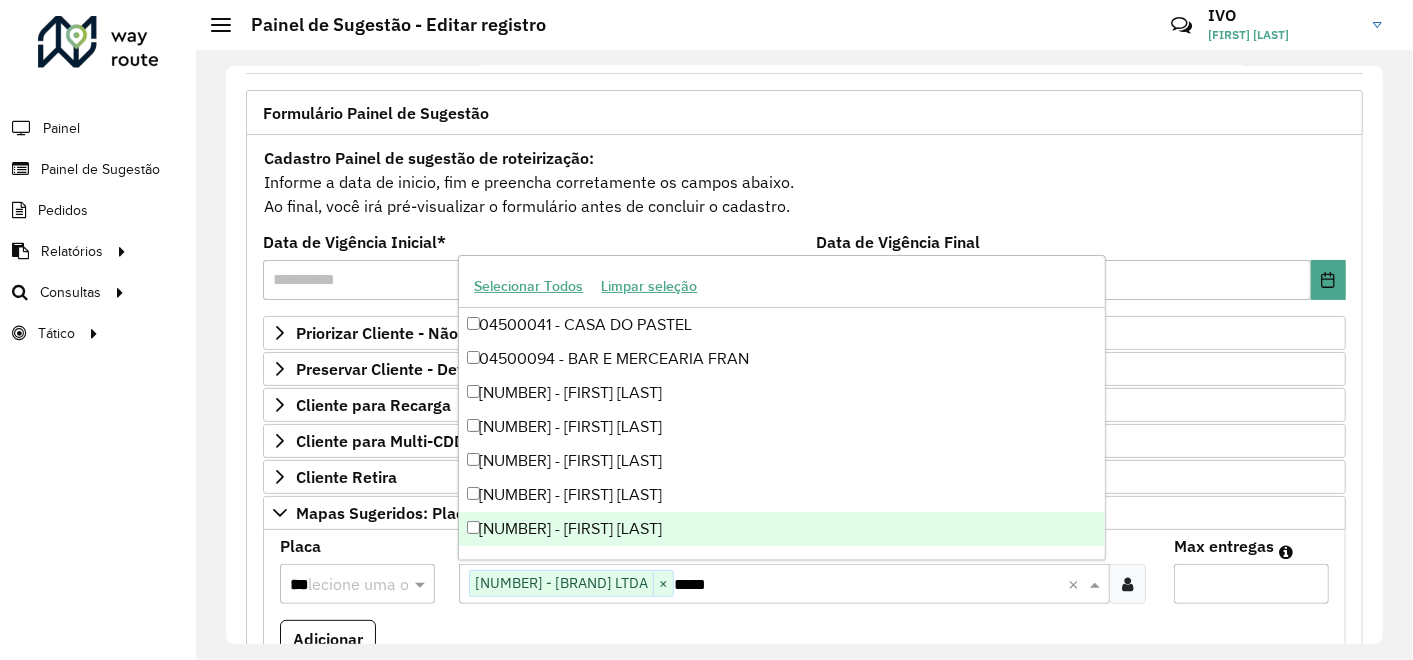 click on "**" at bounding box center (1251, 584) 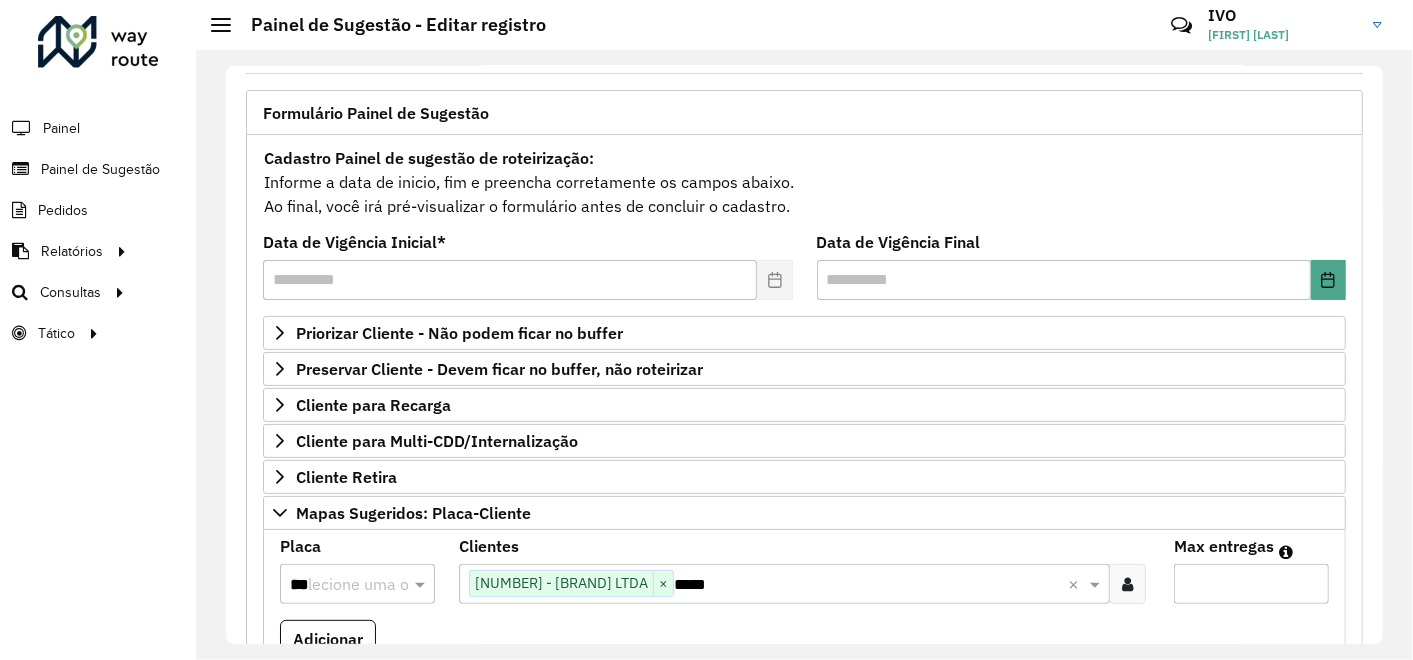type on "*" 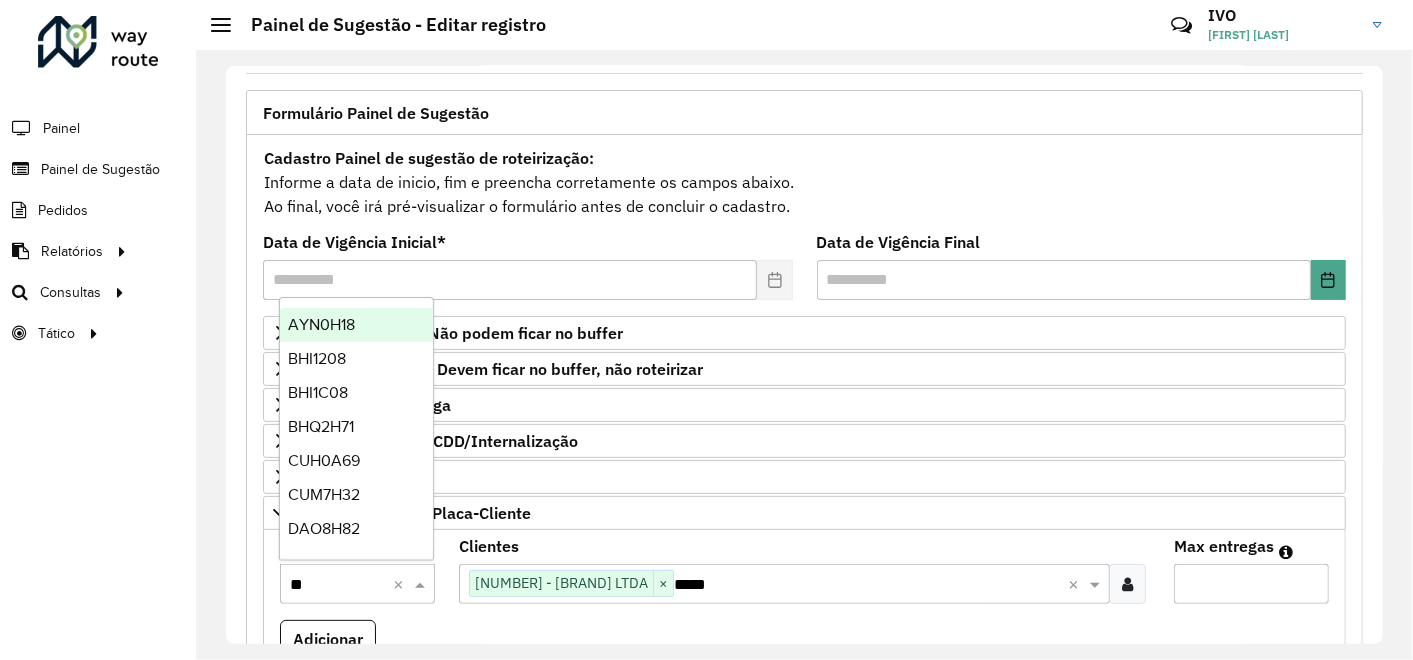 type on "***" 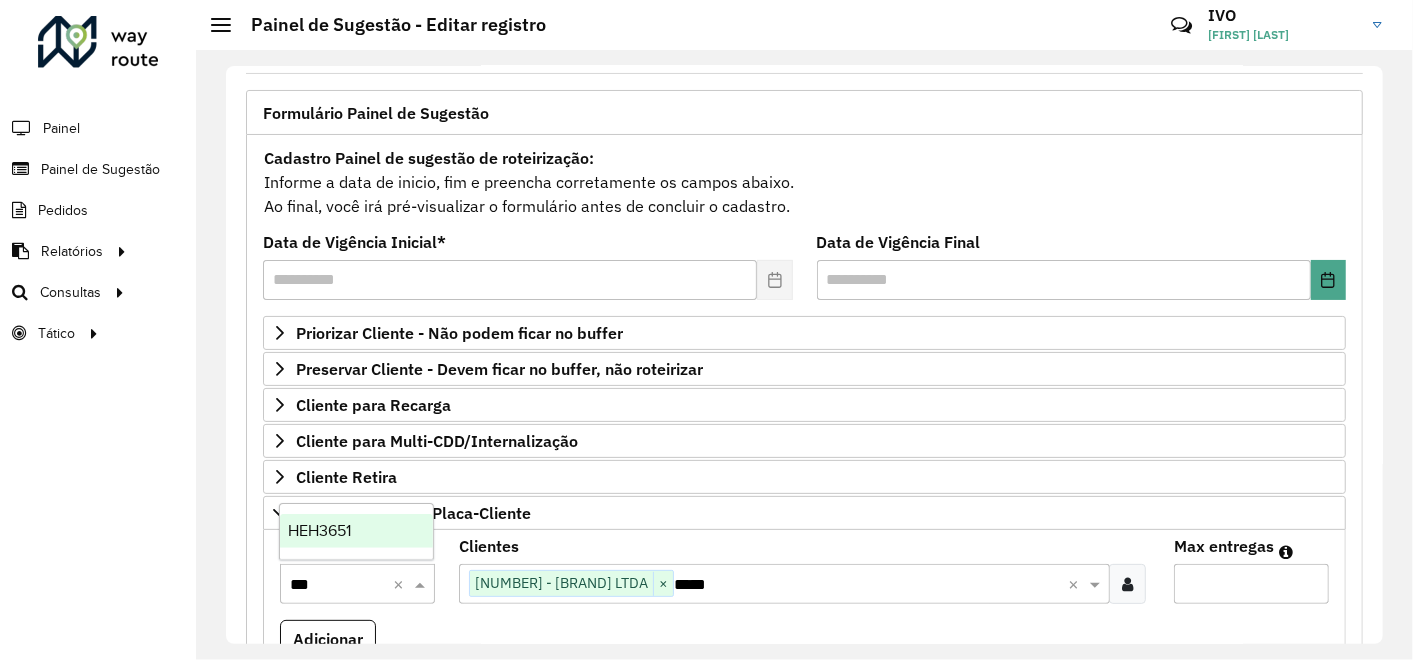 click on "HEH3651" at bounding box center [319, 530] 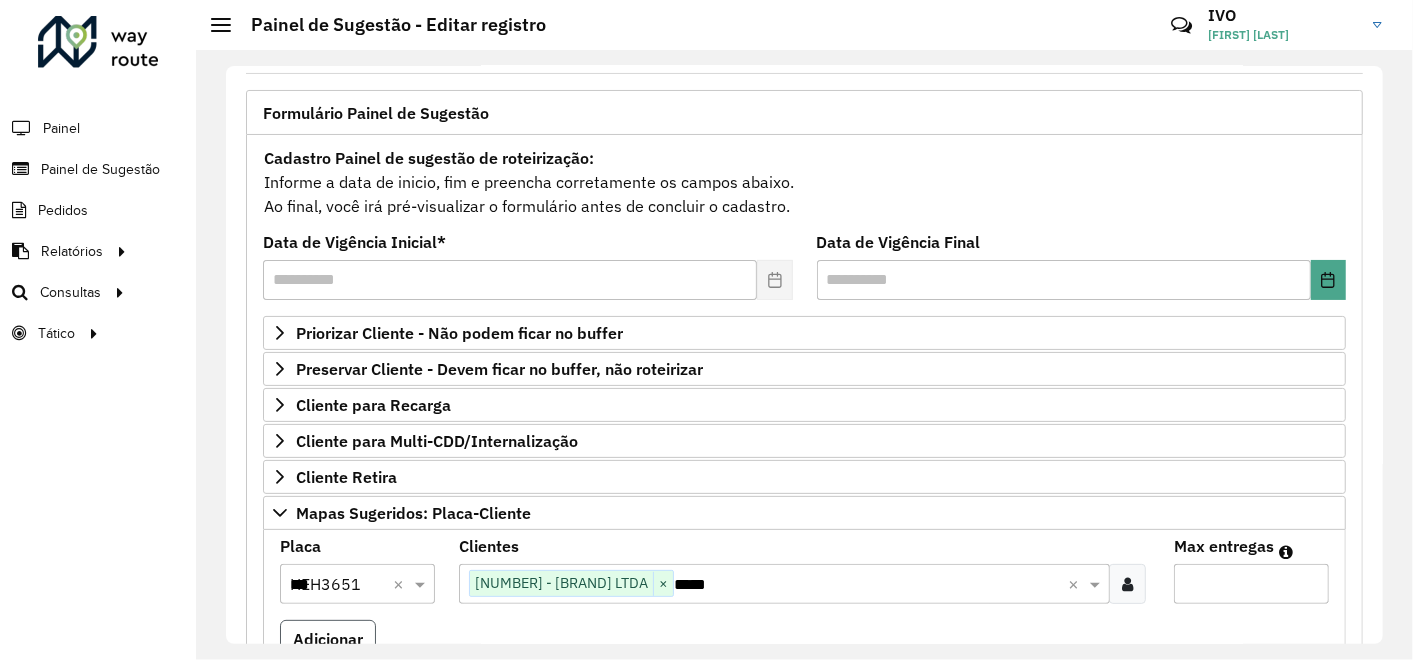 click on "Adicionar" at bounding box center [328, 639] 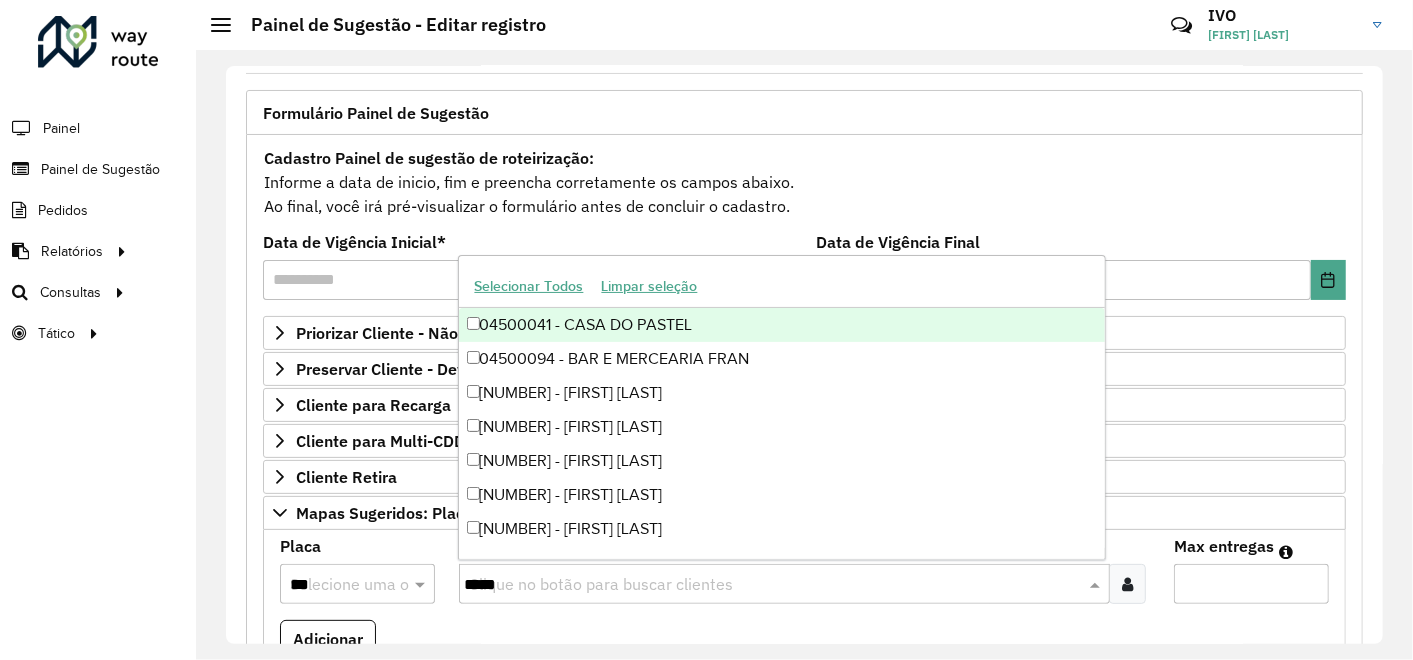click on "*****" at bounding box center [774, 585] 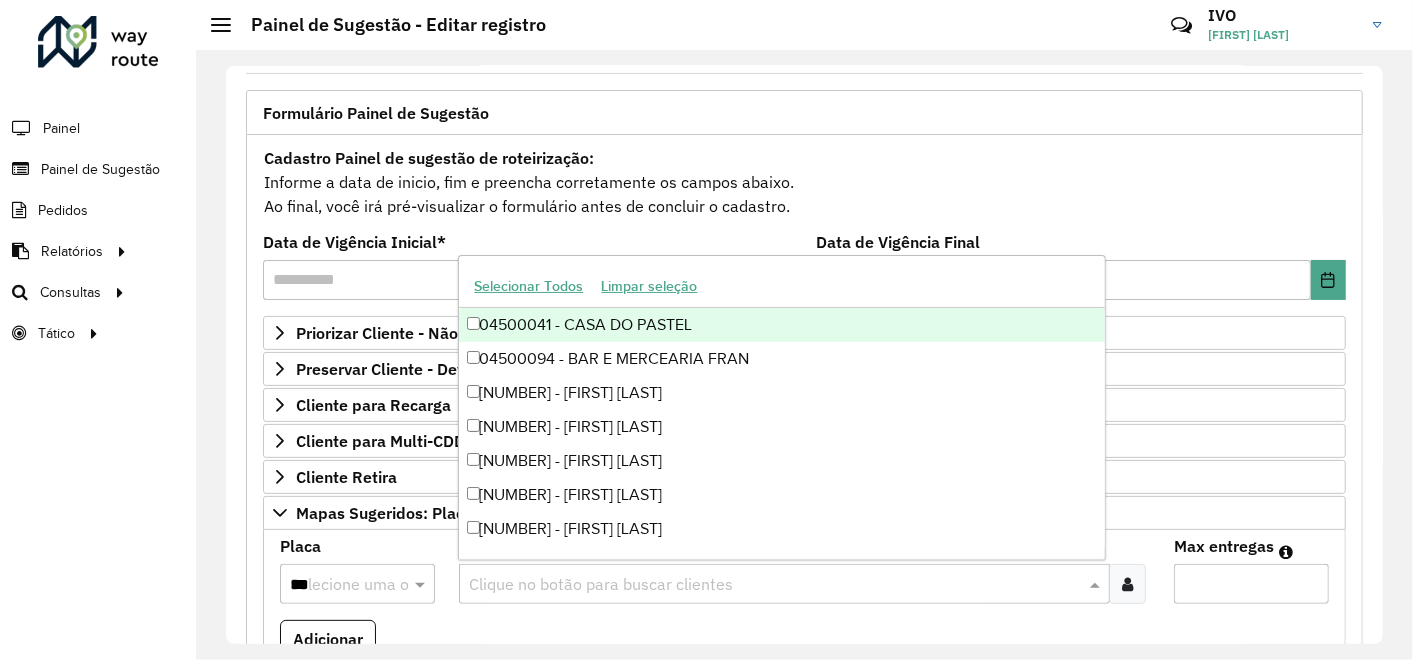 paste on "*****" 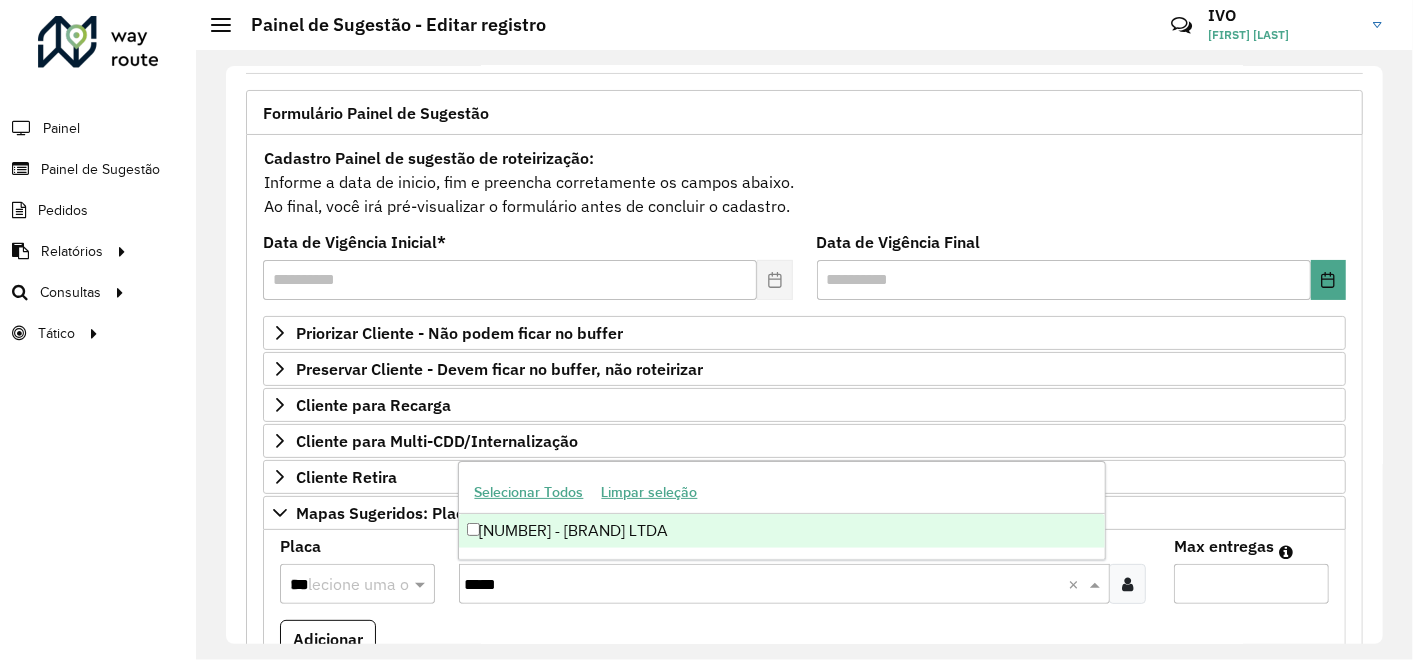 type on "*****" 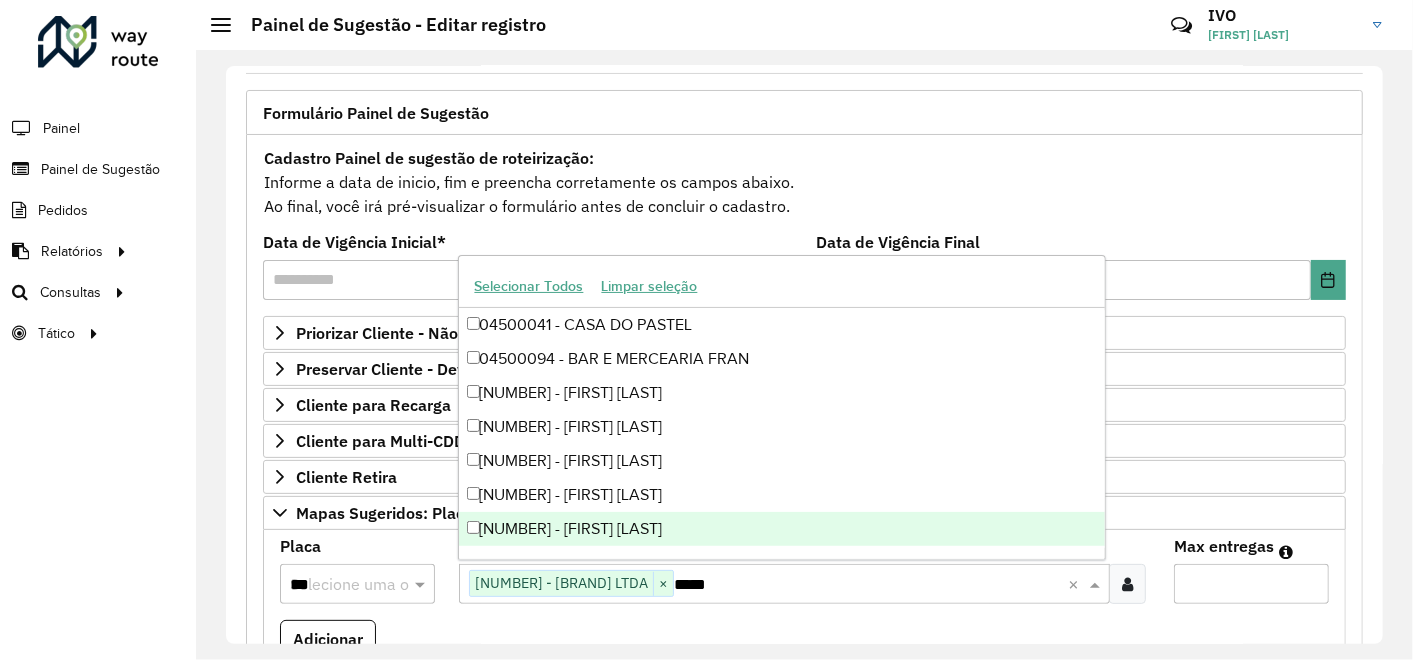 click on "**" at bounding box center (1251, 584) 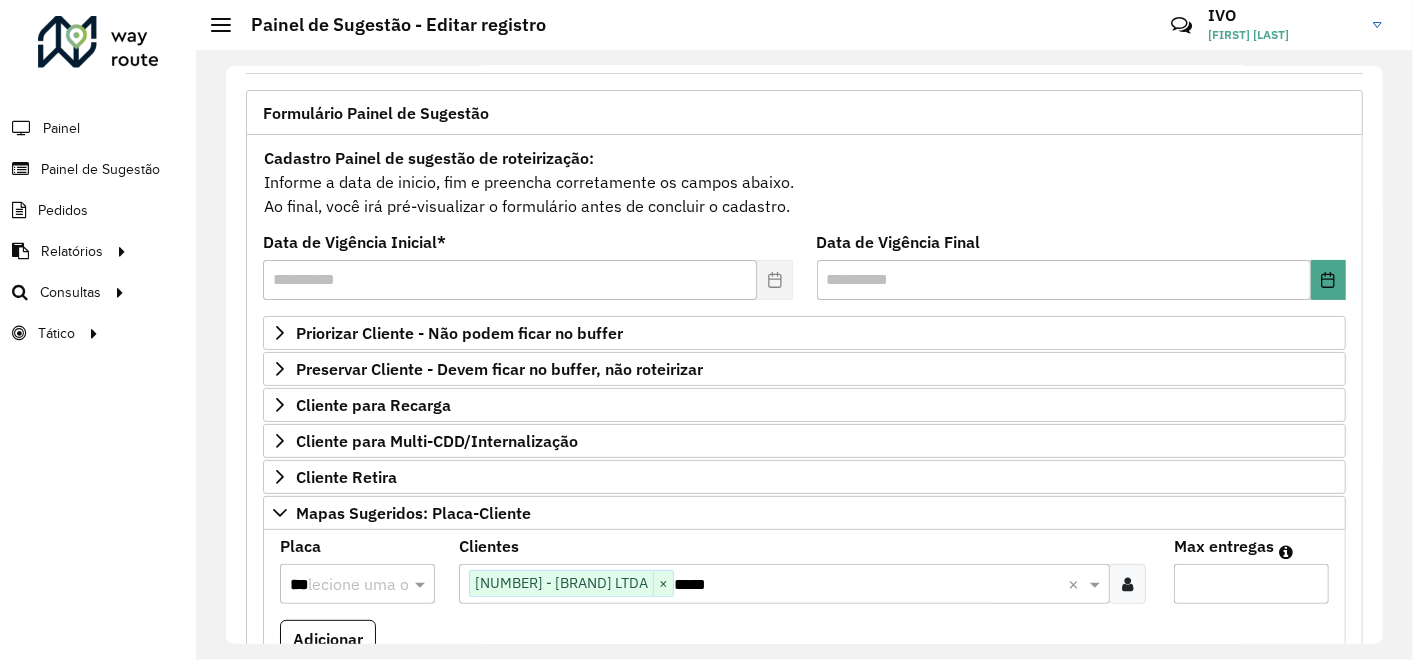 type on "**" 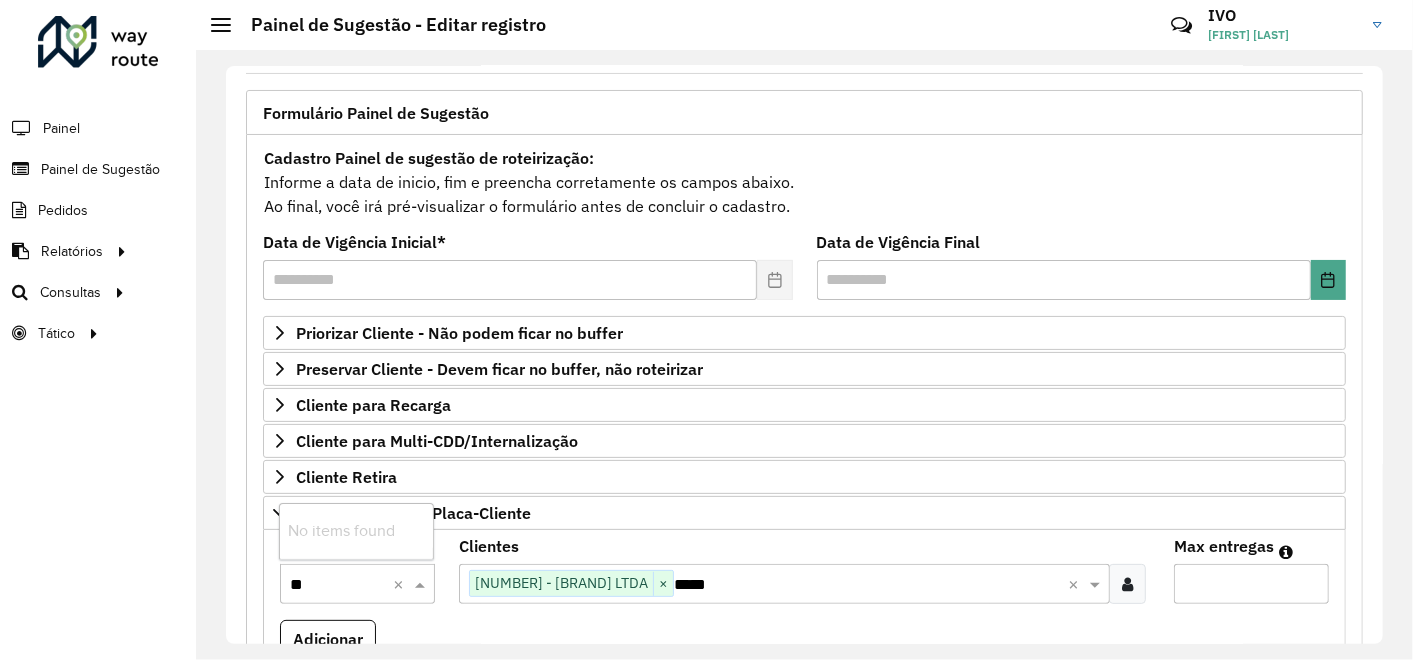 type on "***" 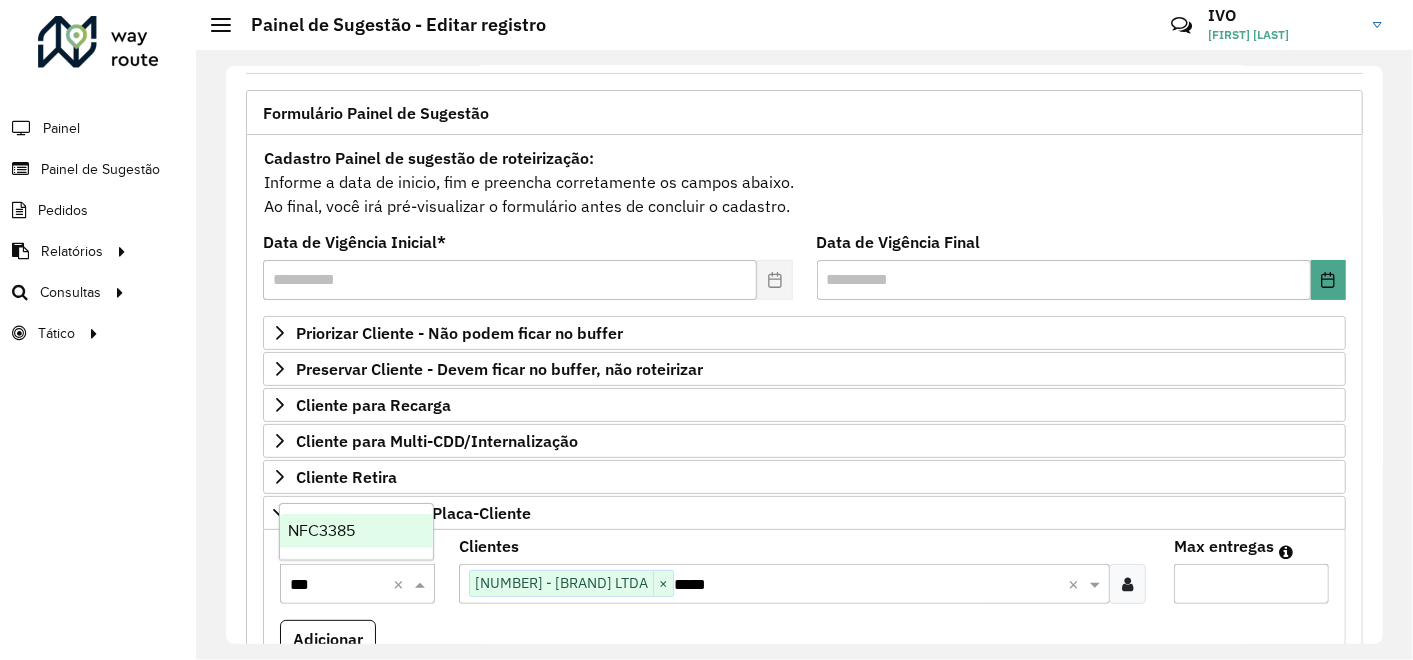 click on "NFC3385" at bounding box center (356, 531) 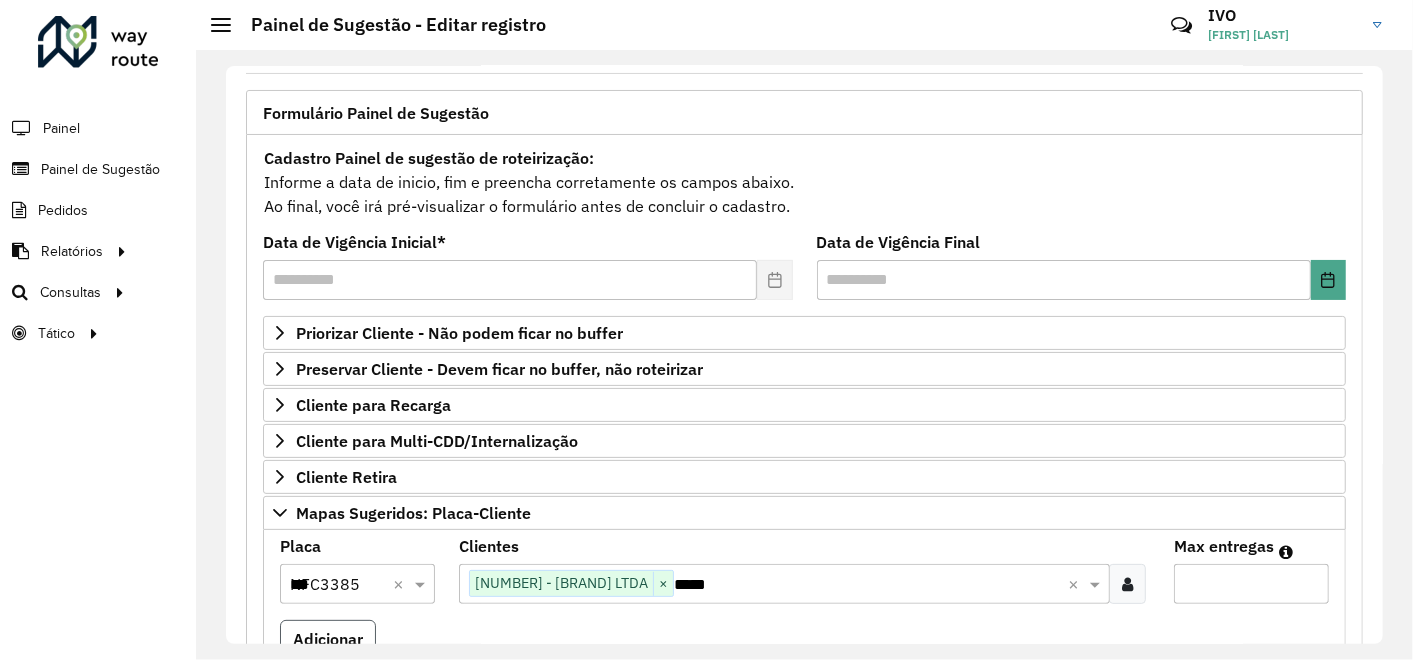 click on "Adicionar" at bounding box center [328, 639] 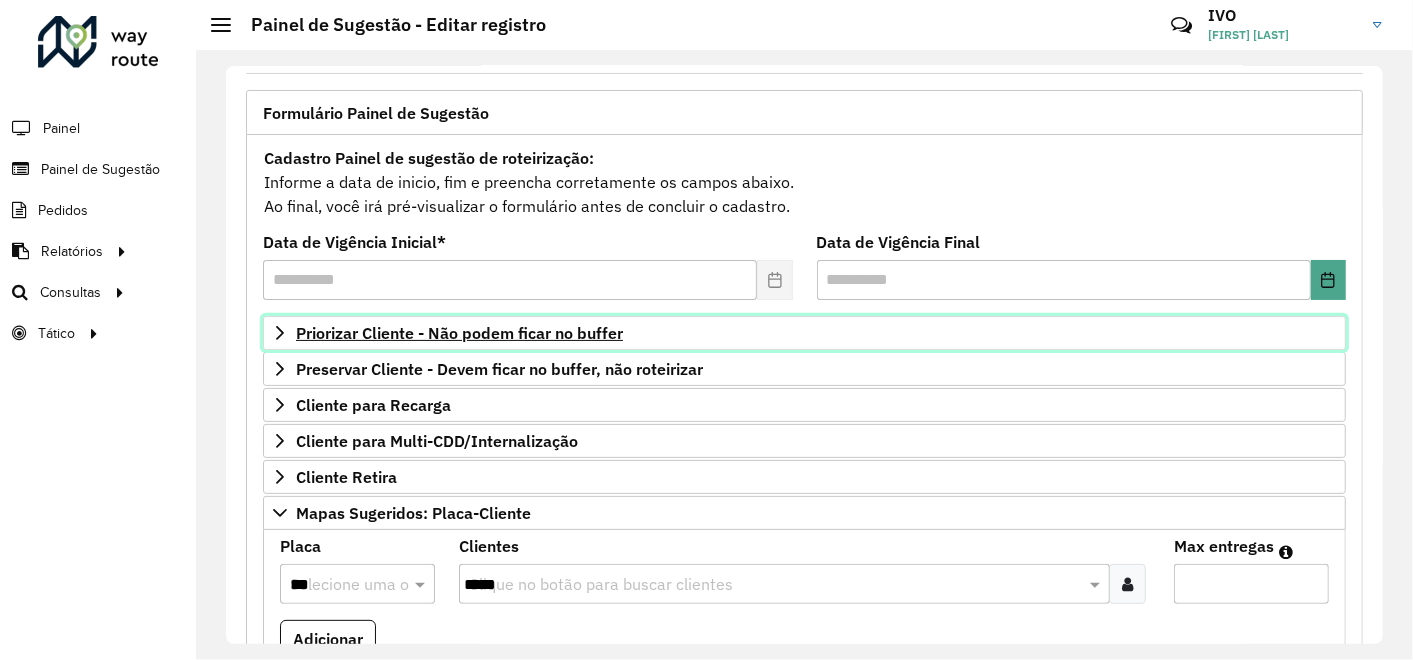 click on "Priorizar Cliente - Não podem ficar no buffer" at bounding box center [459, 333] 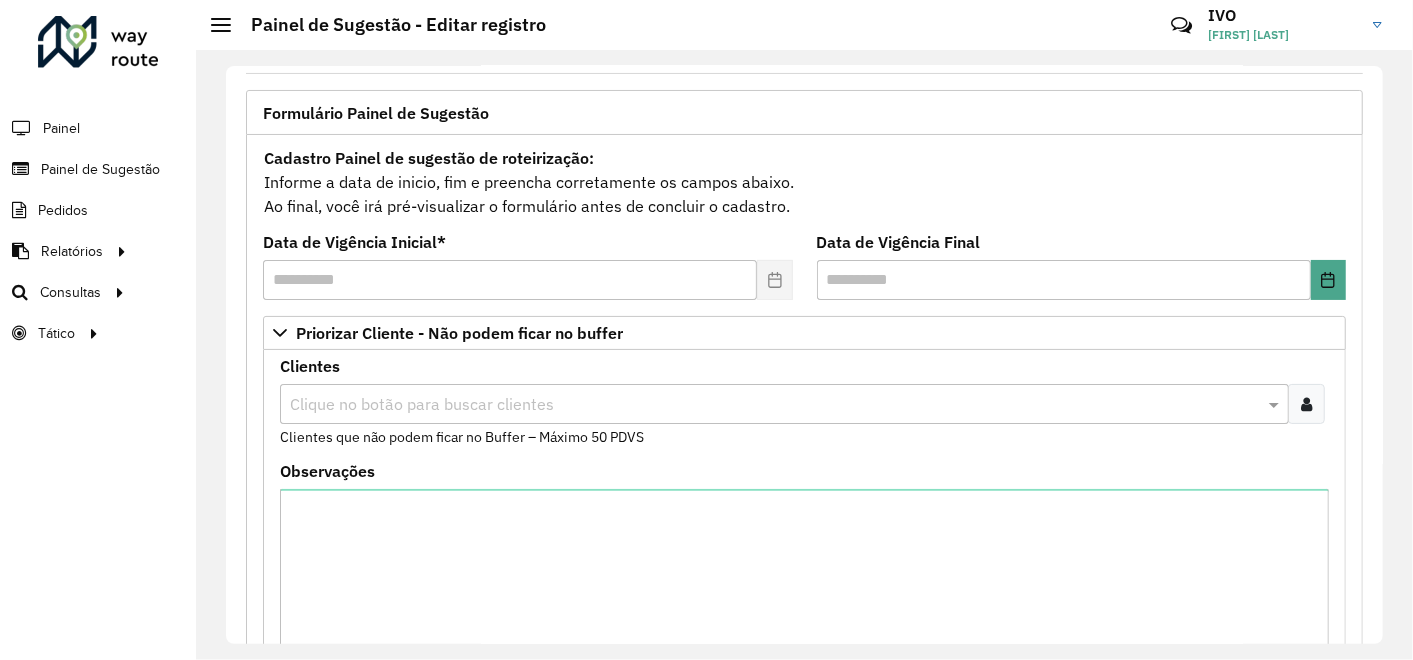 click at bounding box center [1306, 404] 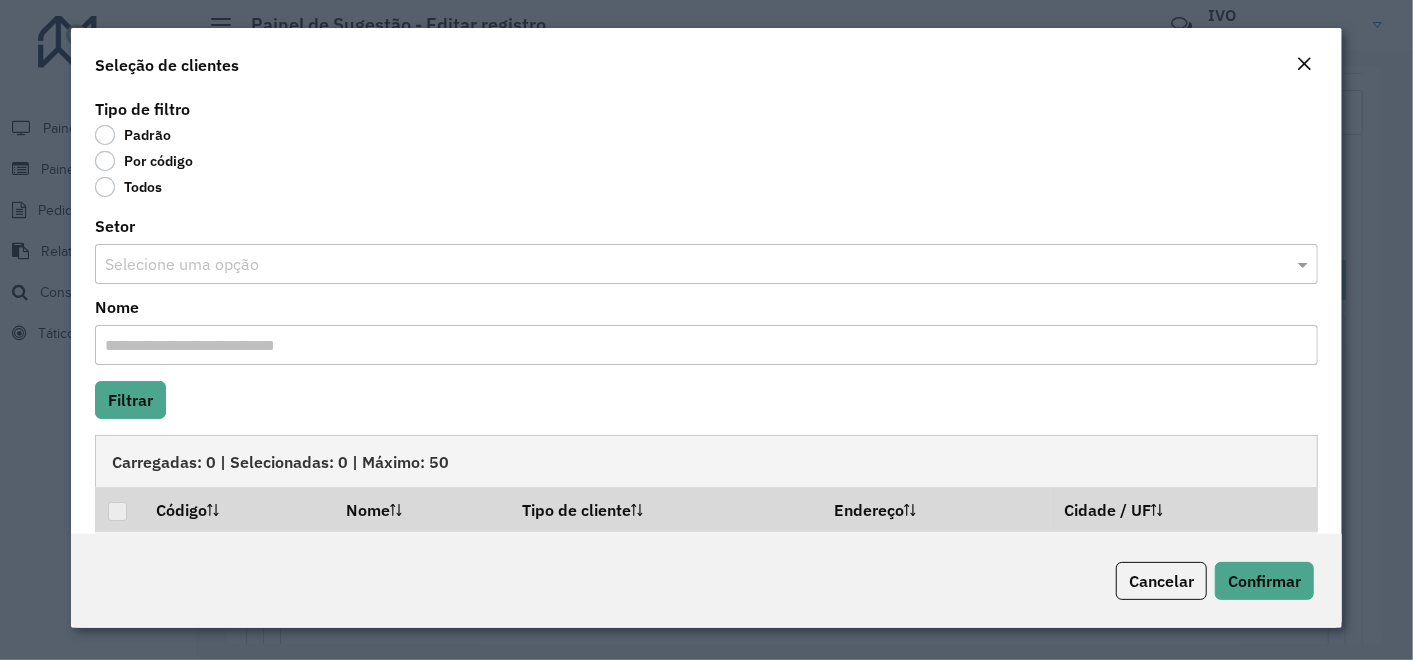 click on "Por código" 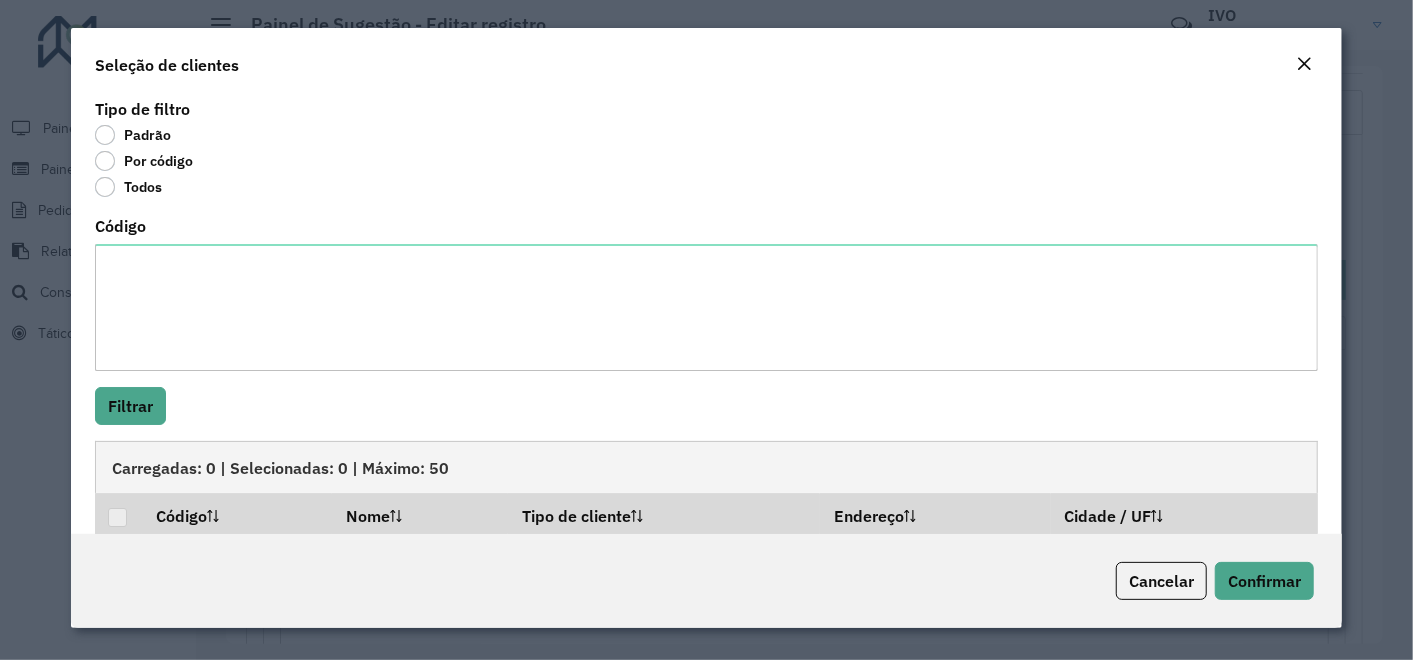 click on "Código" 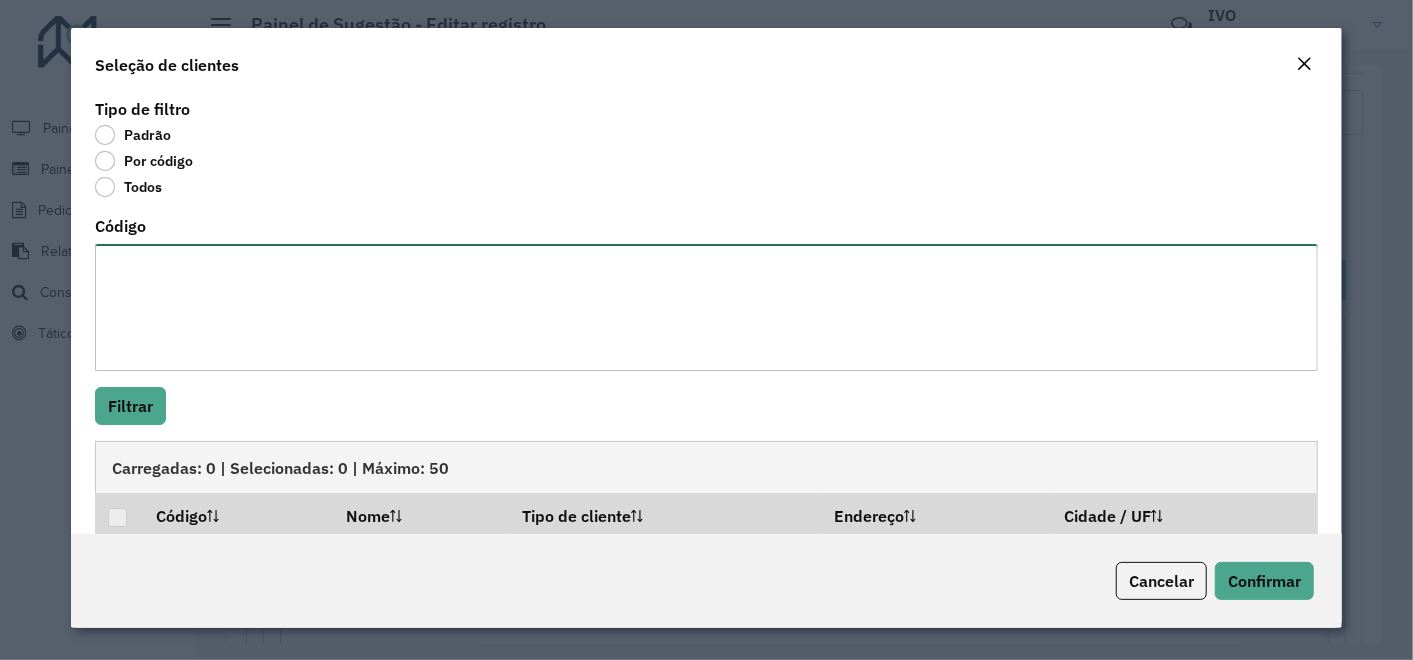 click on "Código" at bounding box center [707, 307] 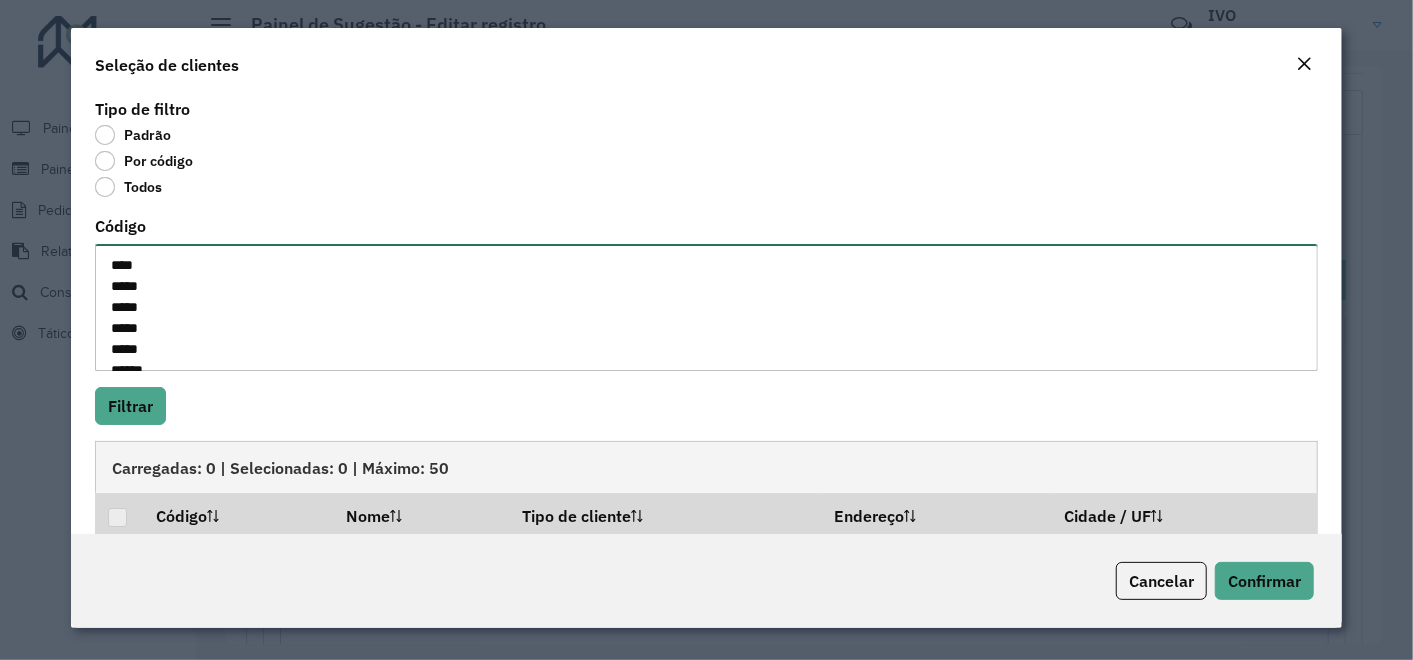 scroll, scrollTop: 29, scrollLeft: 0, axis: vertical 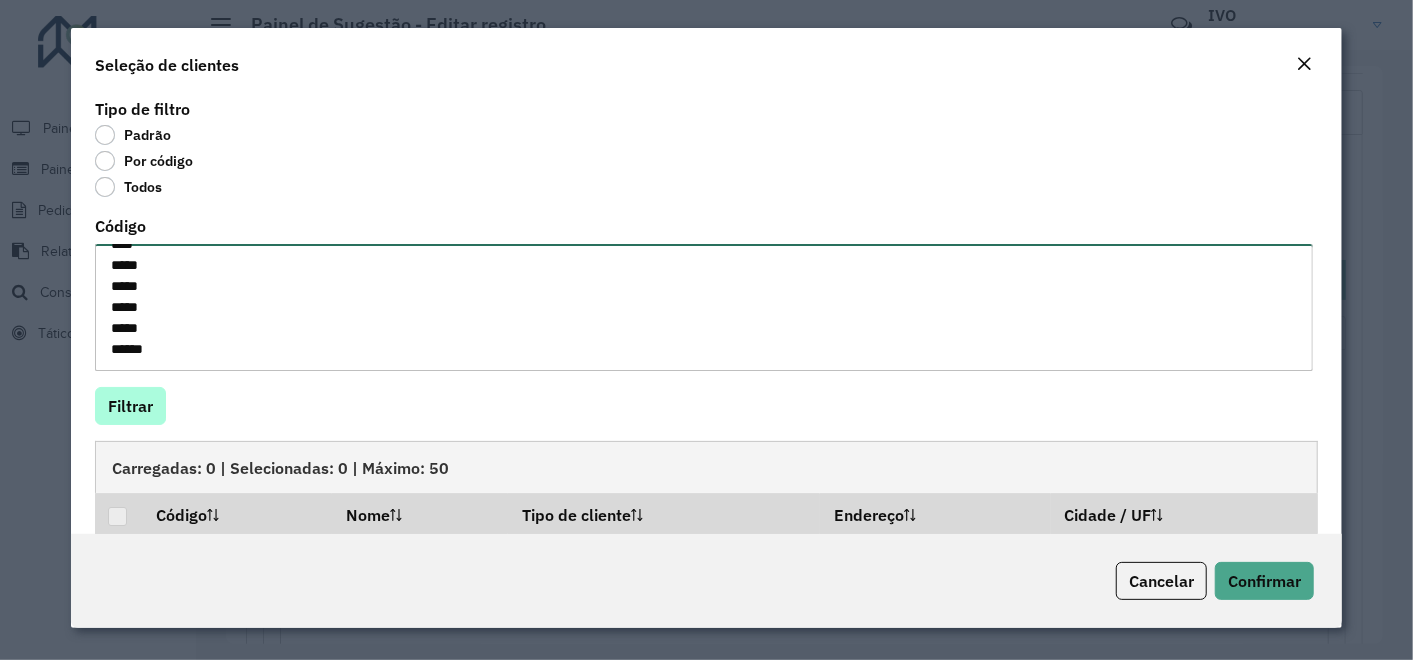 type on "****
*****
*****
*****
*****
*****" 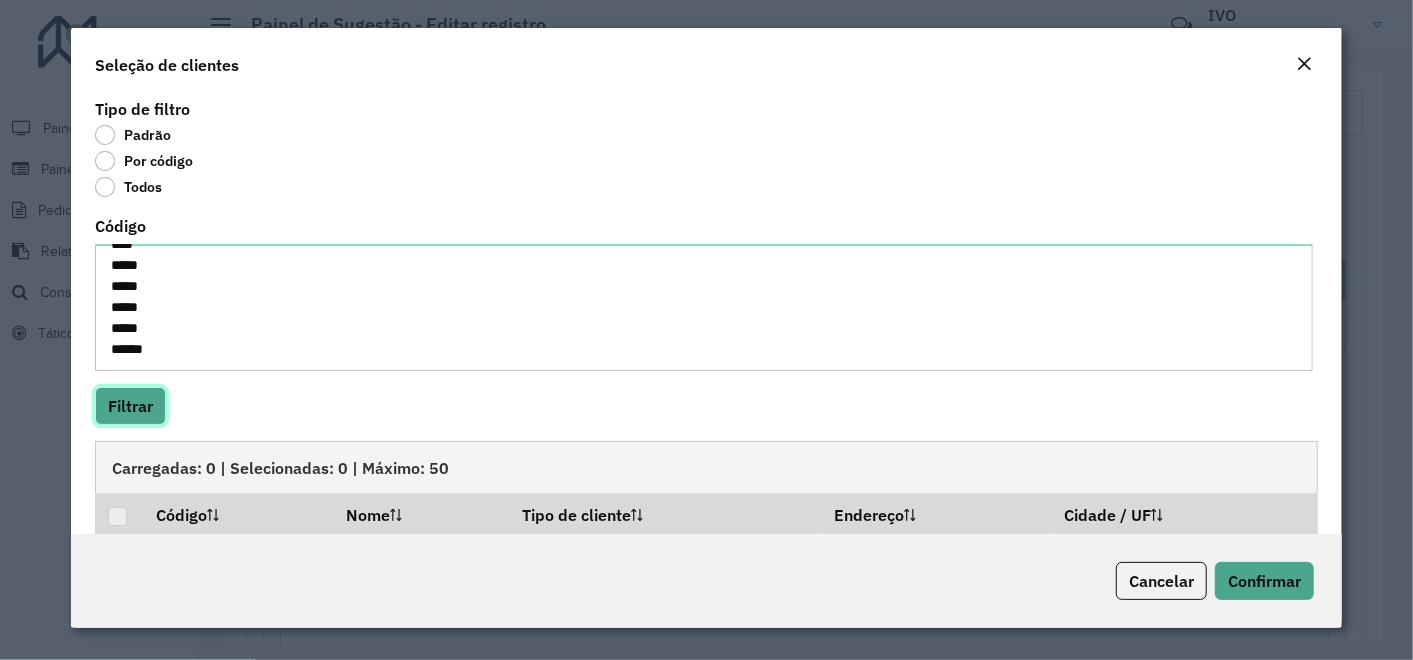 click on "Filtrar" 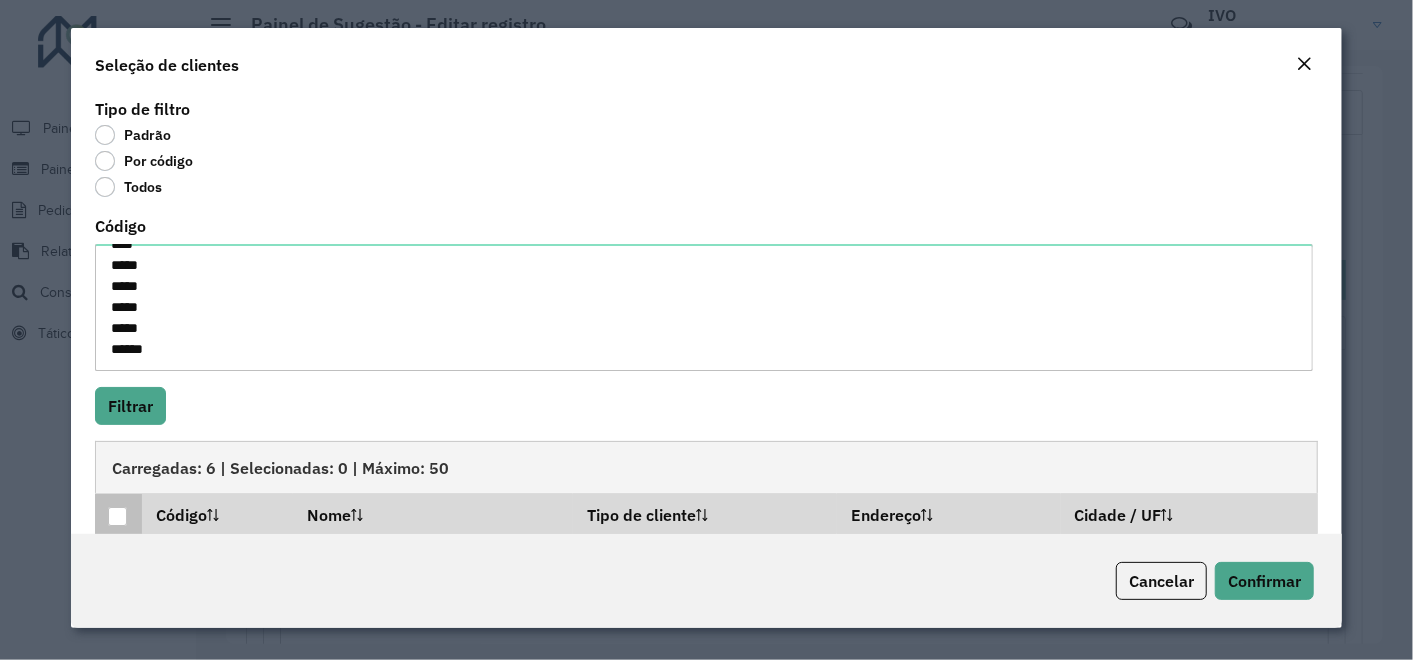 click at bounding box center (117, 516) 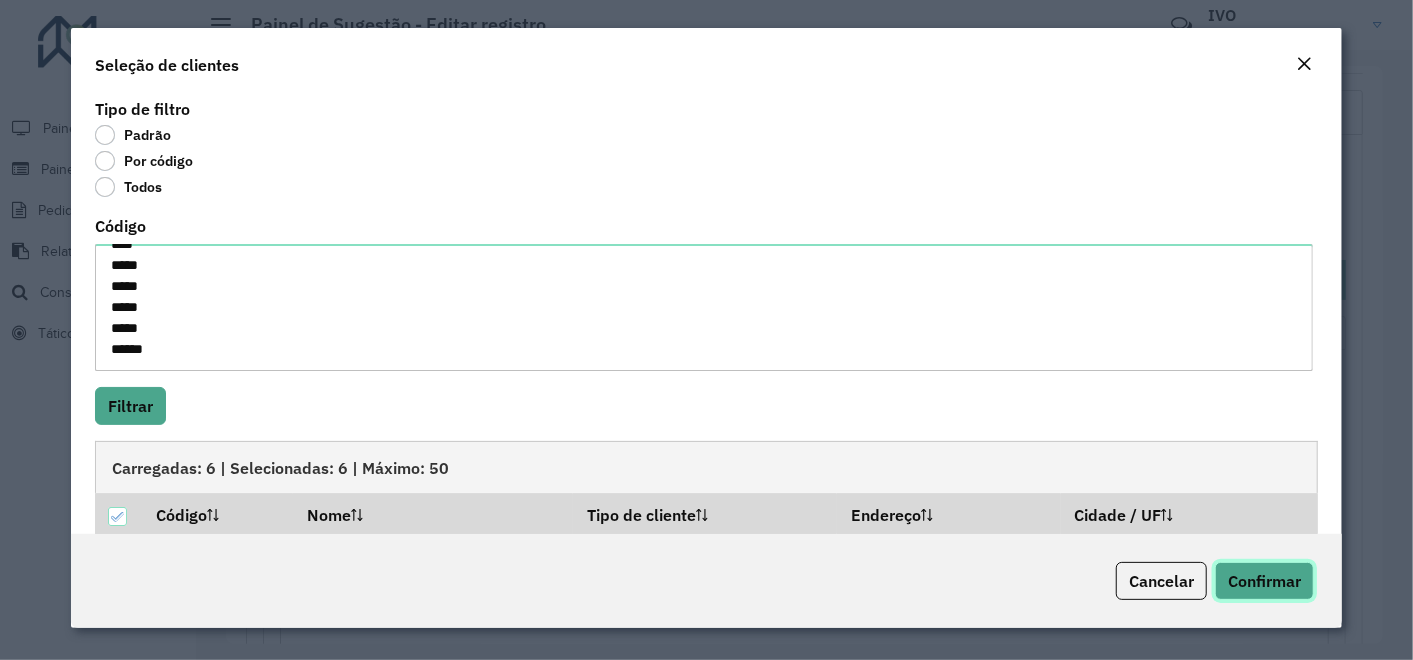 click on "Confirmar" 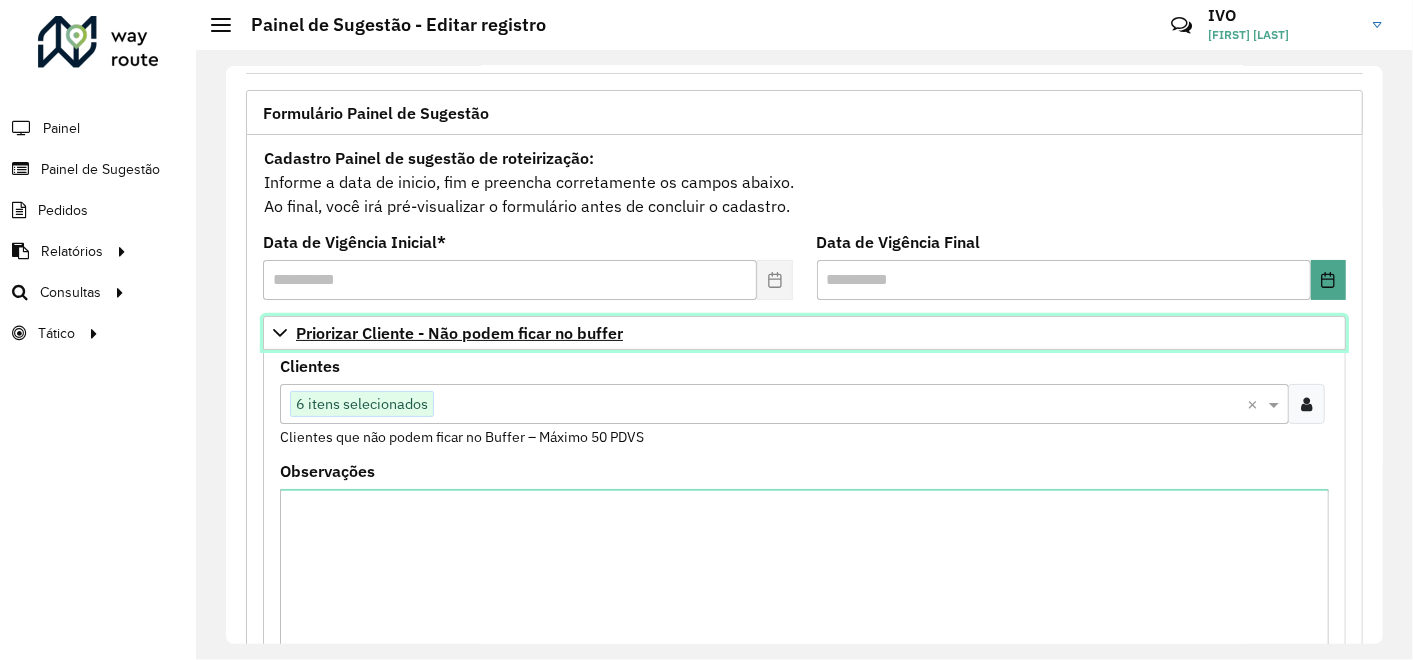 click on "Priorizar Cliente - Não podem ficar no buffer" at bounding box center (459, 333) 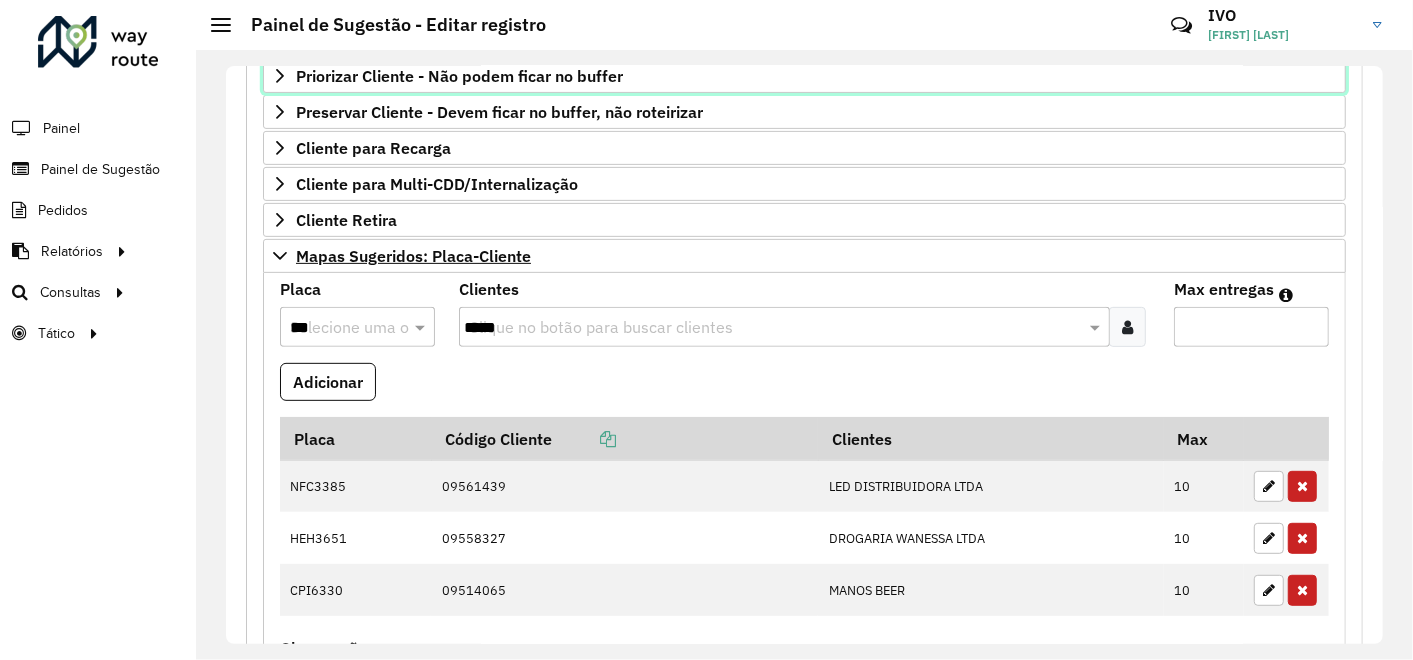 scroll, scrollTop: 333, scrollLeft: 0, axis: vertical 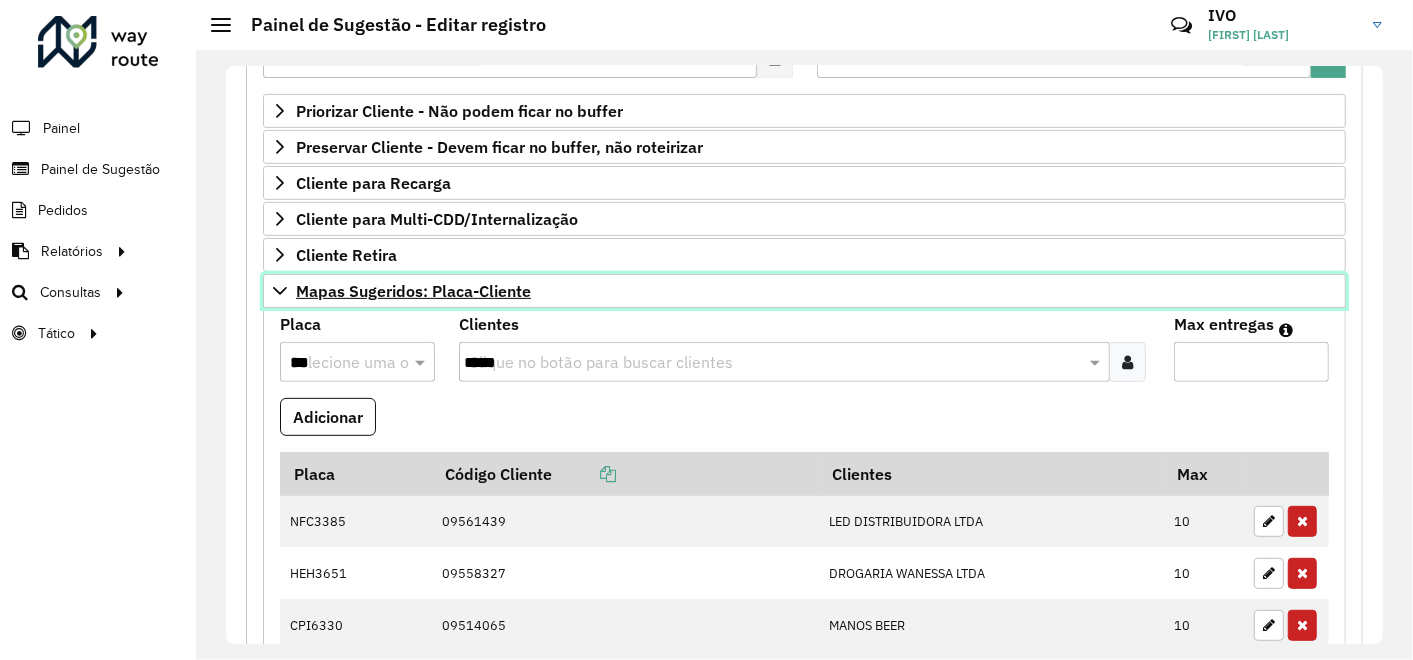 click on "Mapas Sugeridos: Placa-Cliente" at bounding box center [413, 291] 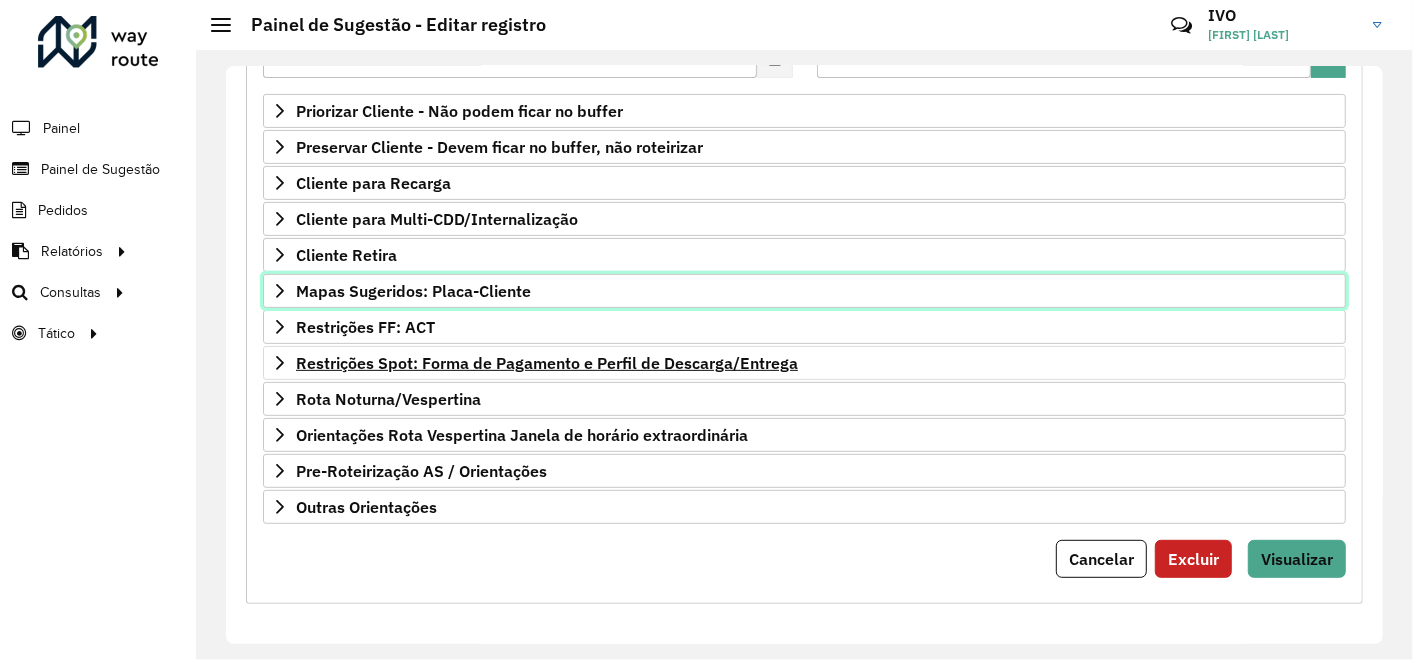 scroll, scrollTop: 328, scrollLeft: 0, axis: vertical 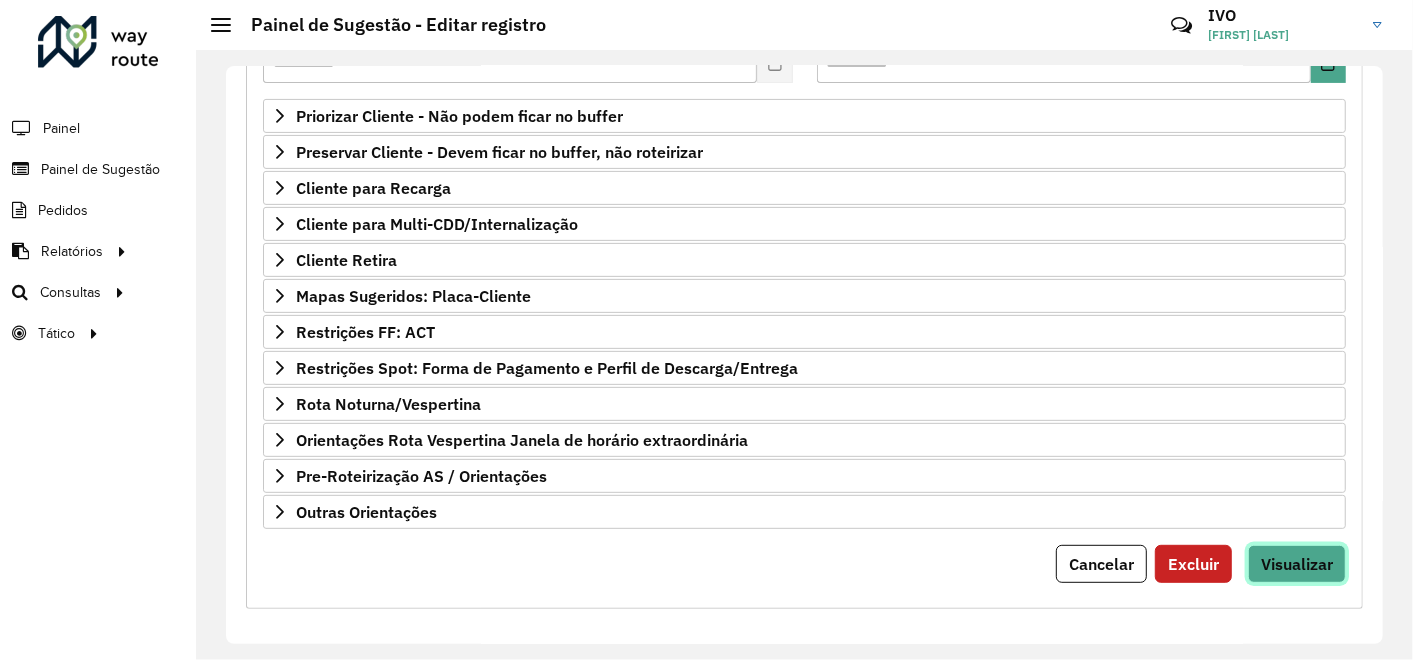 click on "Visualizar" at bounding box center [1297, 564] 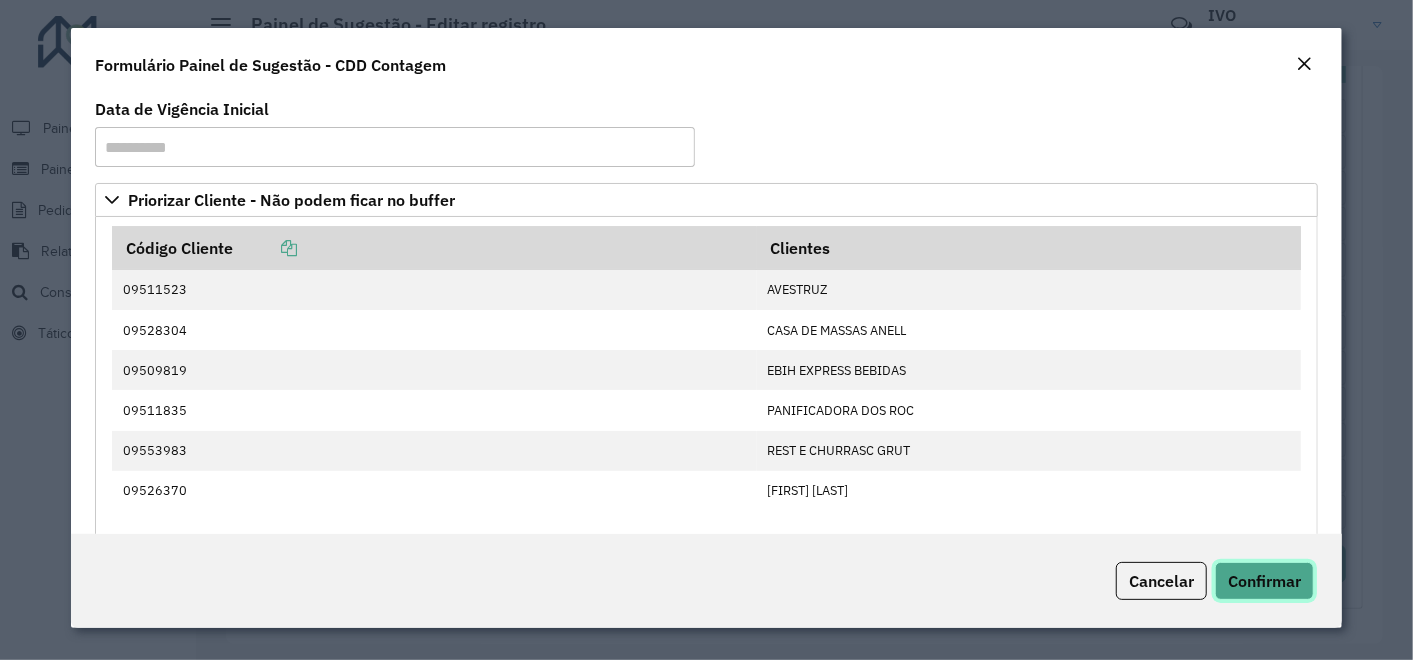 click on "Confirmar" 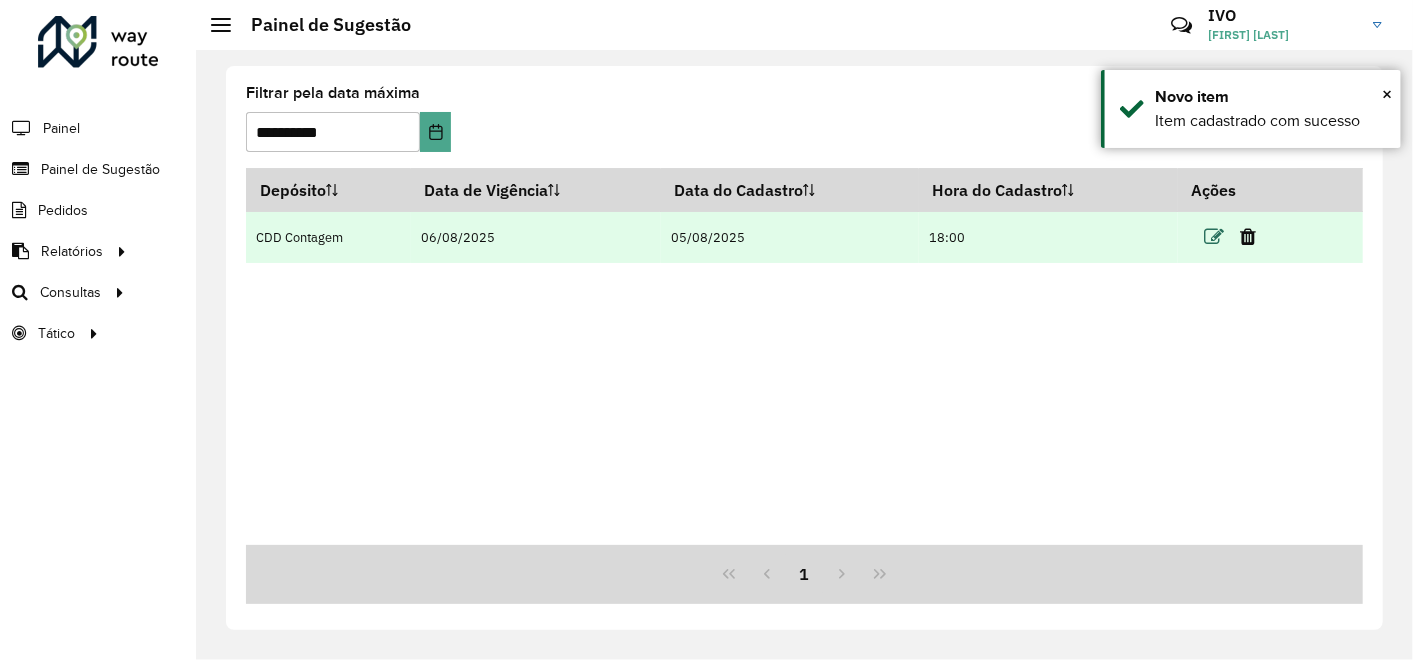 click at bounding box center (1214, 237) 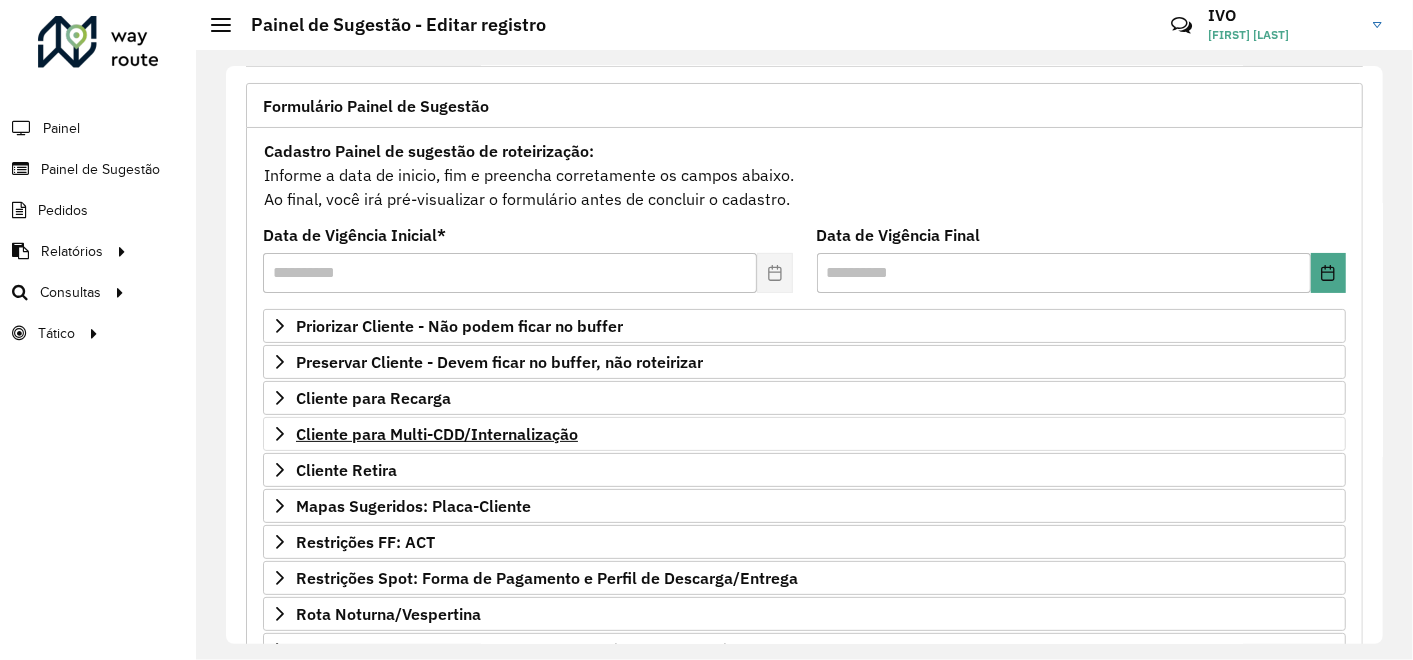 scroll, scrollTop: 105, scrollLeft: 0, axis: vertical 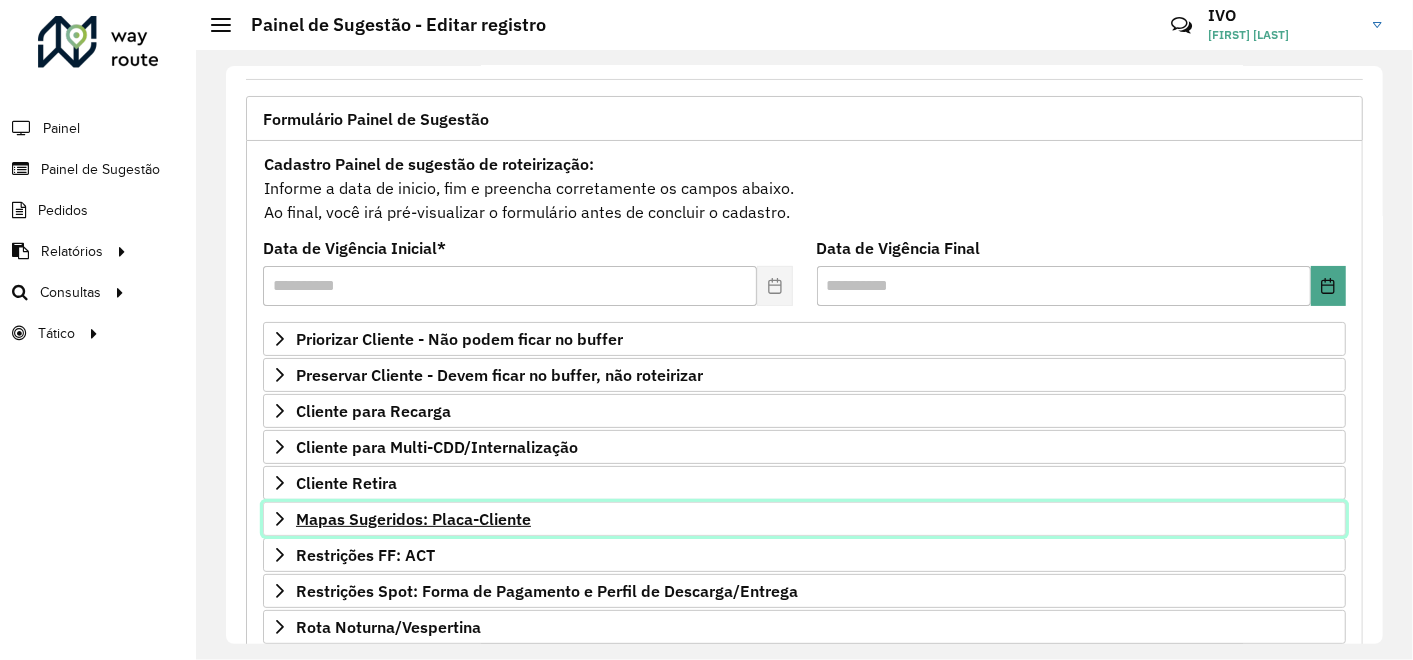 click on "Mapas Sugeridos: Placa-Cliente" at bounding box center [413, 519] 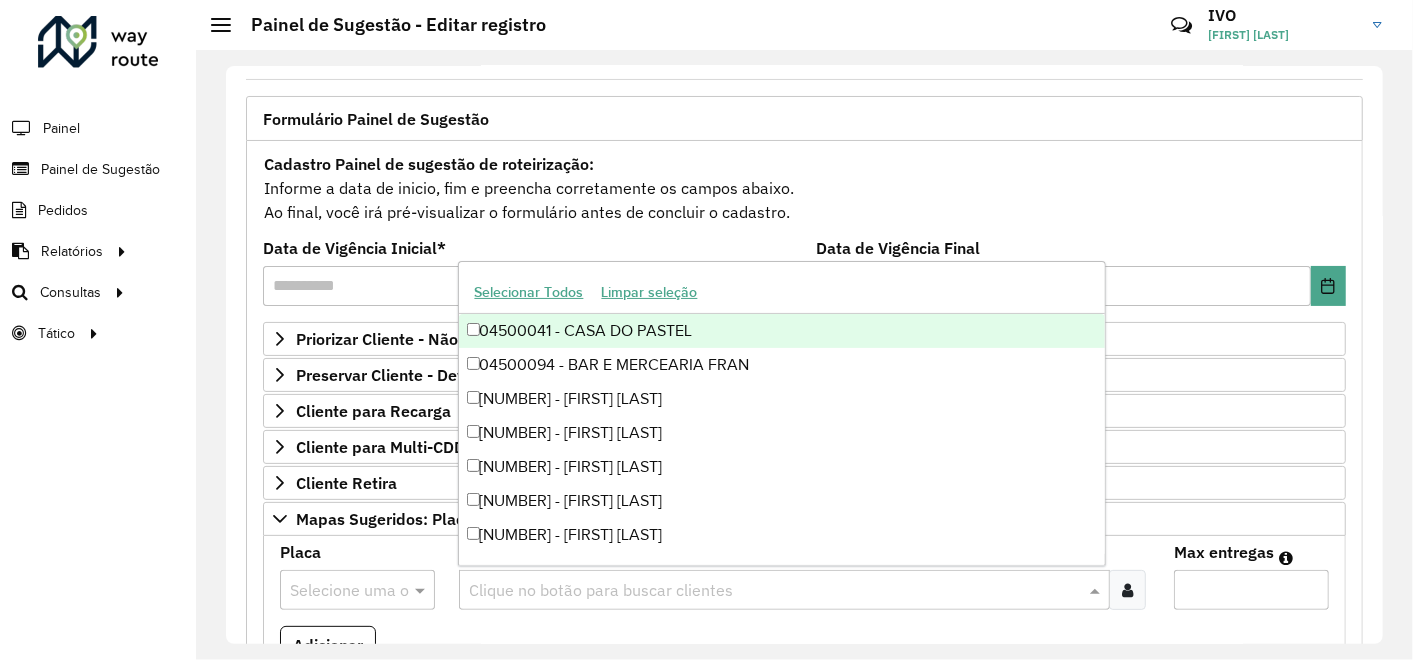 click at bounding box center [774, 591] 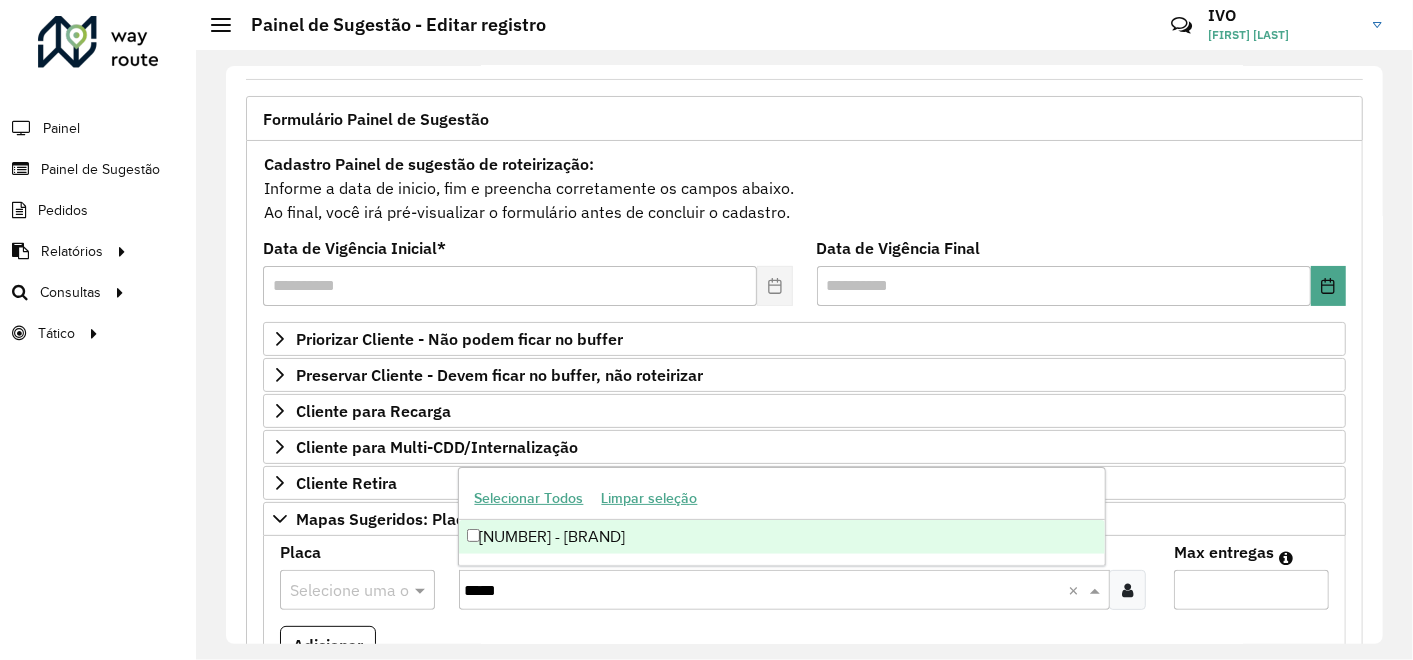 type on "*****" 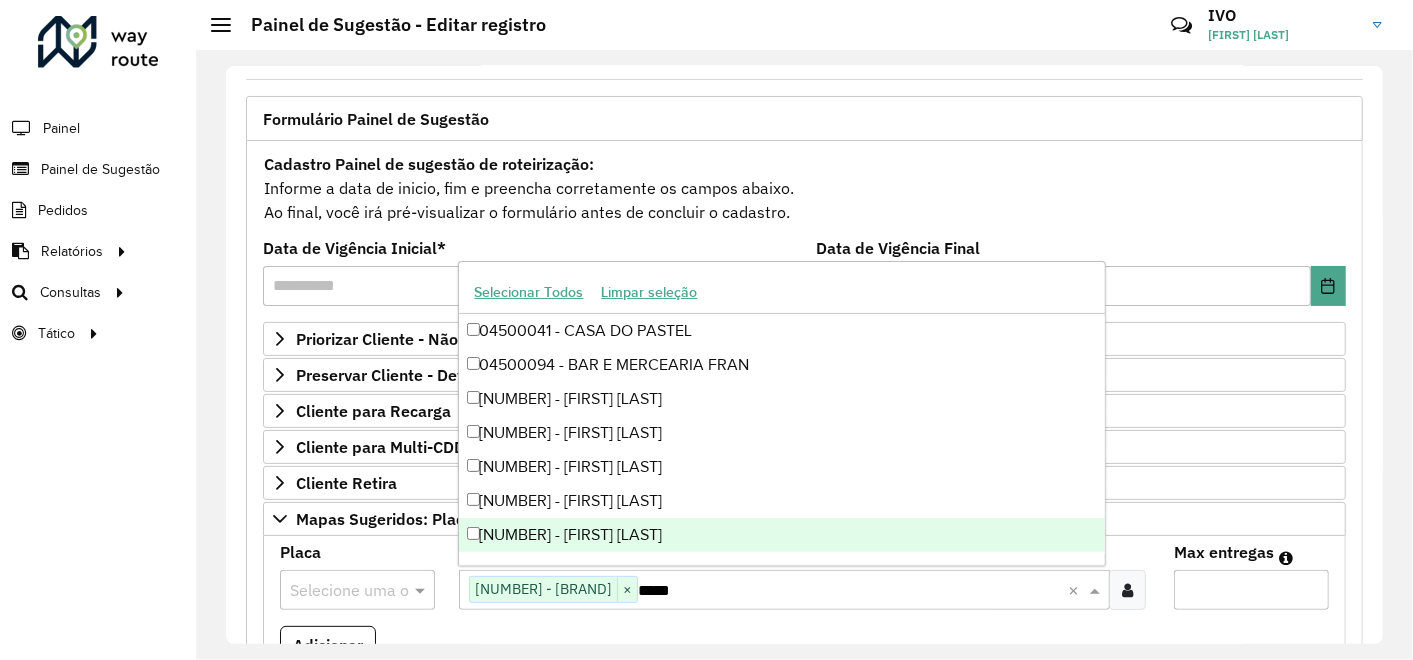 click on "Max entregas" at bounding box center [1251, 590] 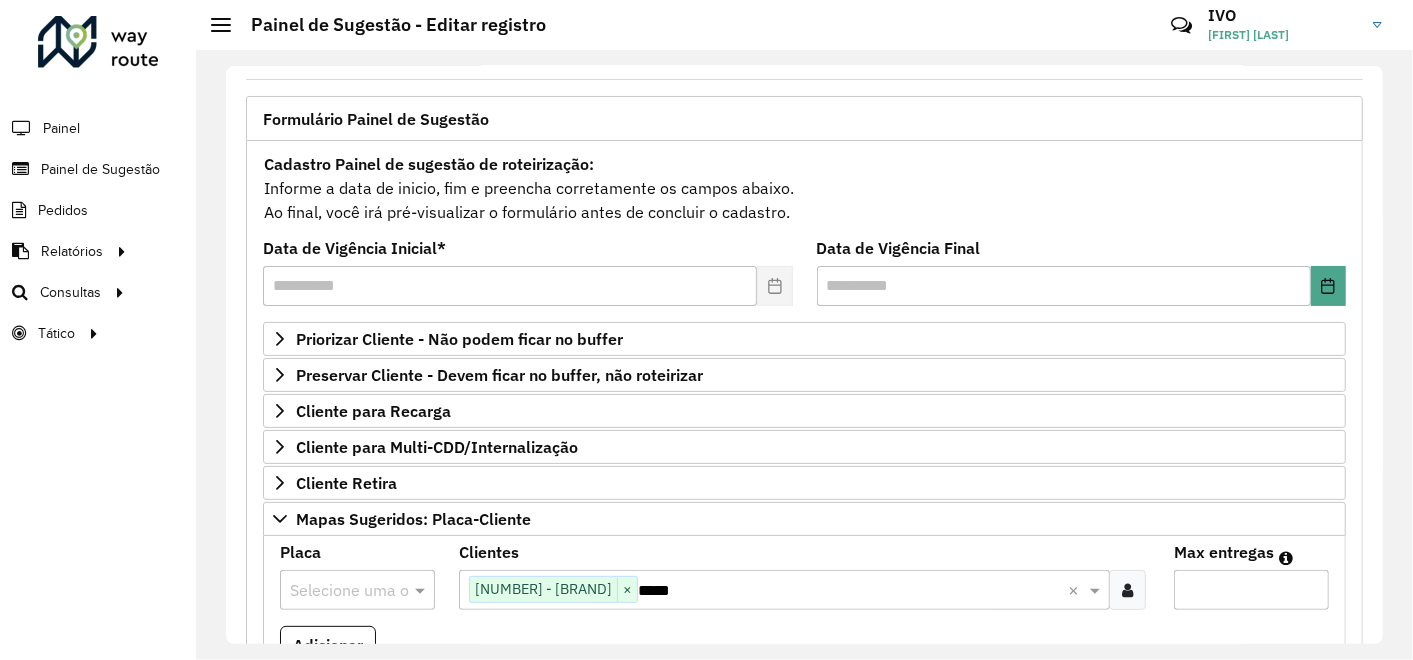 type on "*" 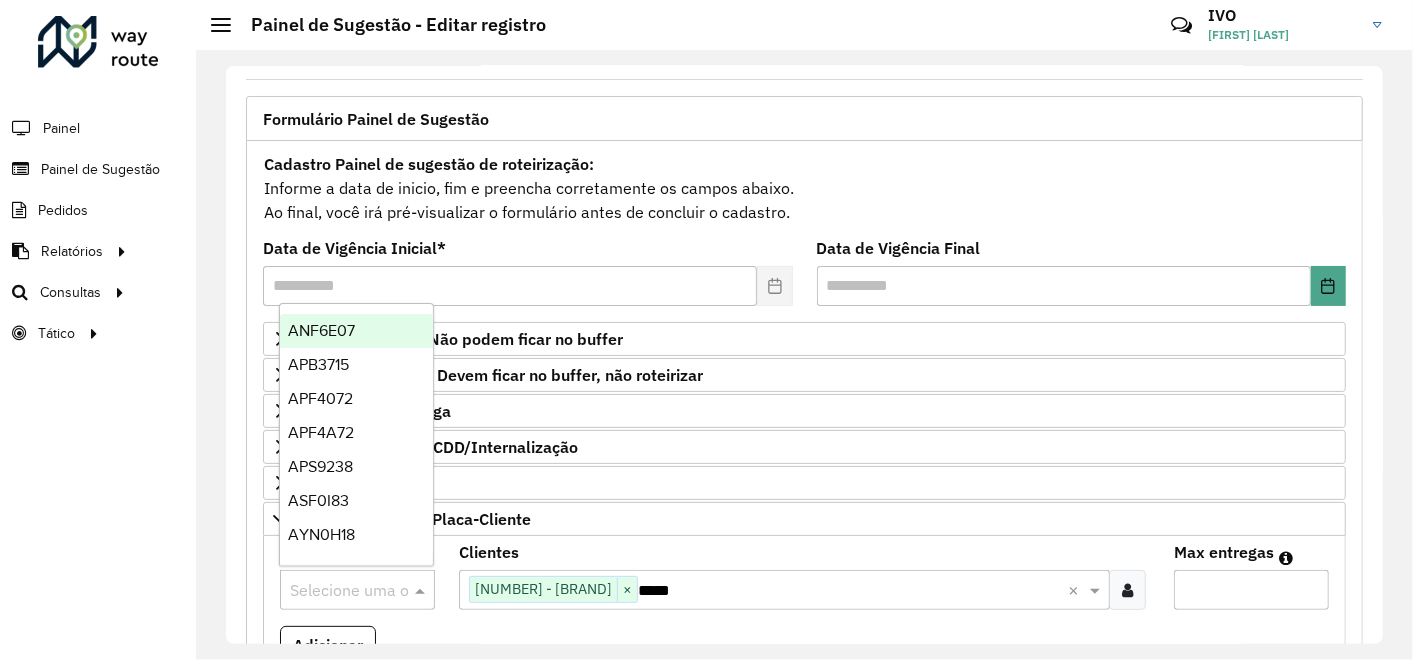 click on "*" at bounding box center [1251, 590] 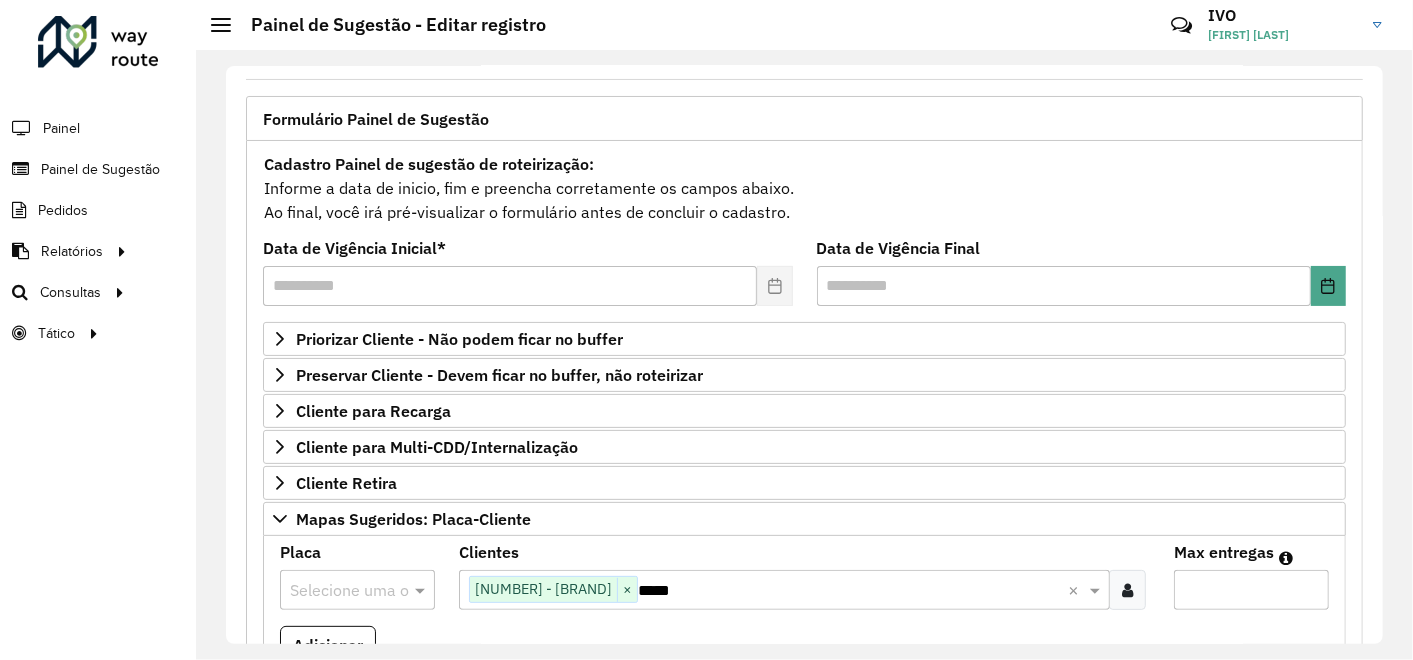type on "*" 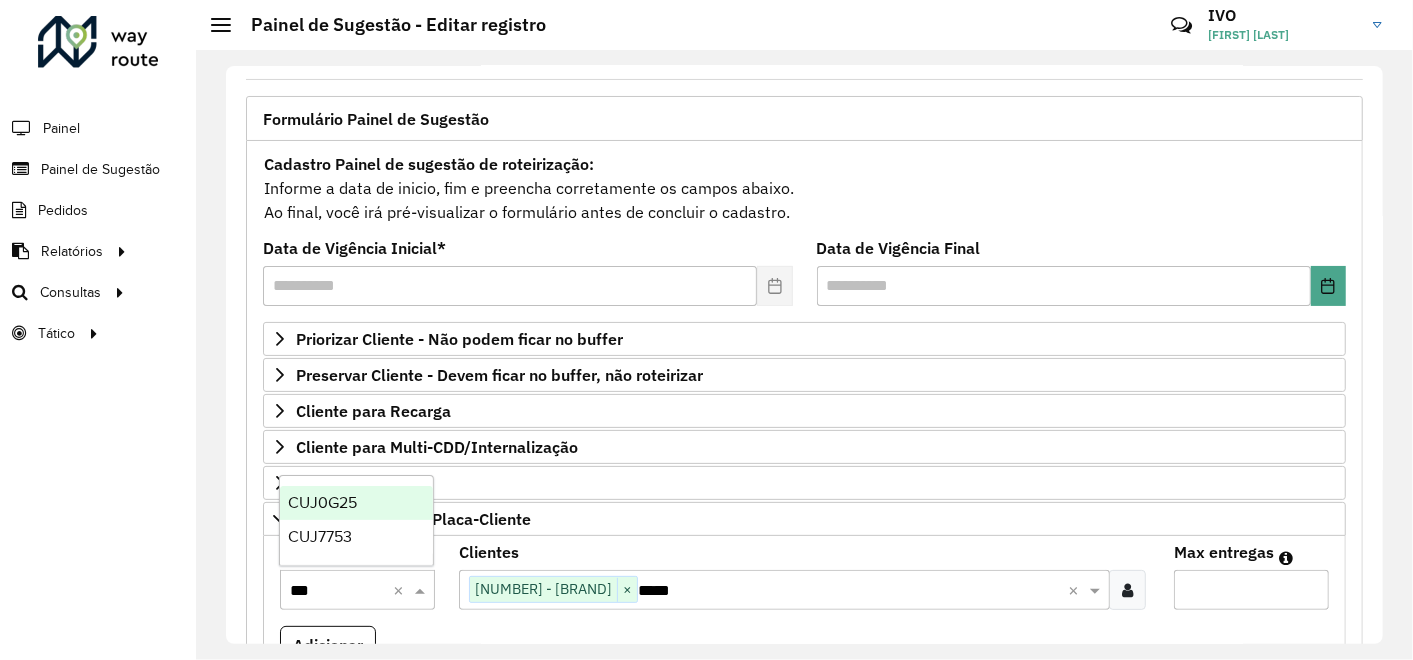 type on "****" 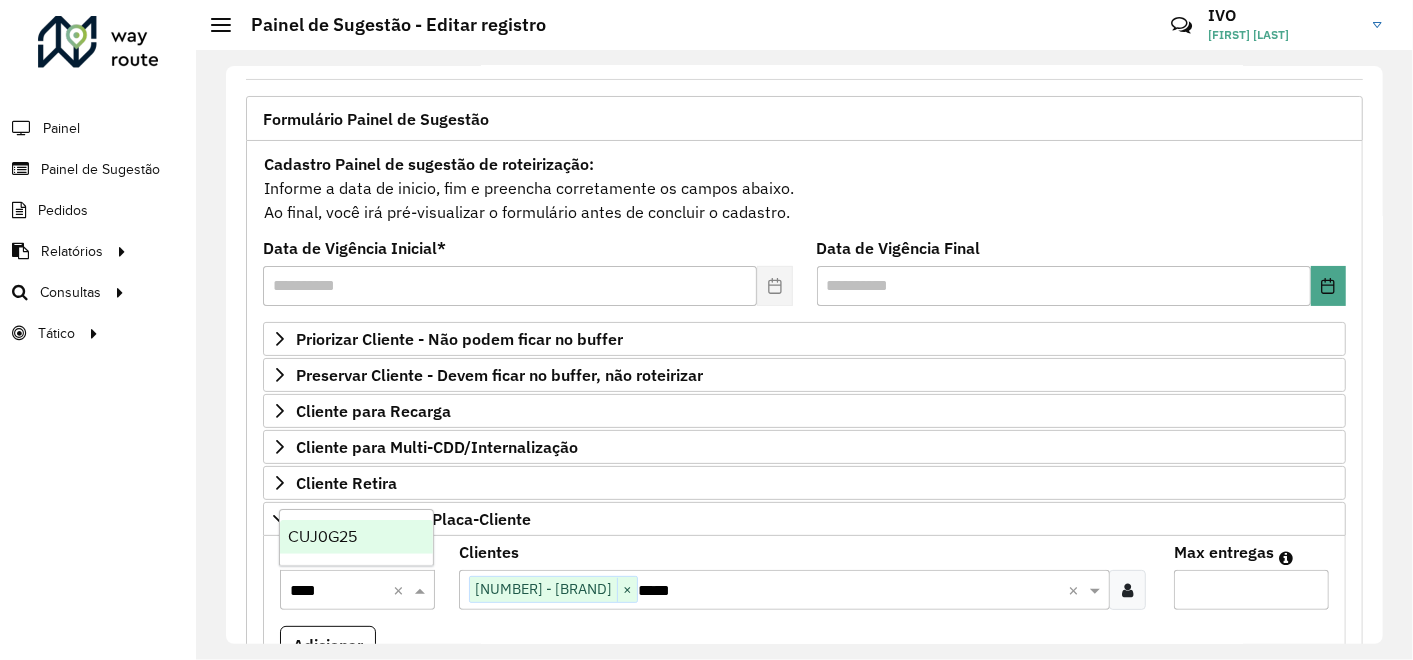 click on "CUJ0G25" at bounding box center [356, 537] 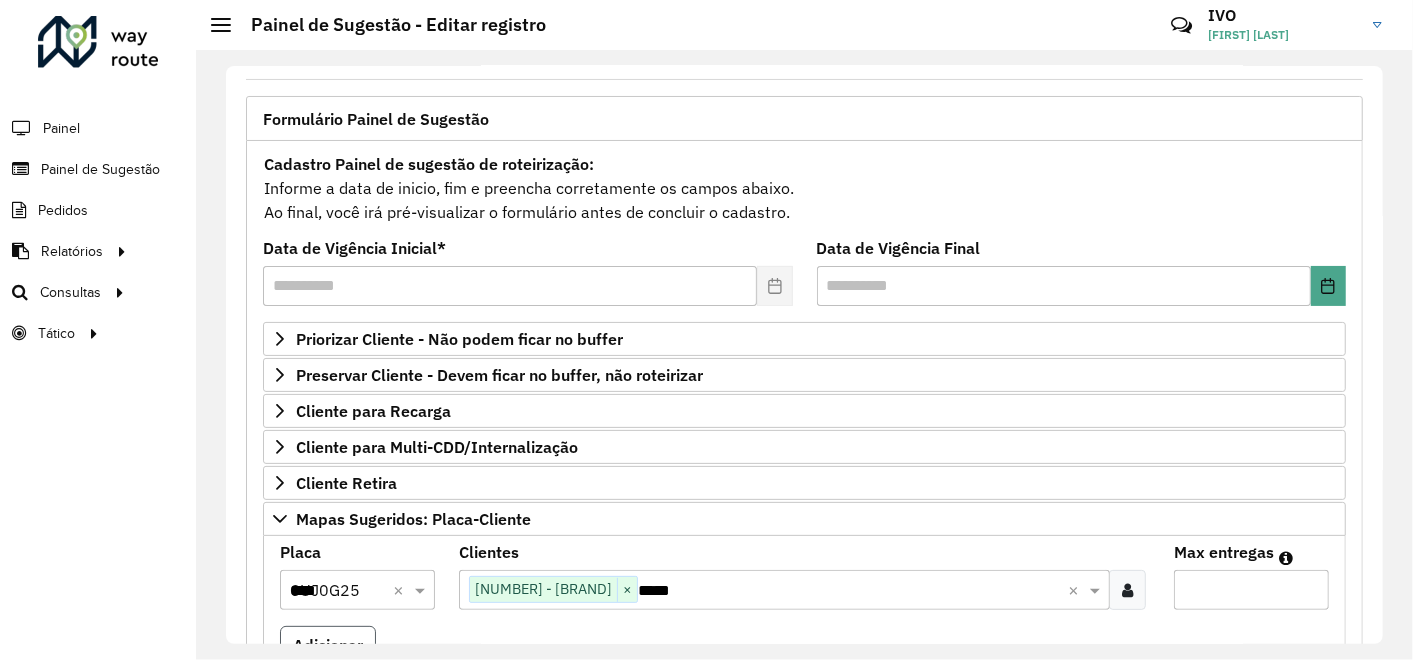 click on "Adicionar" at bounding box center [328, 645] 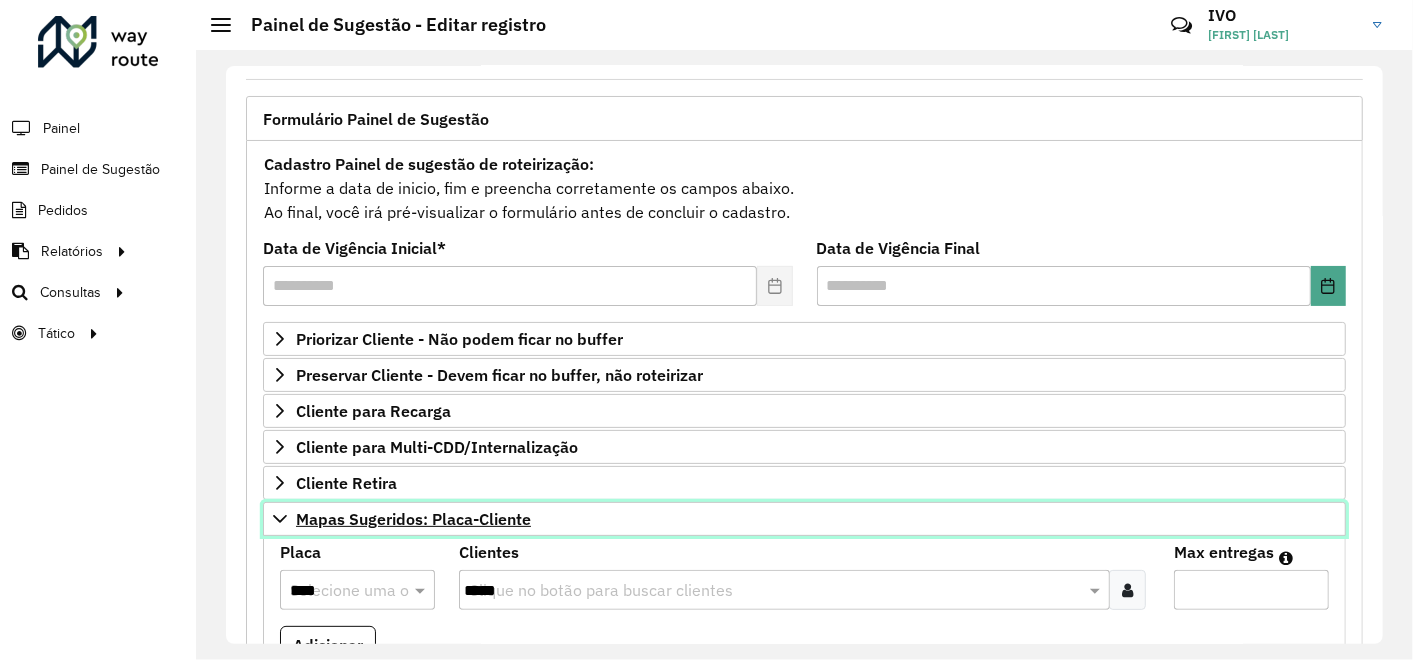 click on "Mapas Sugeridos: Placa-Cliente" at bounding box center (413, 519) 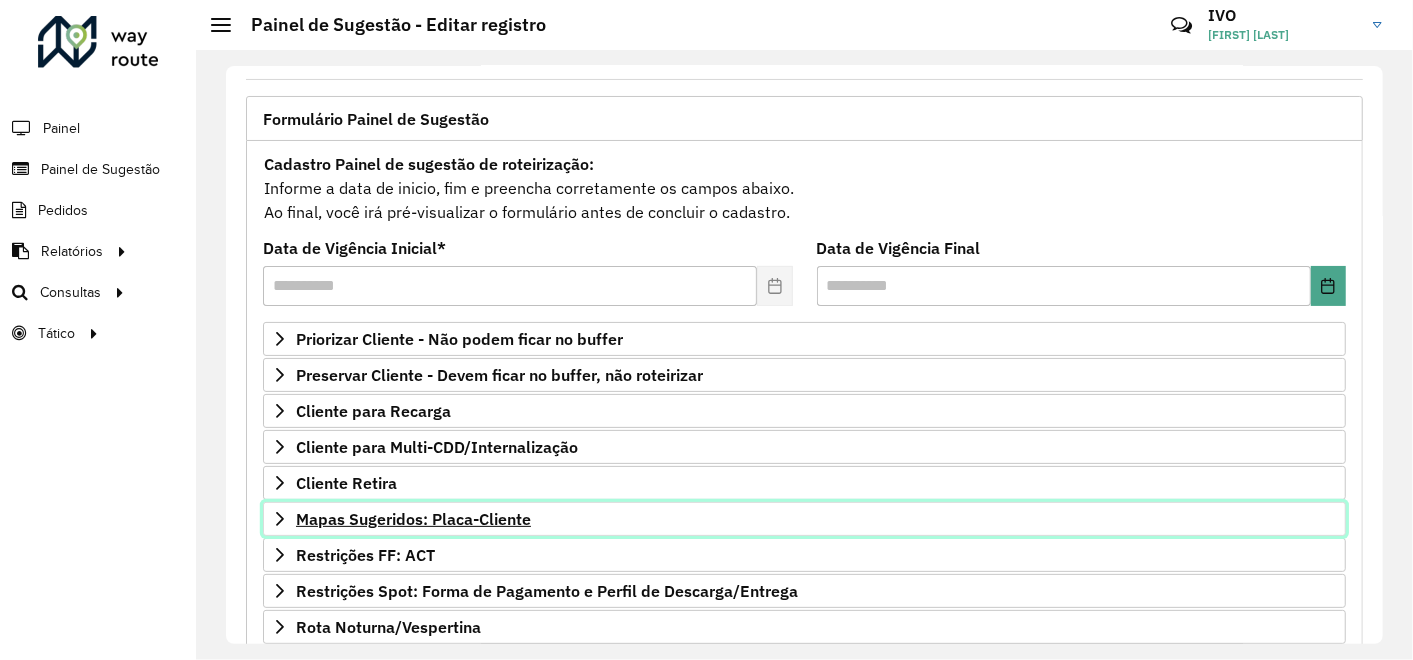 click on "Mapas Sugeridos: Placa-Cliente" at bounding box center (413, 519) 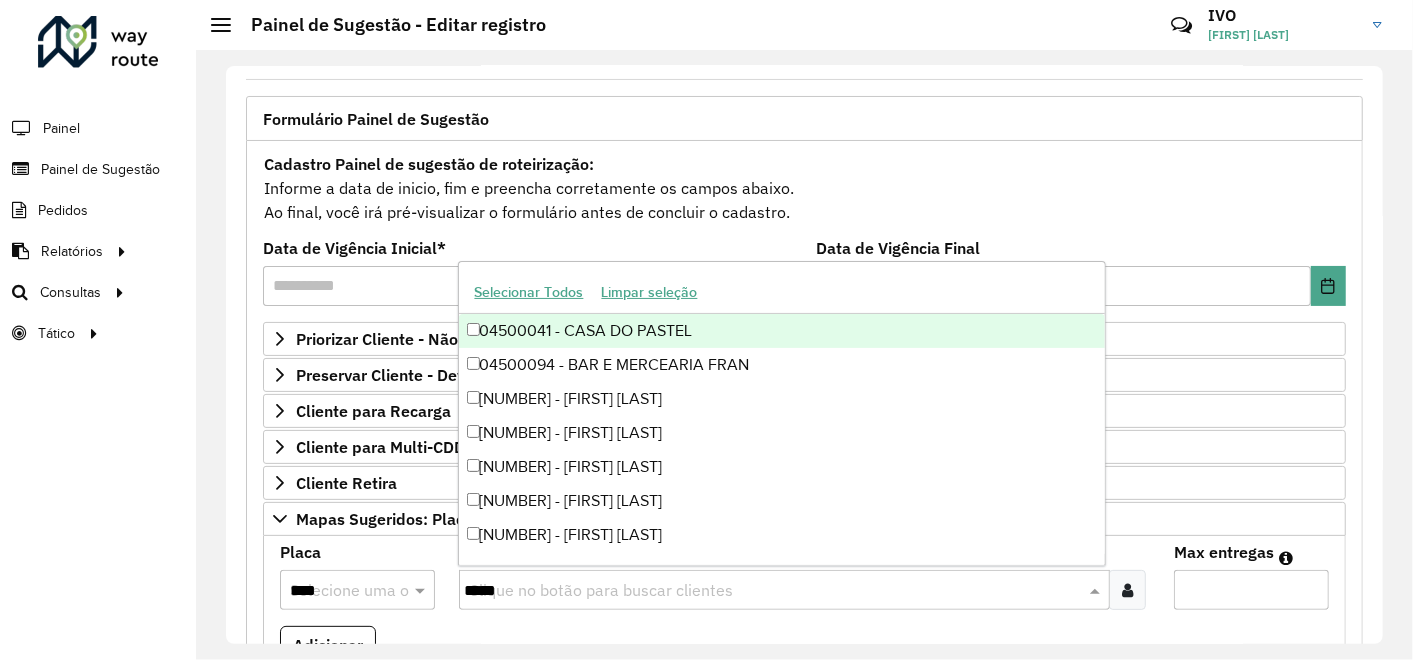 click on "*****" at bounding box center (774, 591) 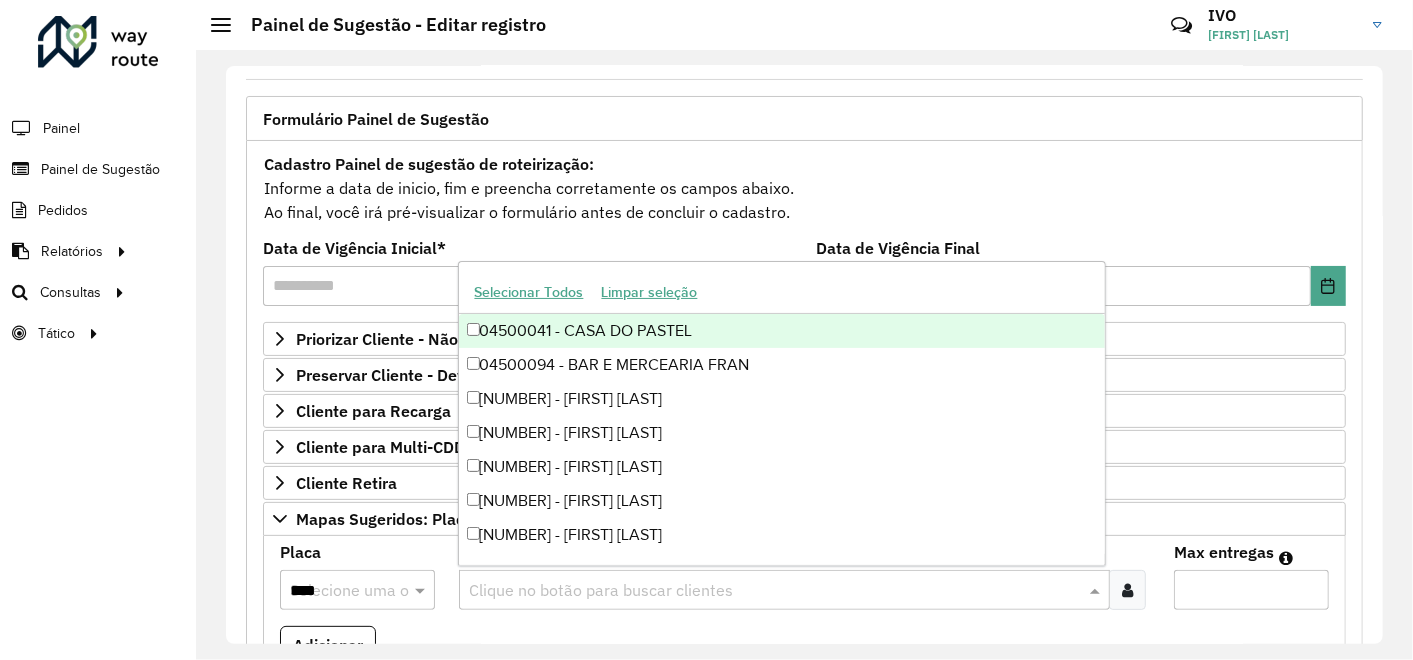 paste on "*****" 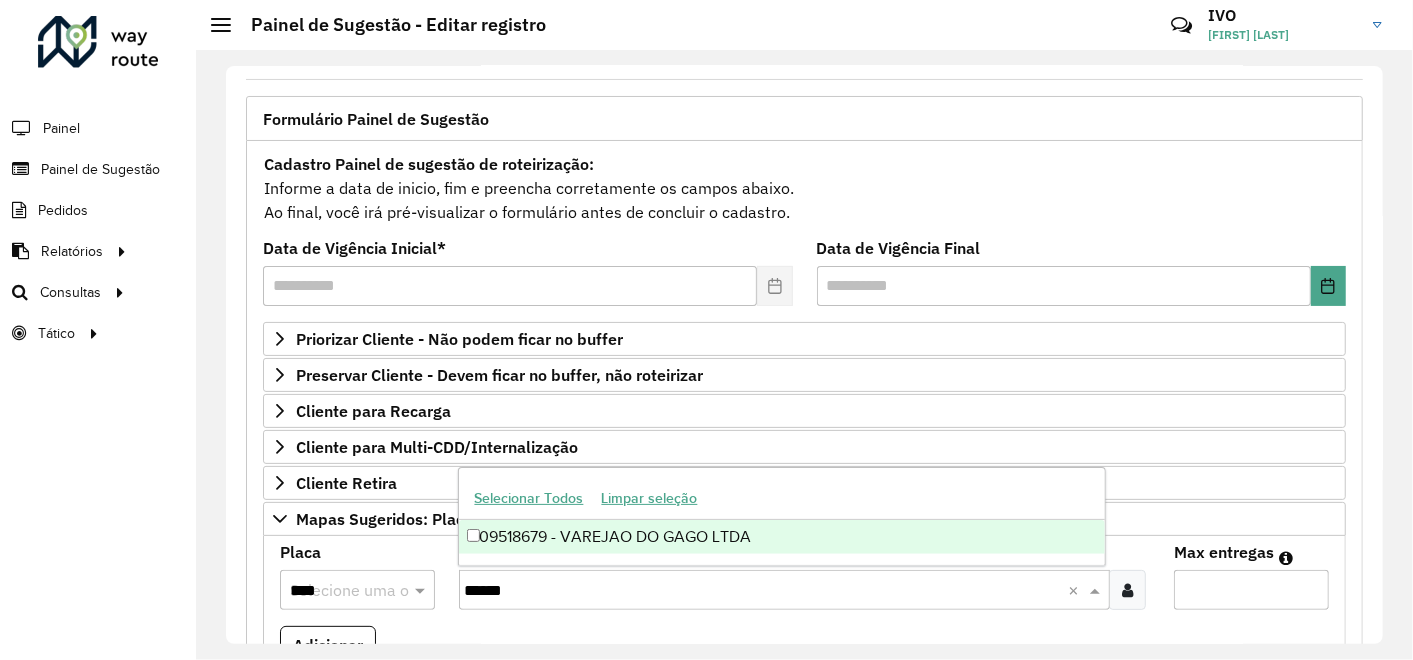 type on "*****" 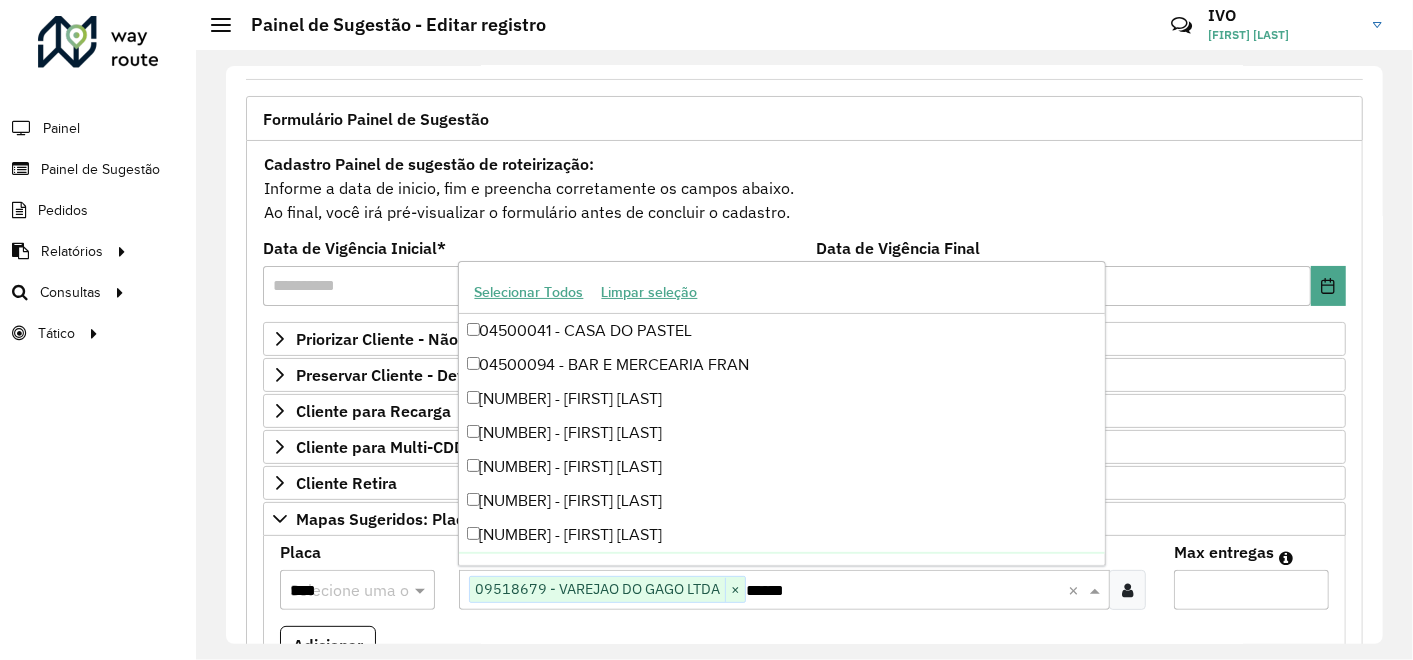 click on "*" at bounding box center [1251, 590] 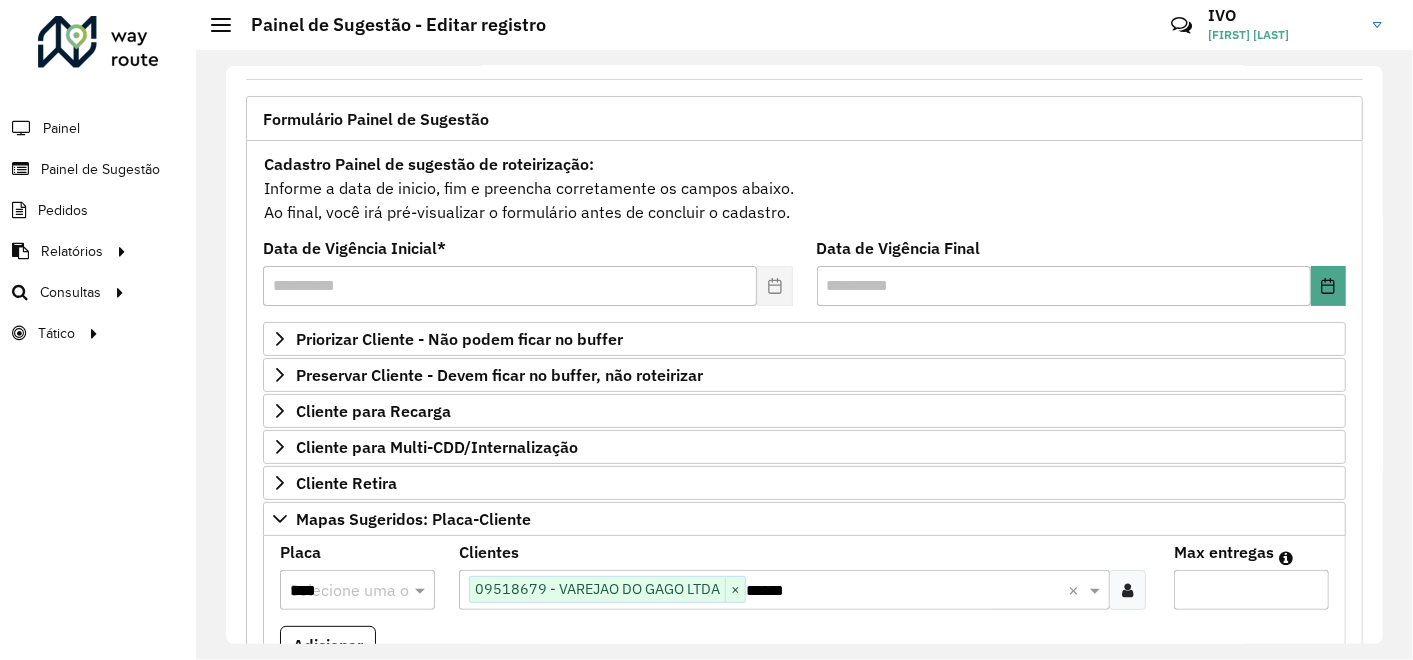 type on "*" 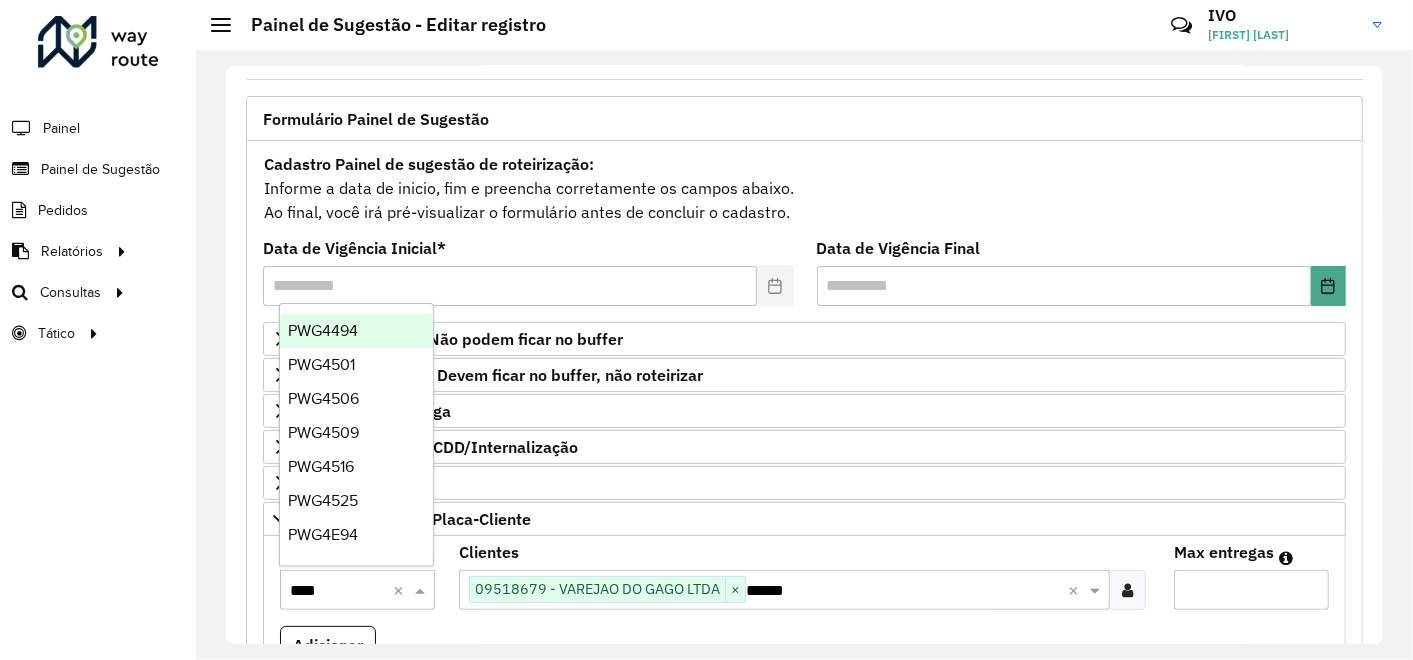type on "*****" 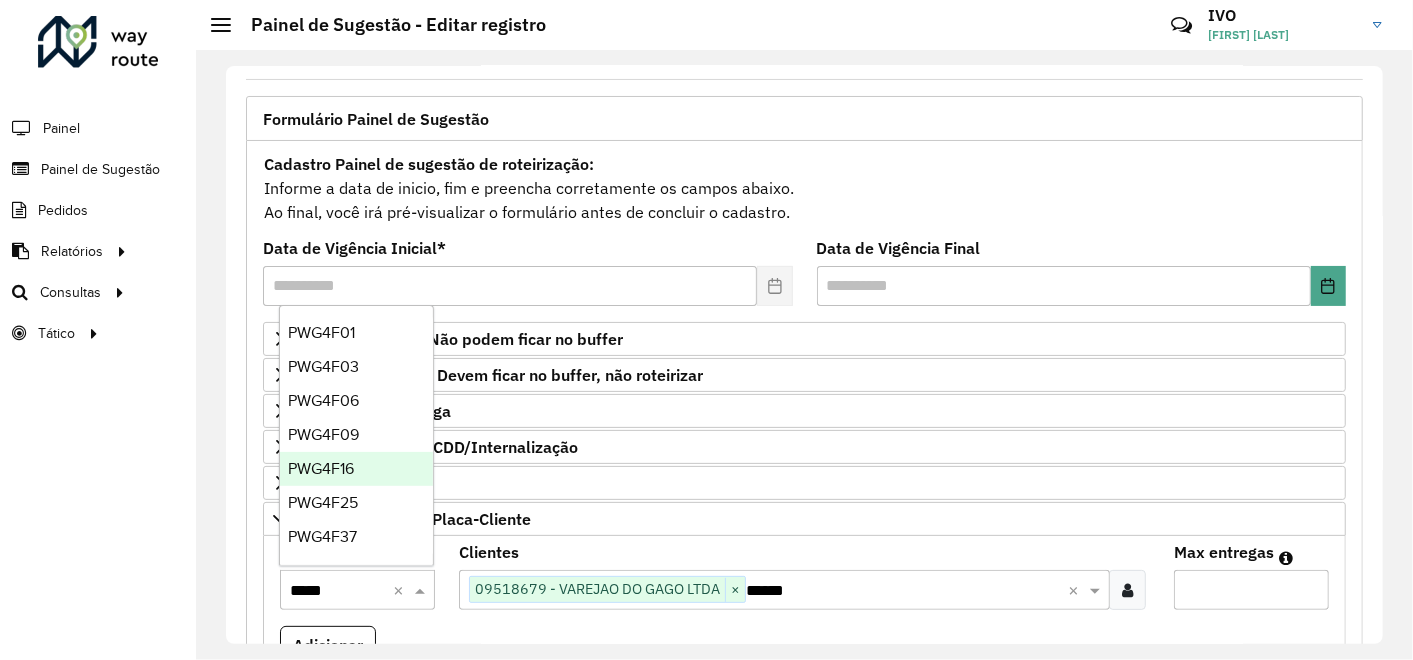 click on "PWG4F16" at bounding box center [321, 468] 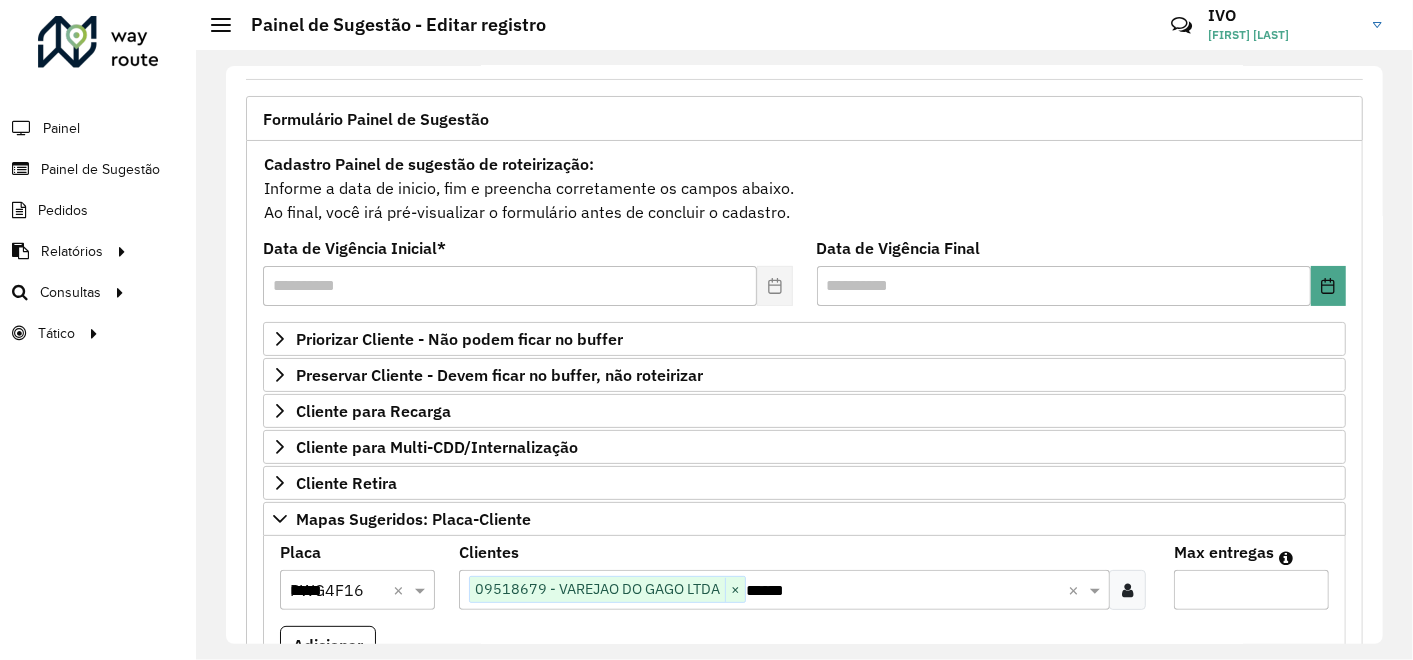 click on "*" at bounding box center [1251, 590] 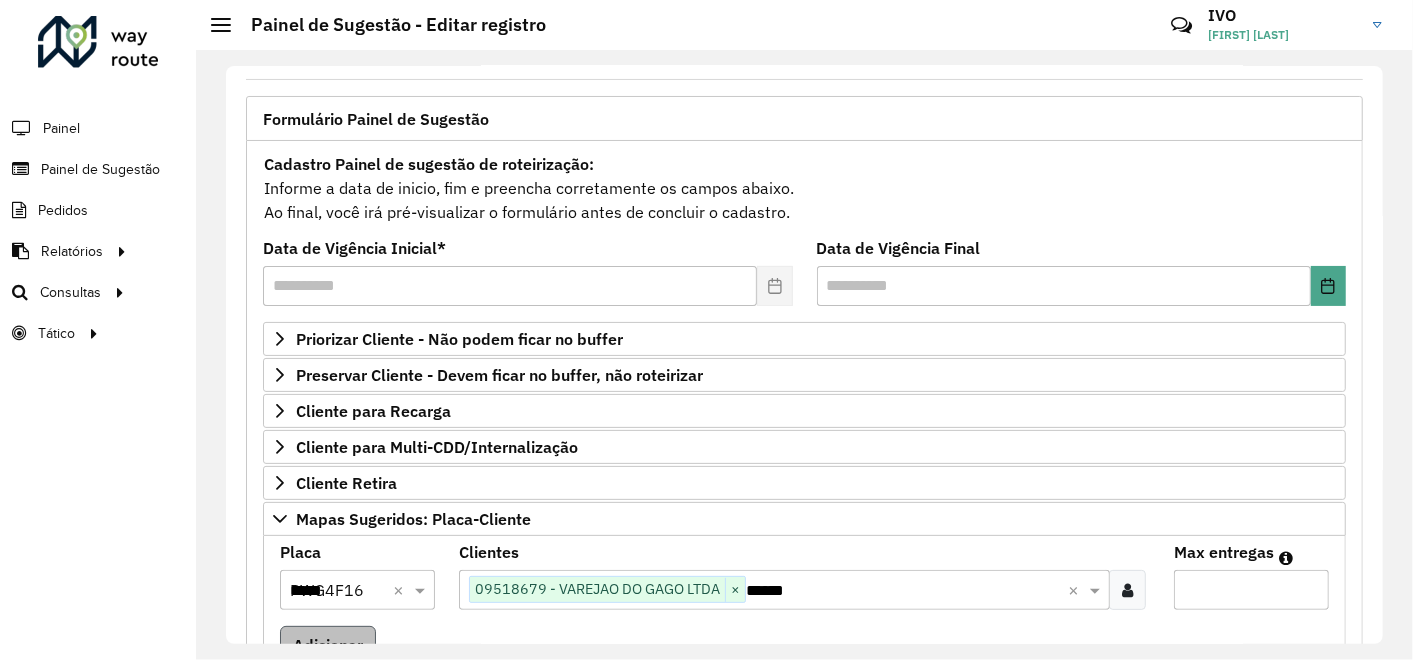 type on "*" 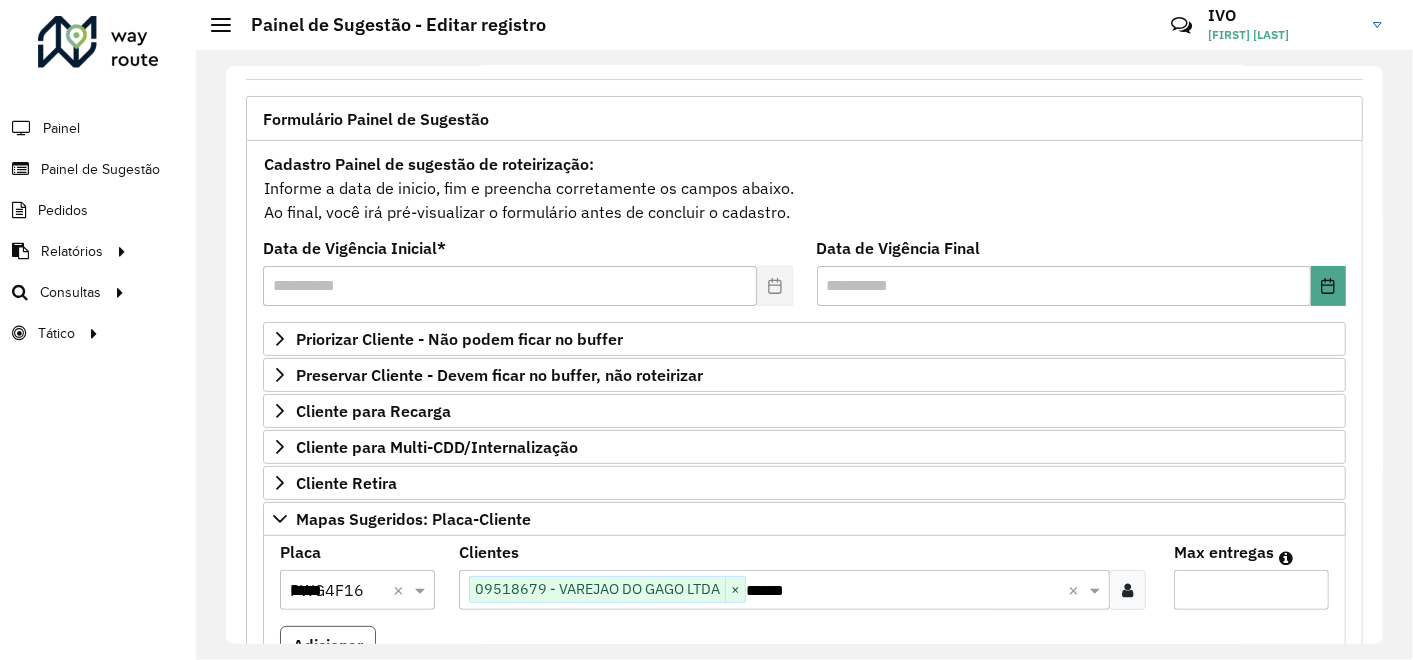 click on "Adicionar" at bounding box center (328, 645) 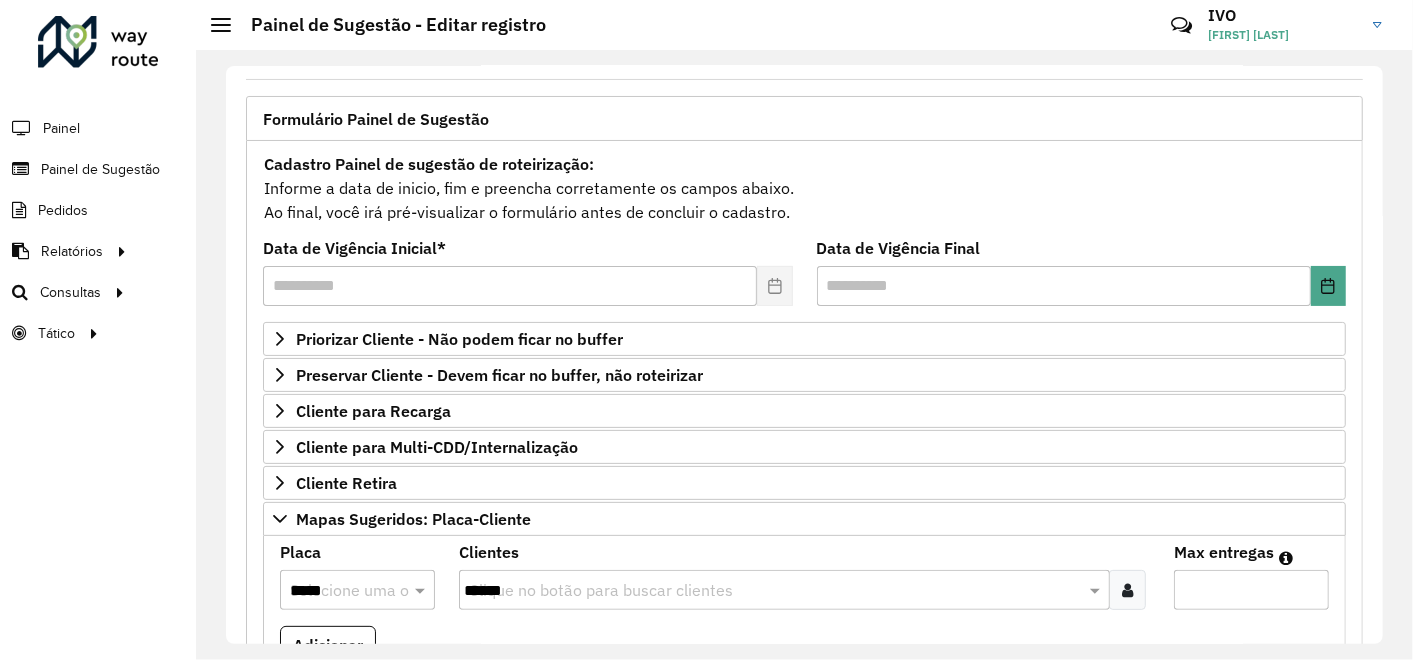 type 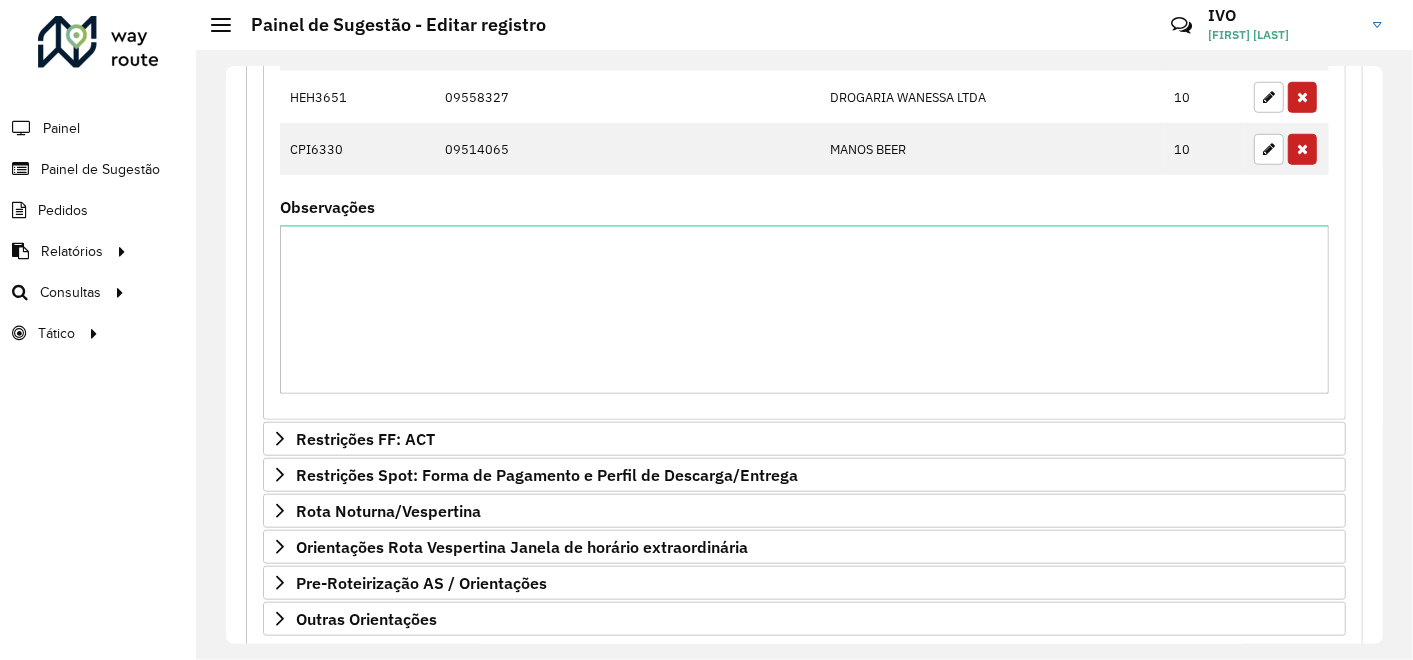 scroll, scrollTop: 1015, scrollLeft: 0, axis: vertical 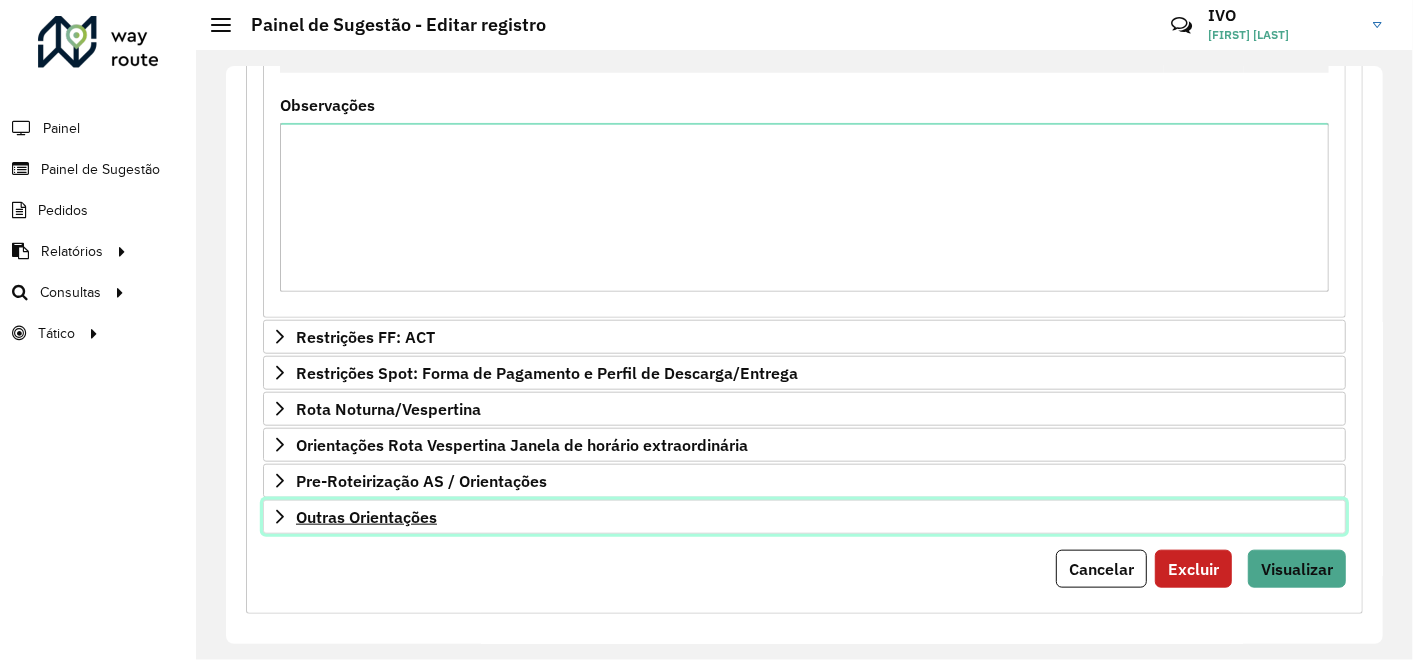 click on "Outras Orientações" at bounding box center (366, 517) 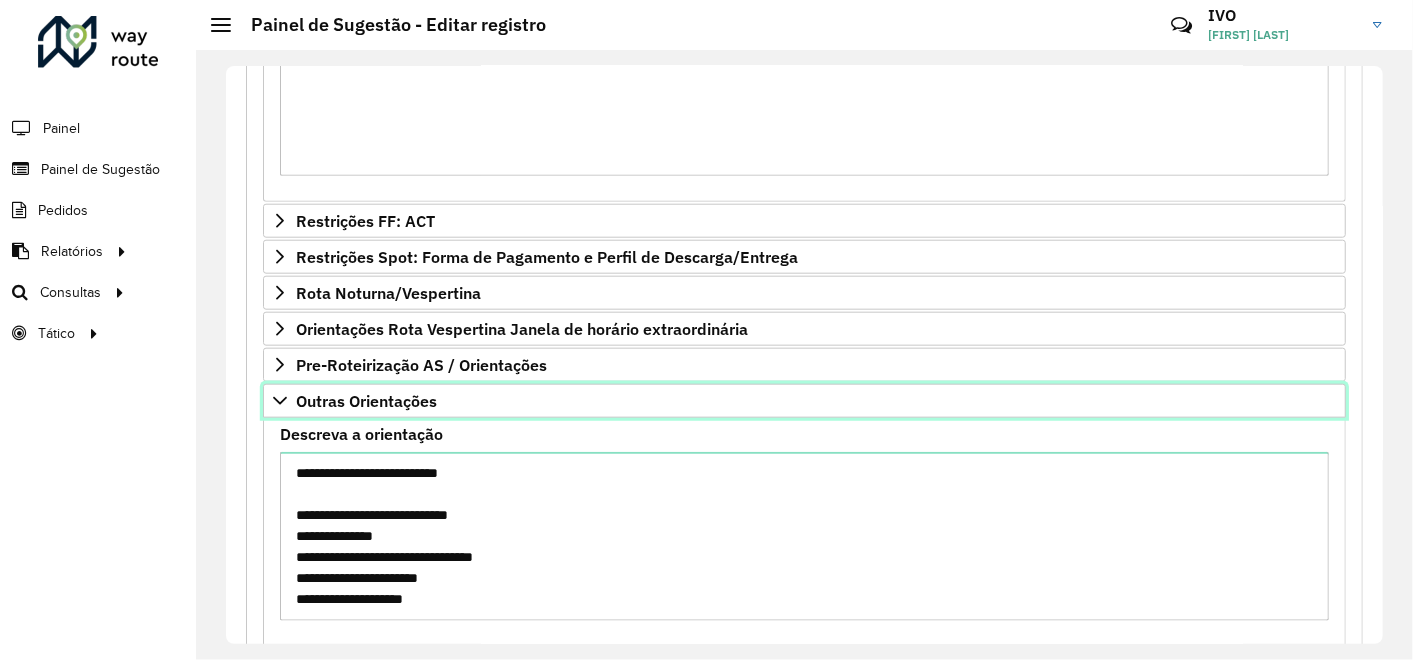 scroll, scrollTop: 1245, scrollLeft: 0, axis: vertical 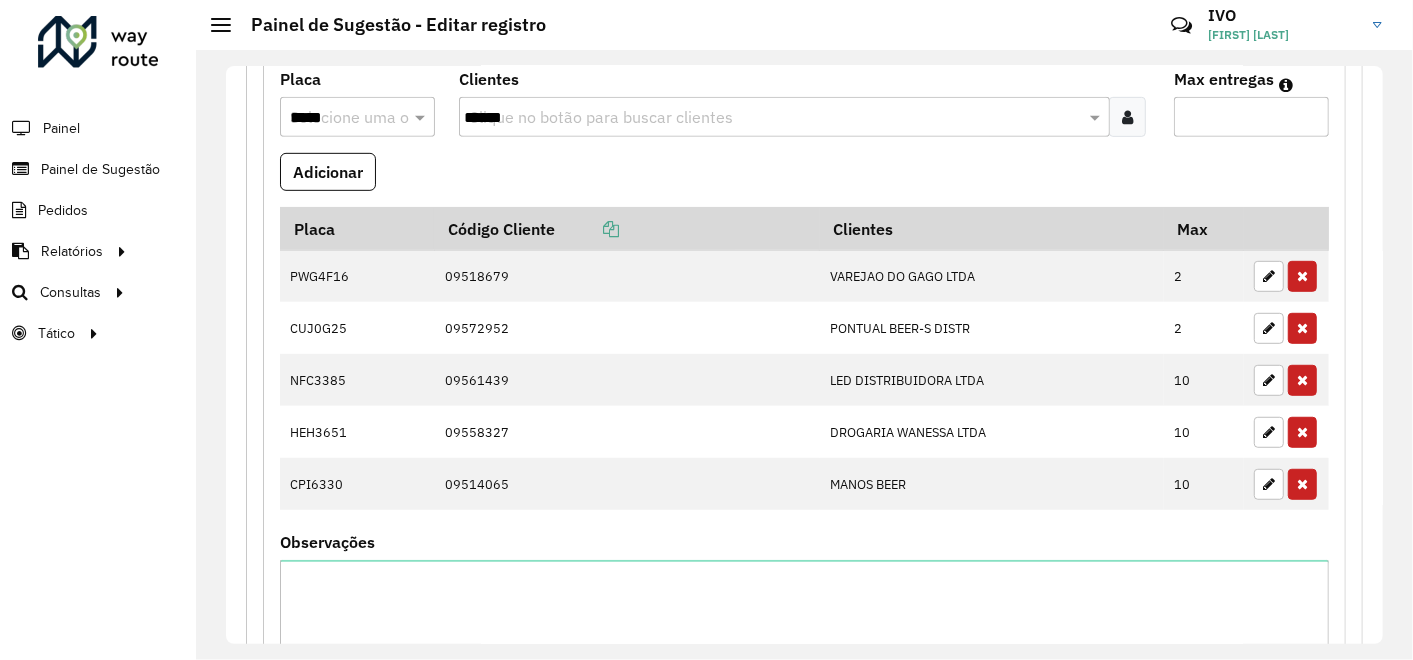 click on "*****" at bounding box center [774, 118] 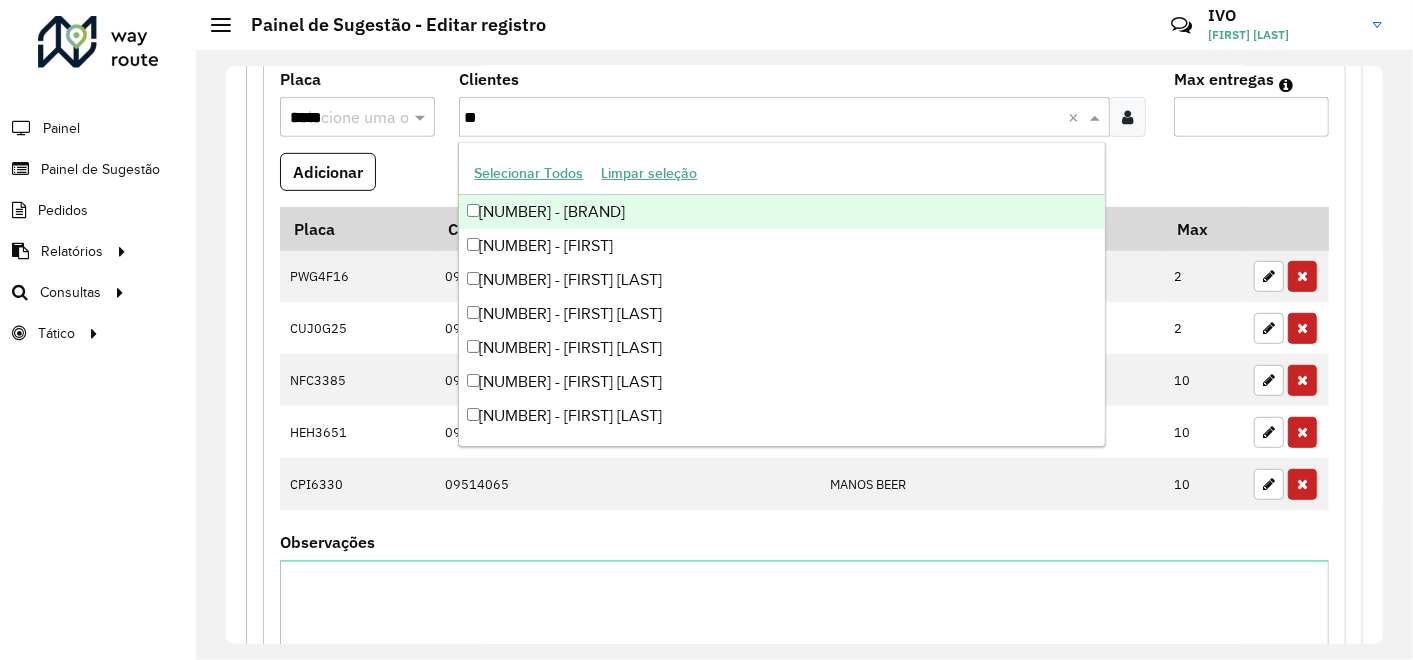 type on "*" 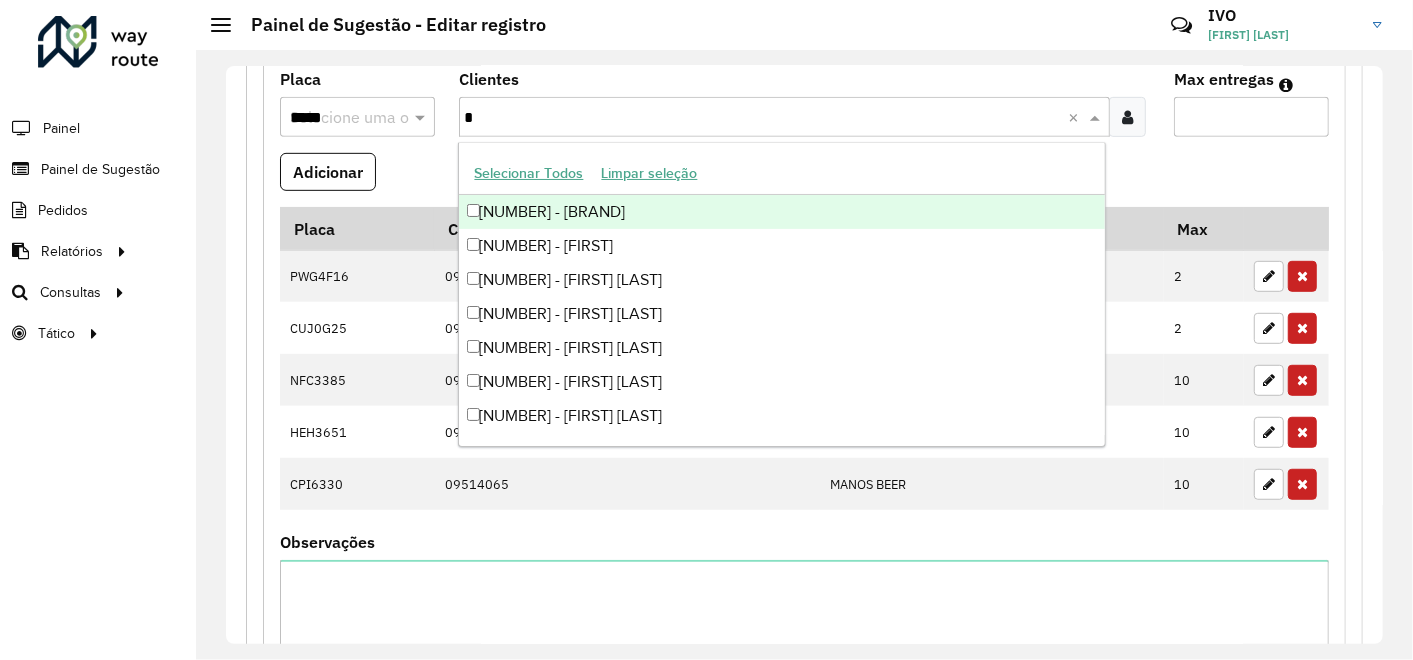 type 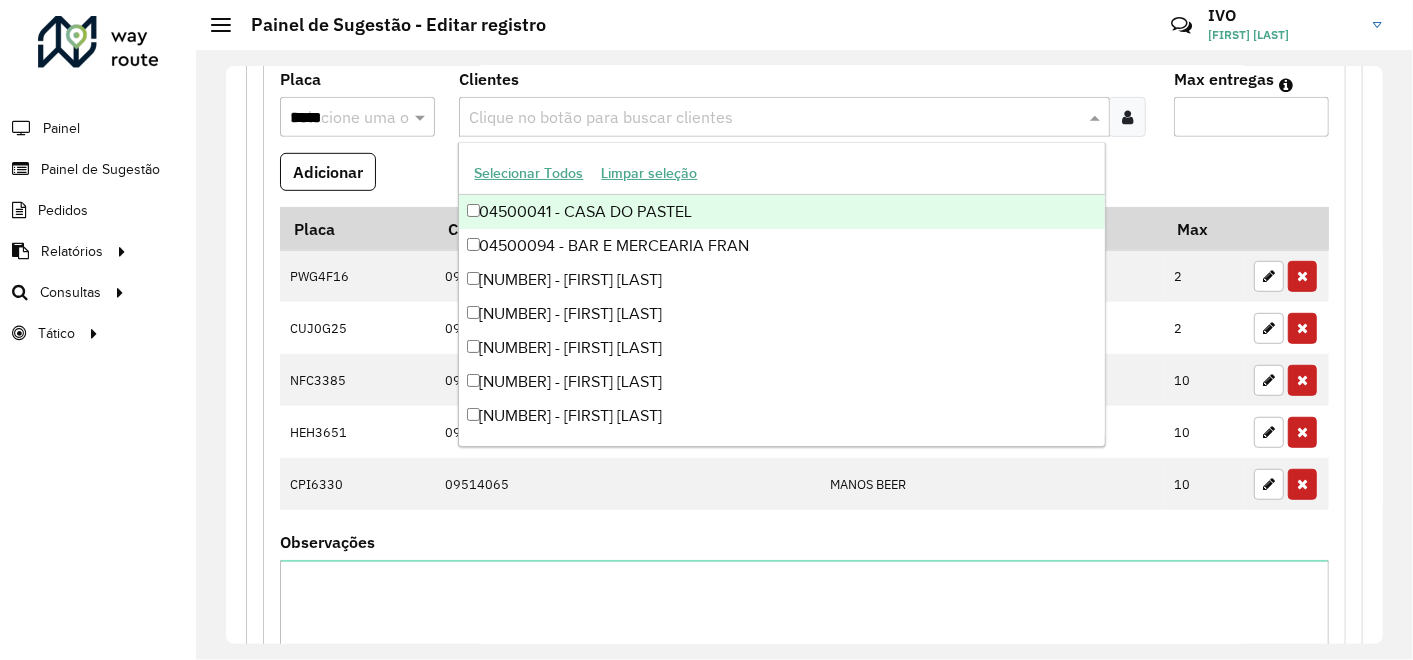 click on "*****" at bounding box center (337, 118) 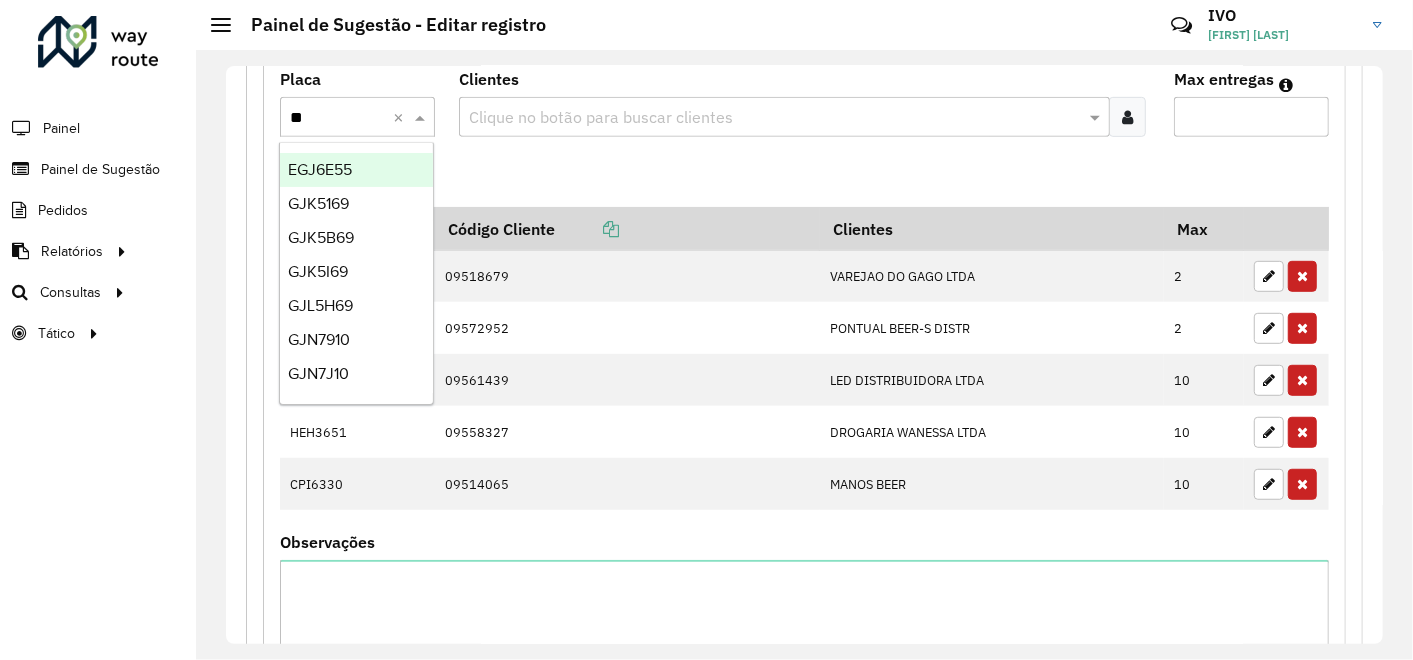 type on "***" 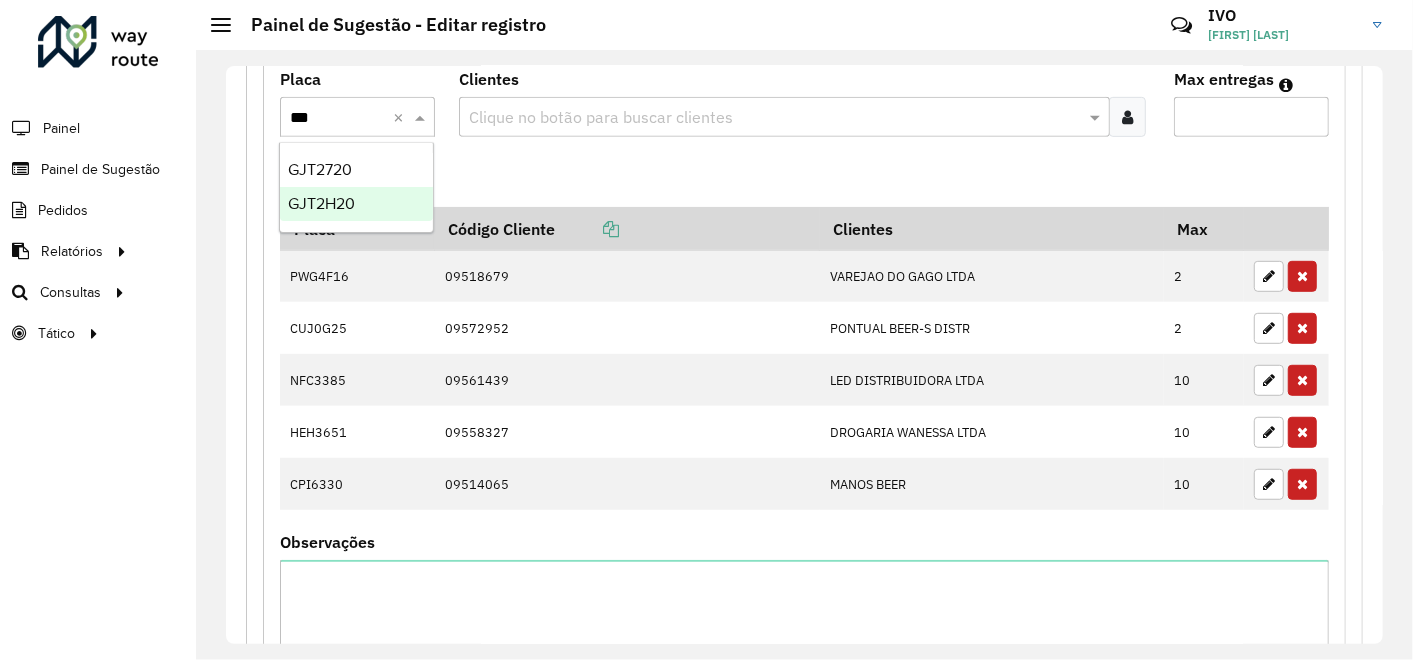 click on "GJT2H20" at bounding box center (321, 203) 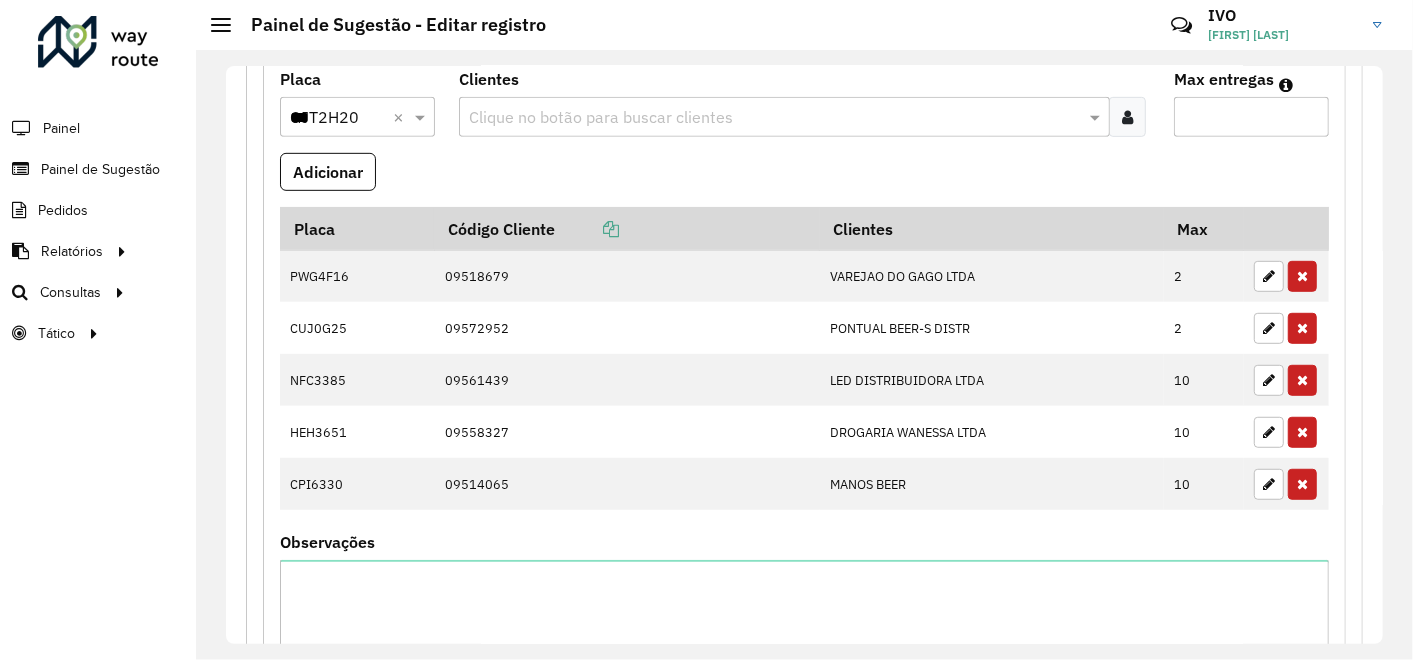 type 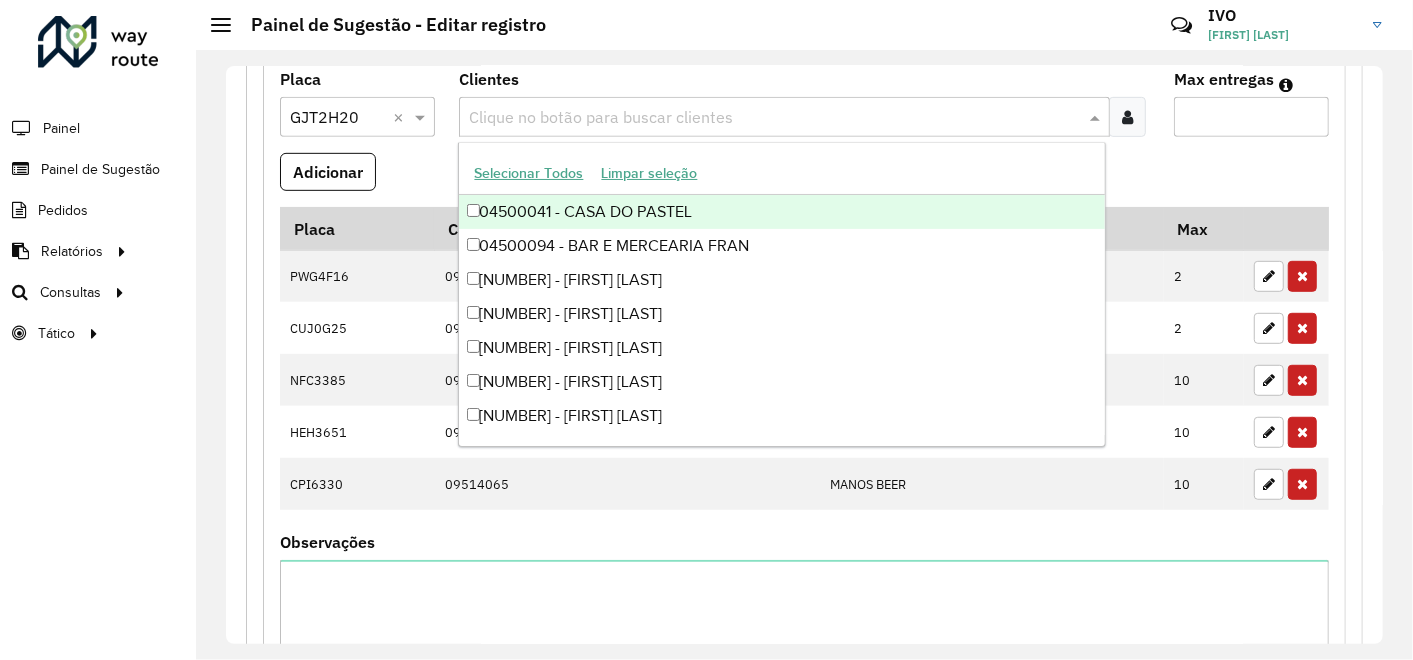 click at bounding box center (774, 118) 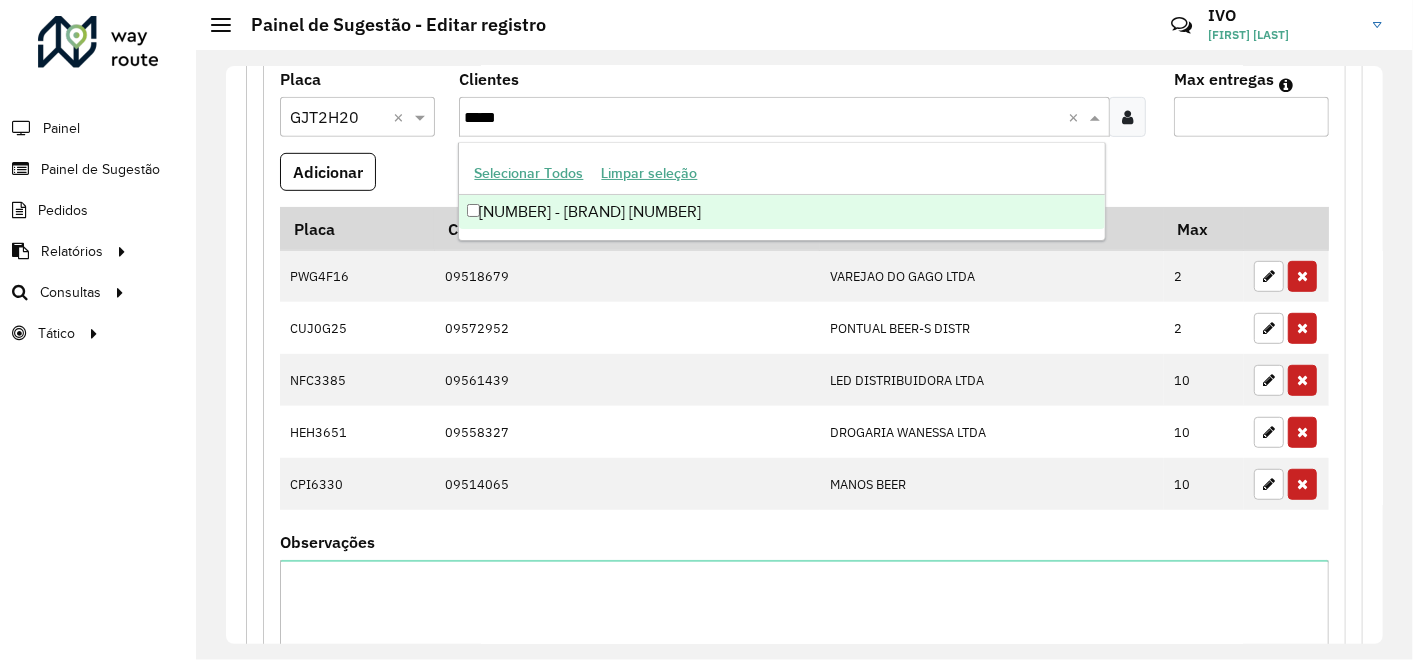 type on "*****" 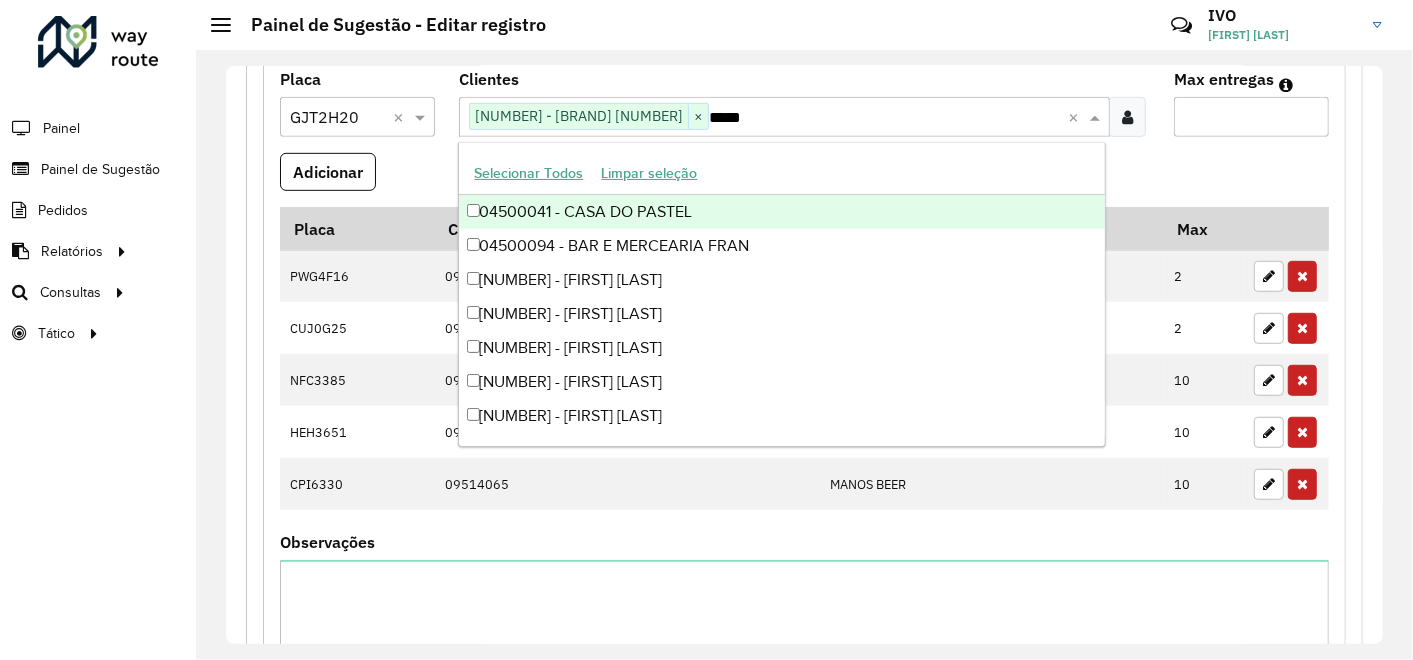 click on "*" at bounding box center (1251, 117) 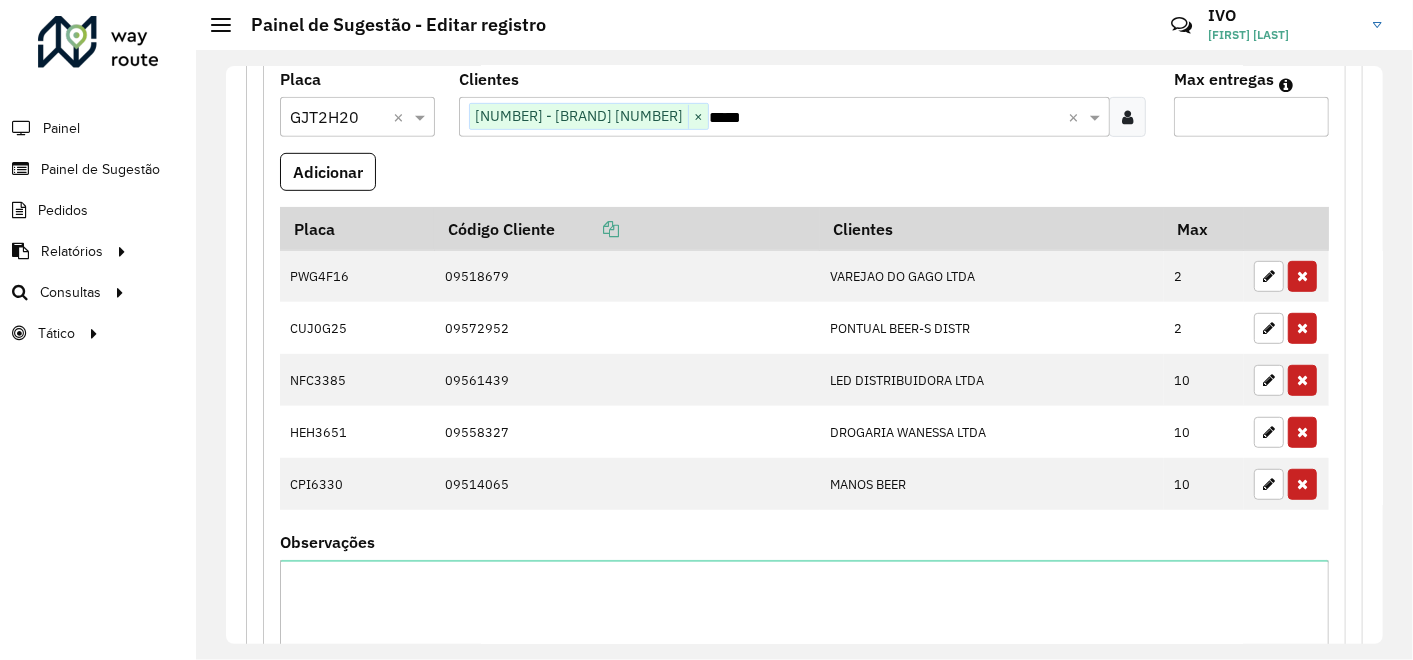 type on "*" 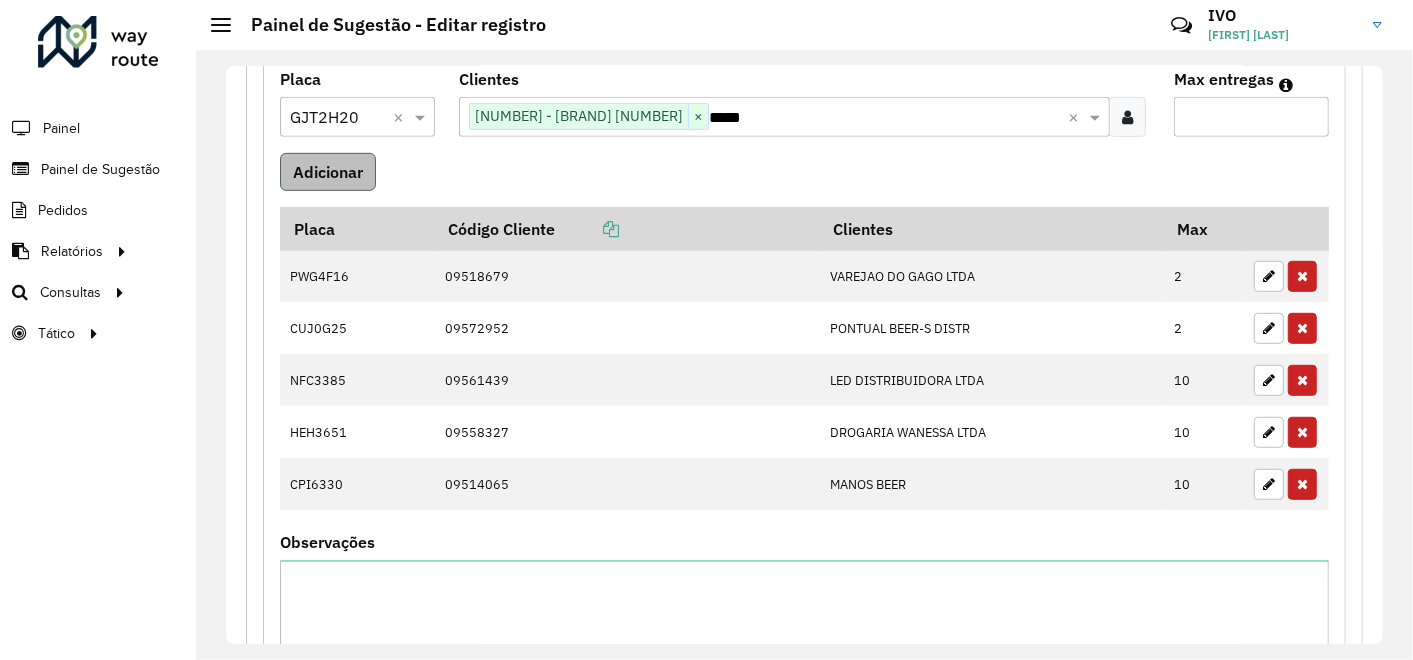 type on "*" 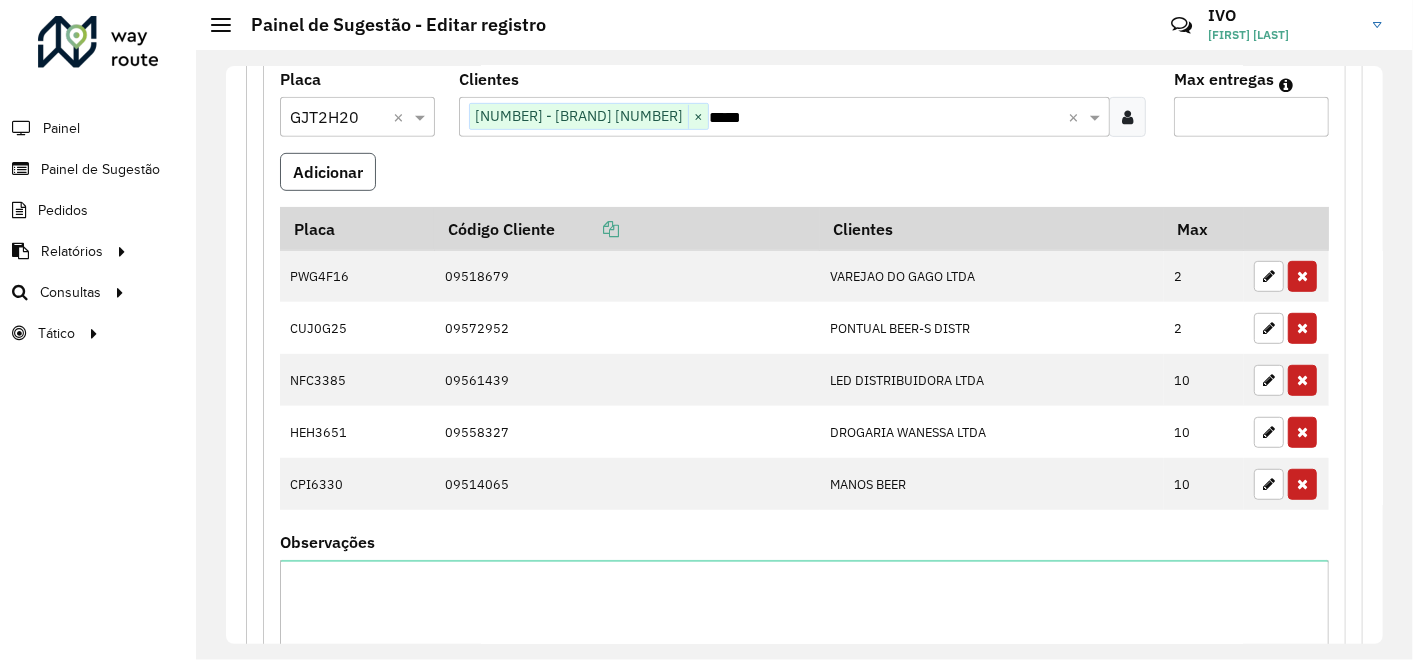 click on "Adicionar" at bounding box center [328, 172] 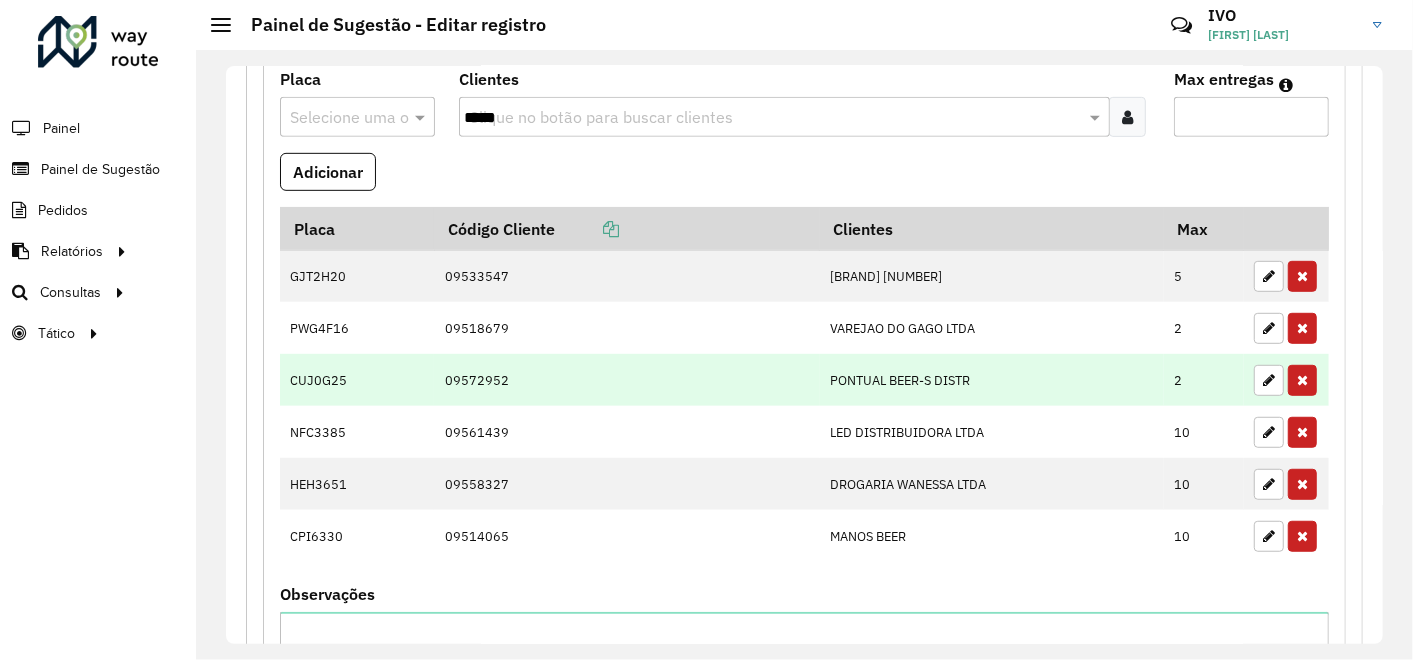 scroll, scrollTop: 467, scrollLeft: 0, axis: vertical 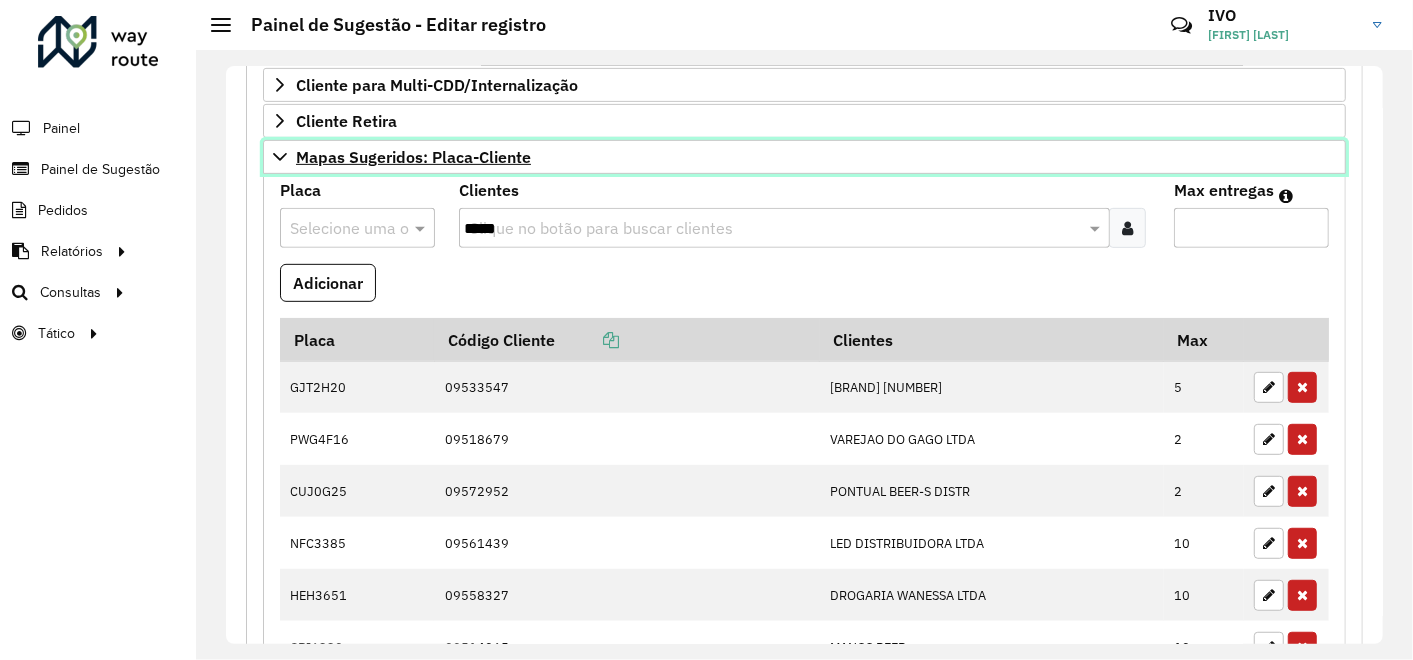 click on "Mapas Sugeridos: Placa-Cliente" at bounding box center (413, 157) 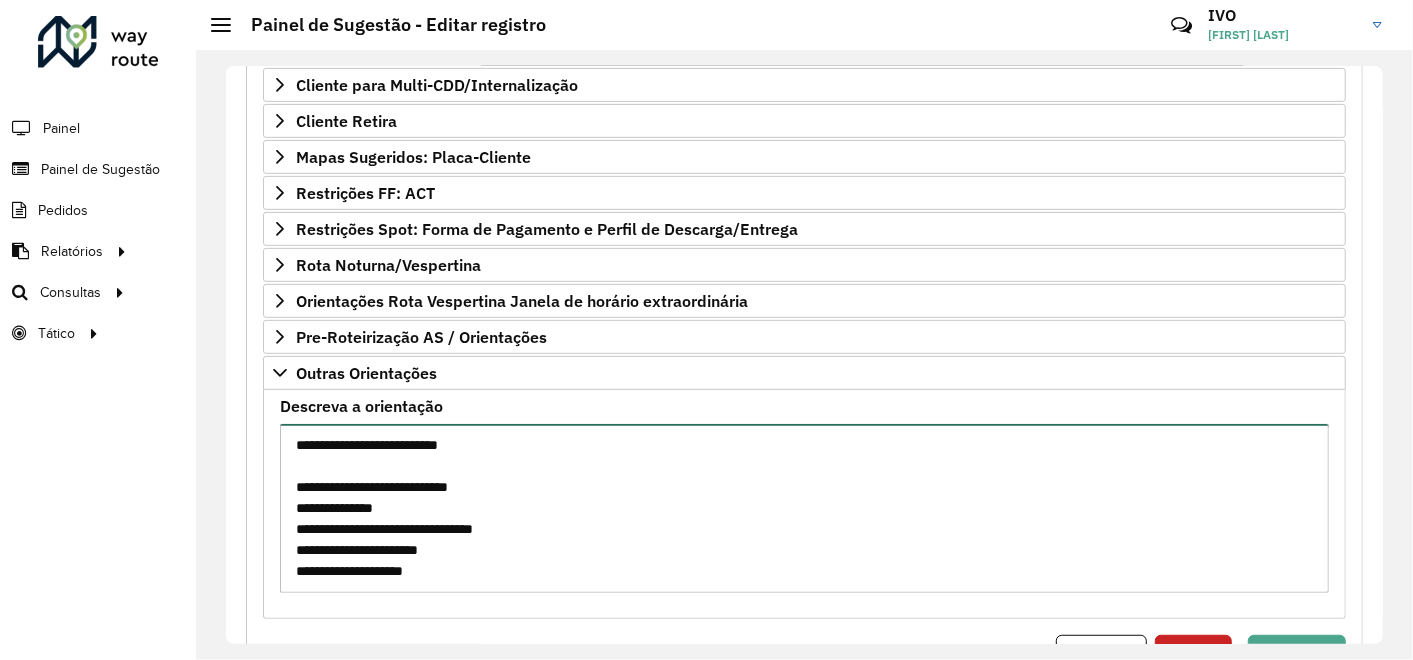 click on "Descreva a orientação" at bounding box center [804, 508] 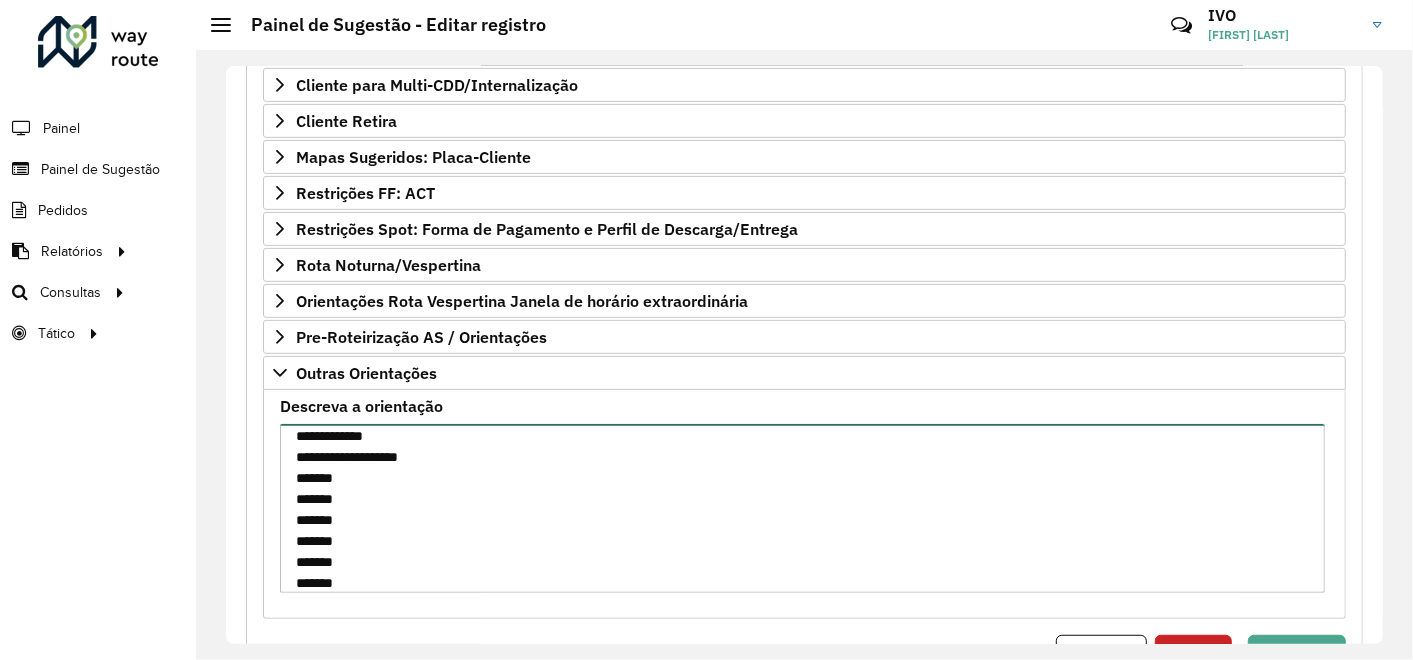 scroll, scrollTop: 912, scrollLeft: 0, axis: vertical 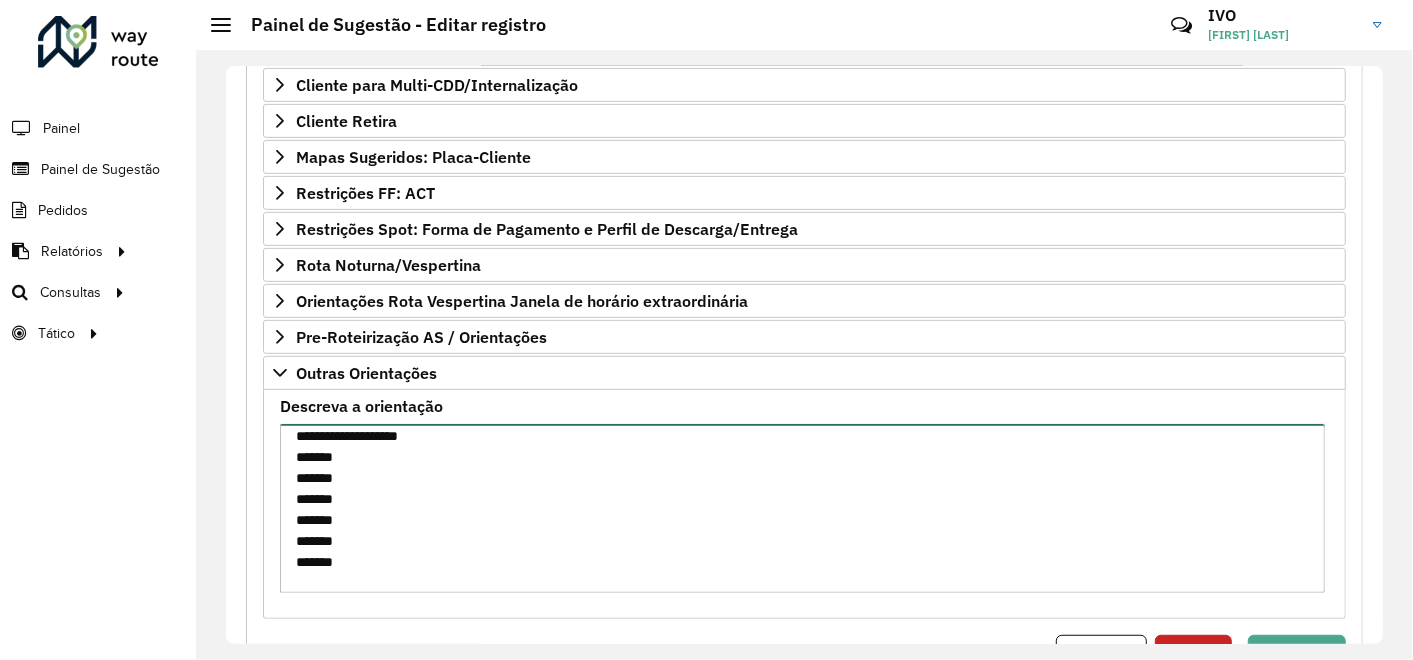 click on "Descreva a orientação" at bounding box center [802, 508] 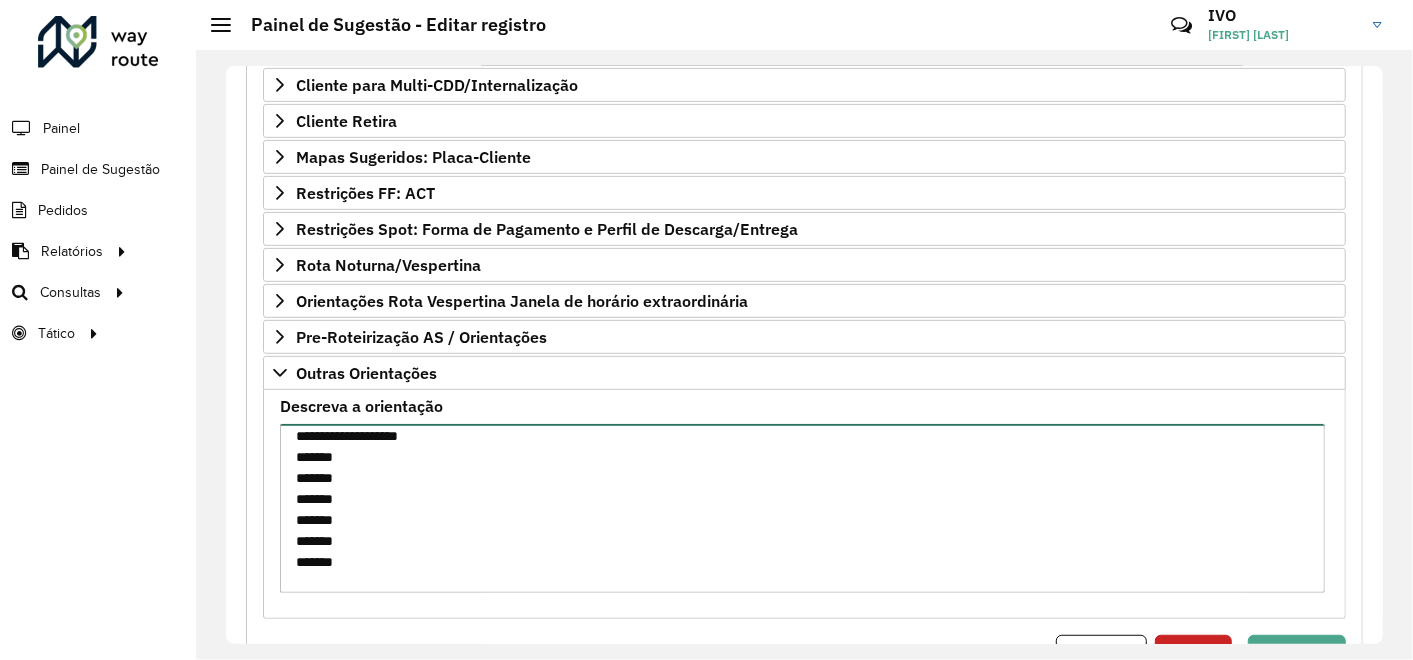 paste on "*******" 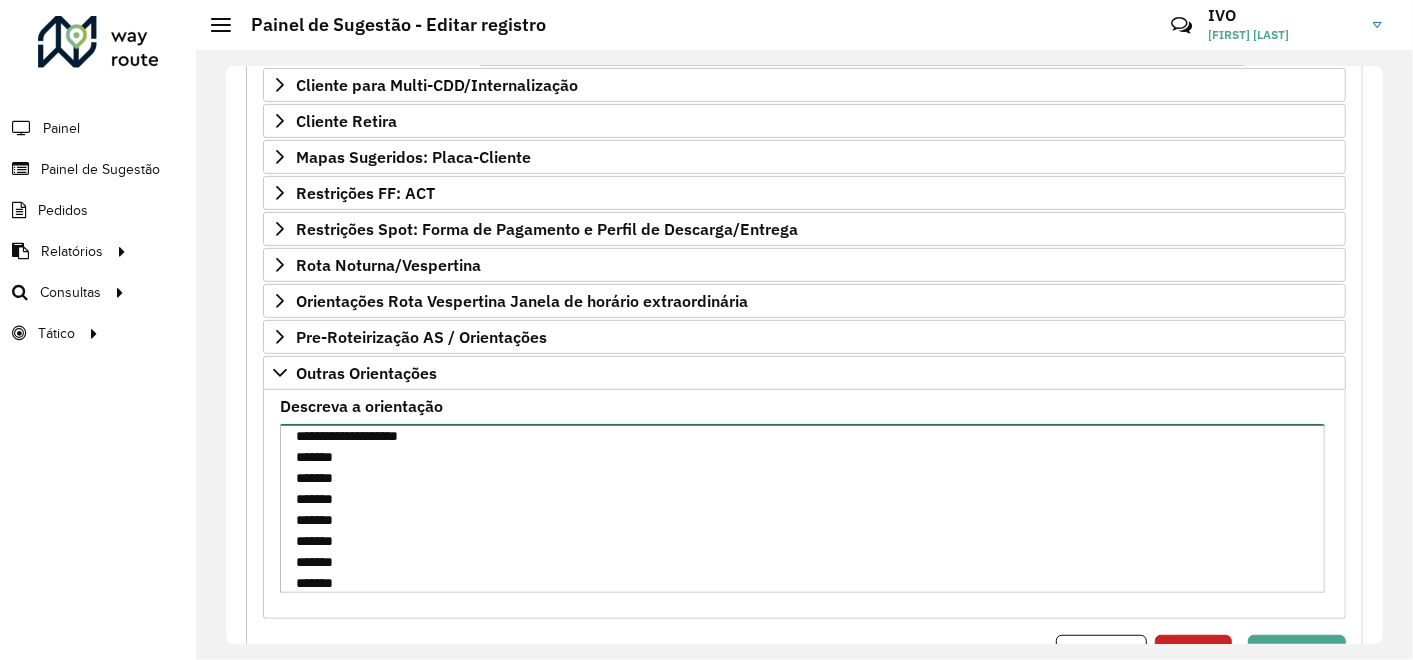 scroll, scrollTop: 933, scrollLeft: 0, axis: vertical 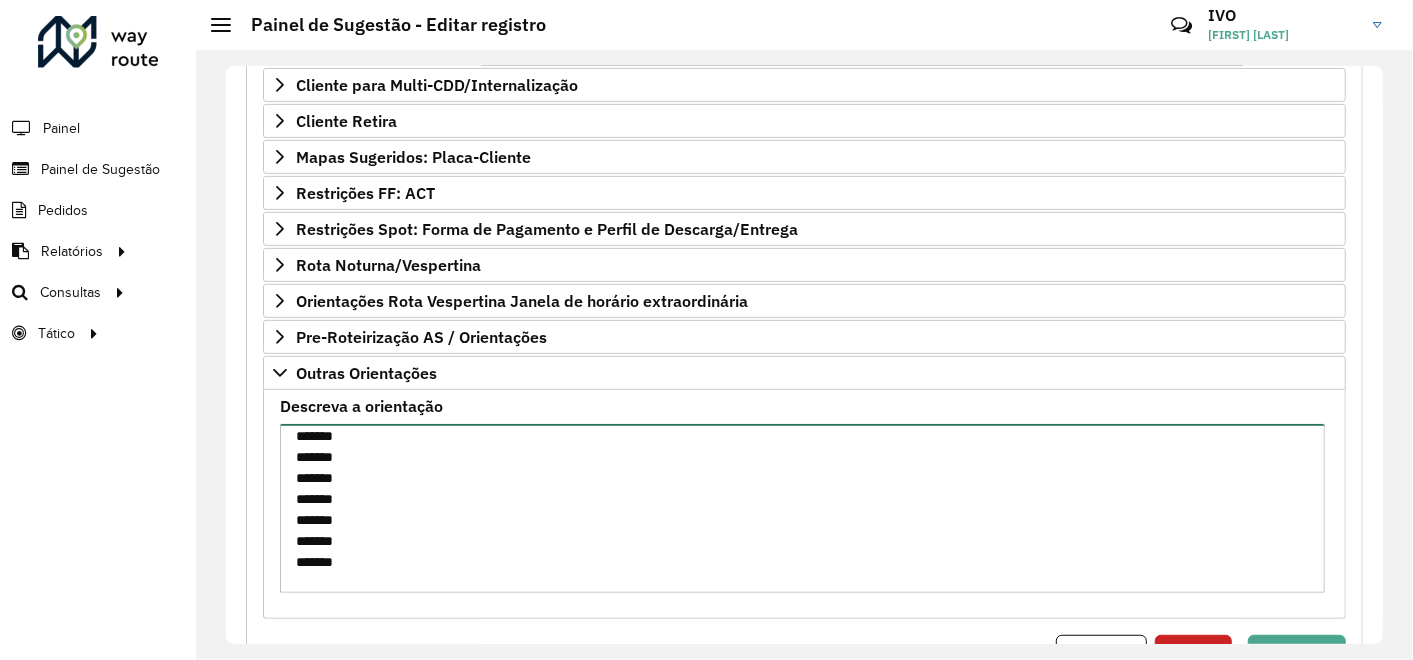 paste on "*******" 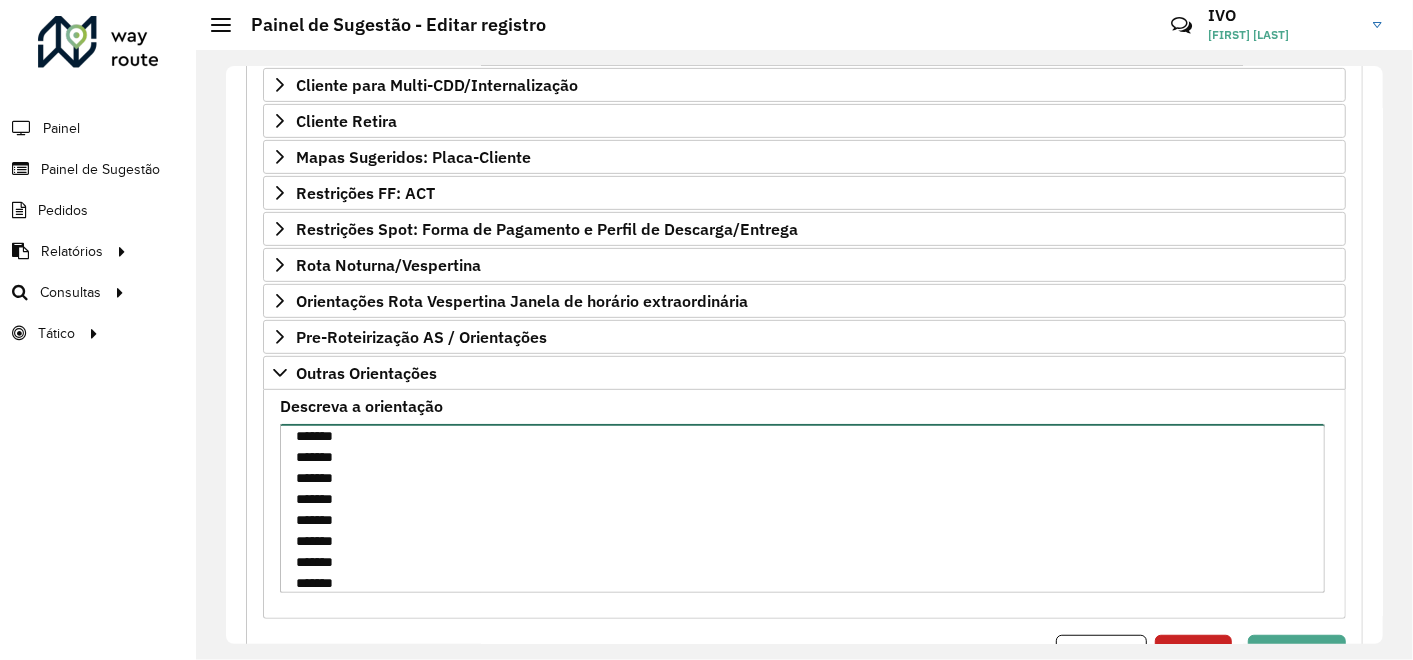 scroll, scrollTop: 954, scrollLeft: 0, axis: vertical 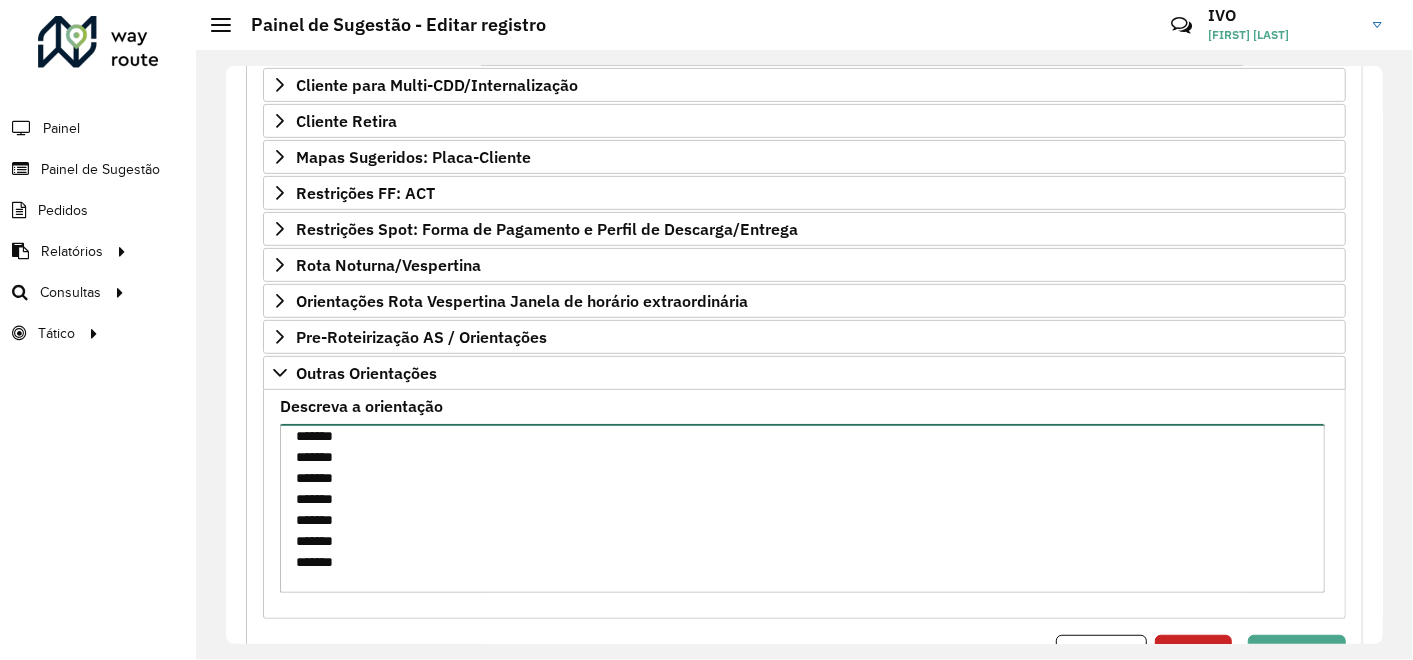 paste on "*******" 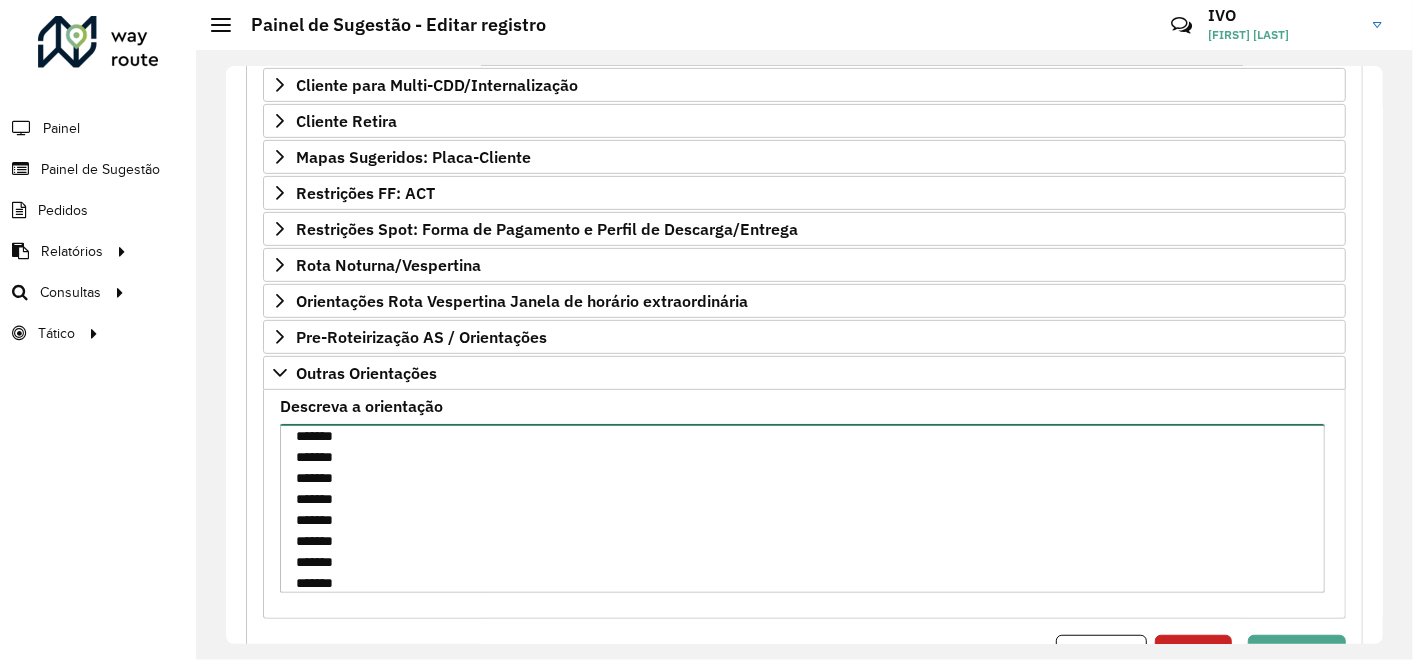 scroll, scrollTop: 975, scrollLeft: 0, axis: vertical 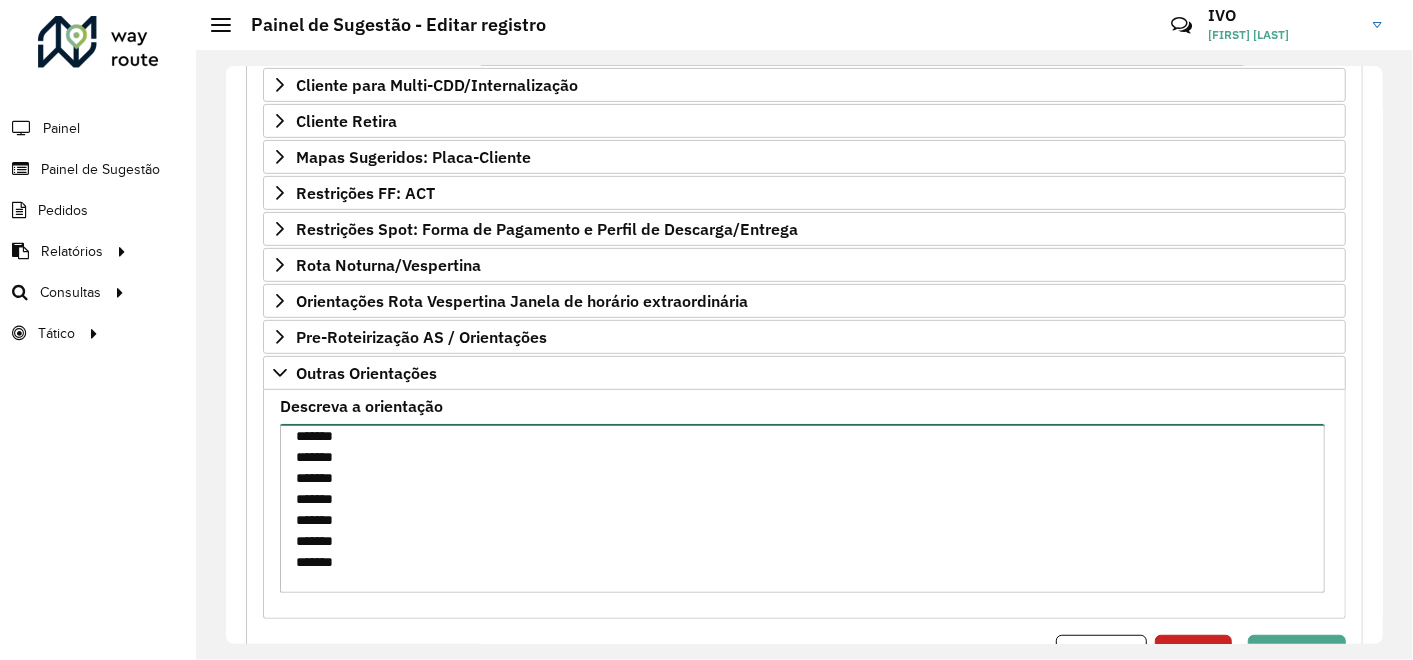 paste on "*******" 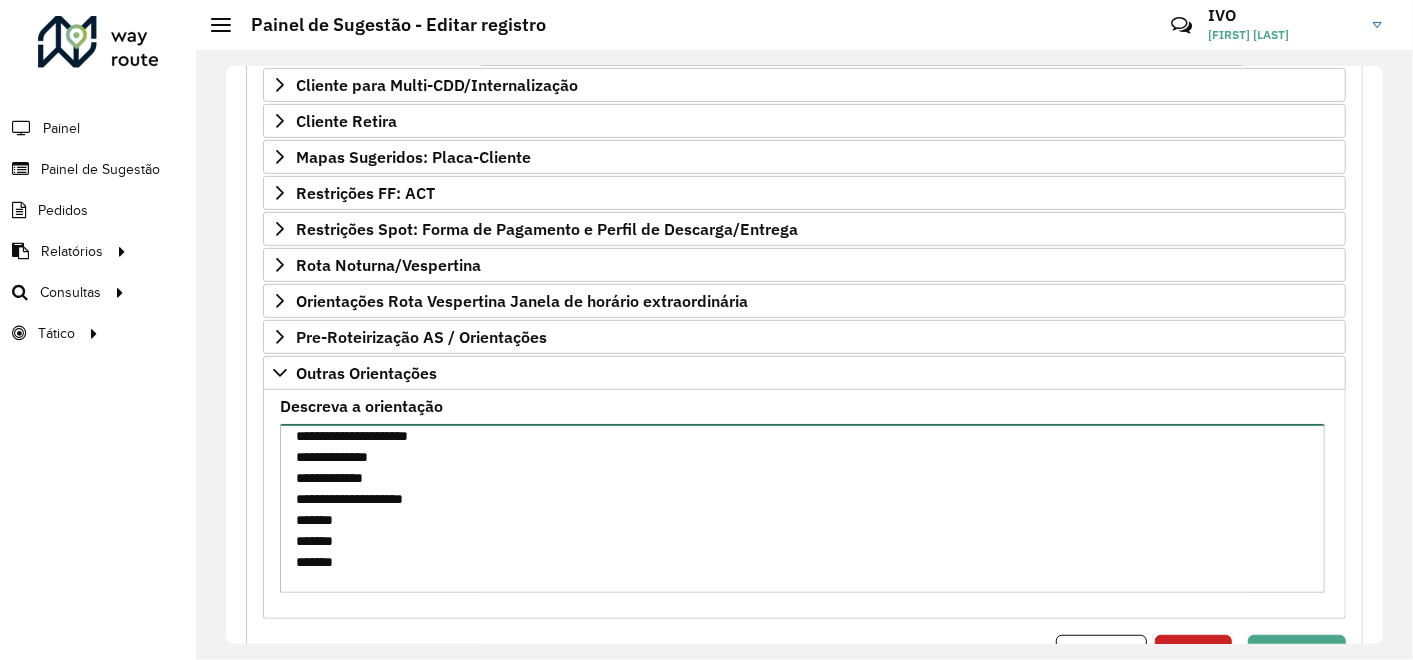 scroll, scrollTop: 1206, scrollLeft: 0, axis: vertical 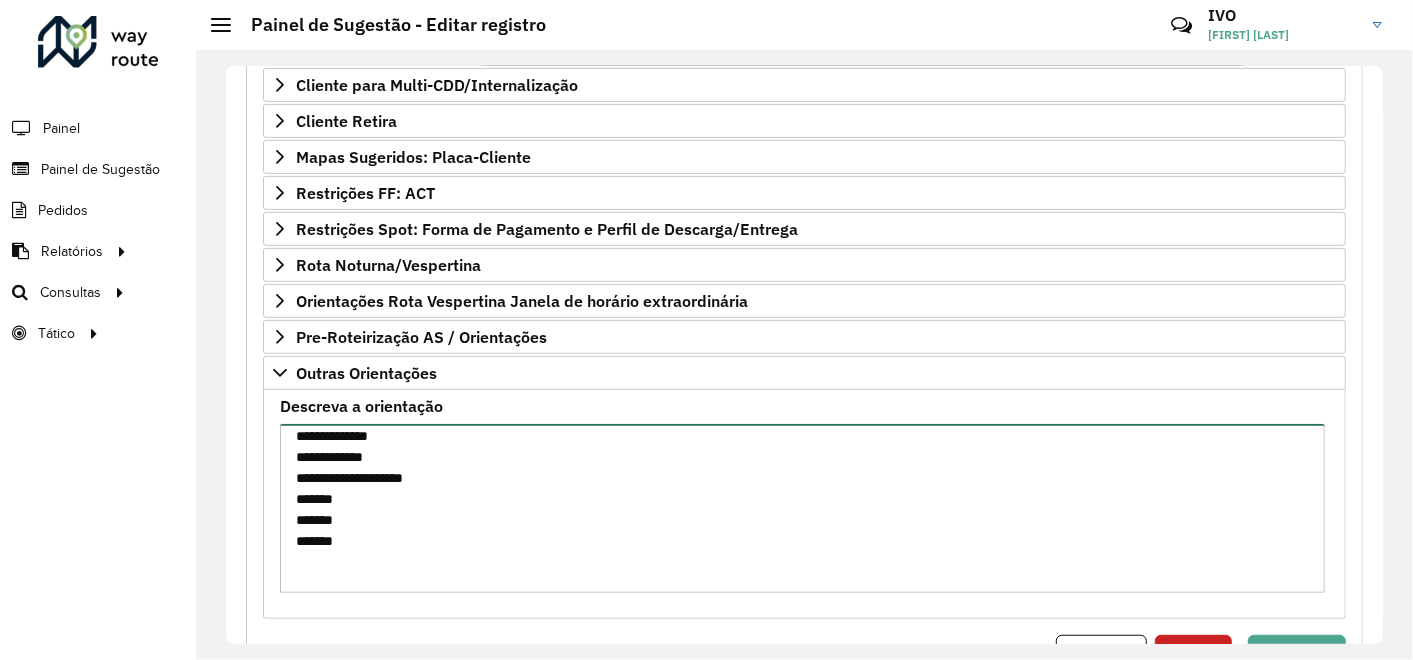 paste on "*******" 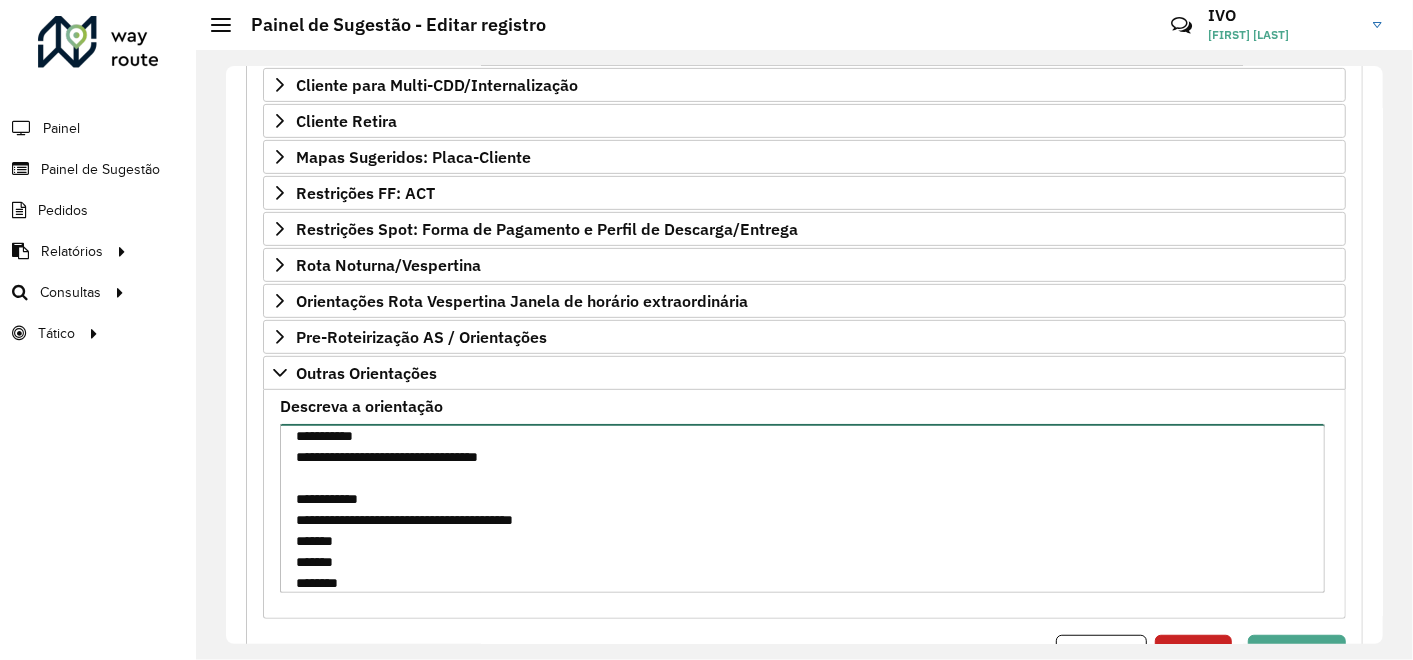 scroll, scrollTop: 1437, scrollLeft: 0, axis: vertical 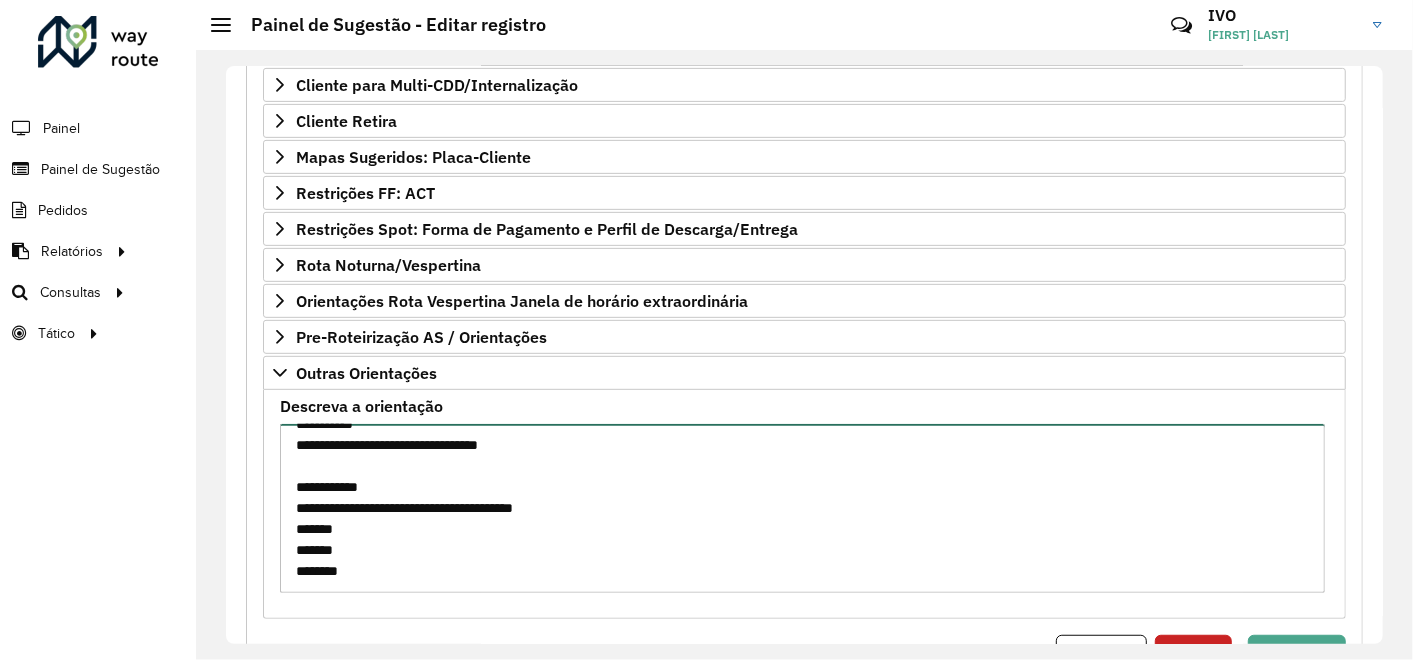 paste on "*******" 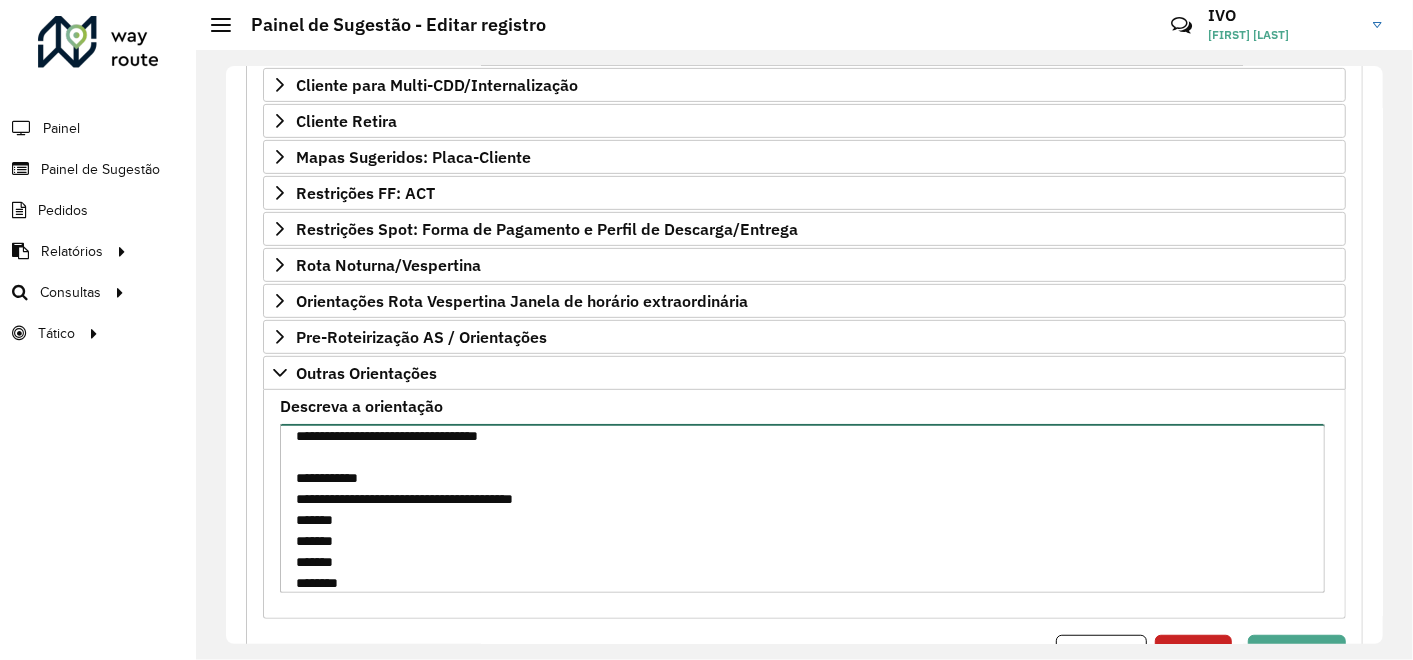scroll, scrollTop: 1458, scrollLeft: 0, axis: vertical 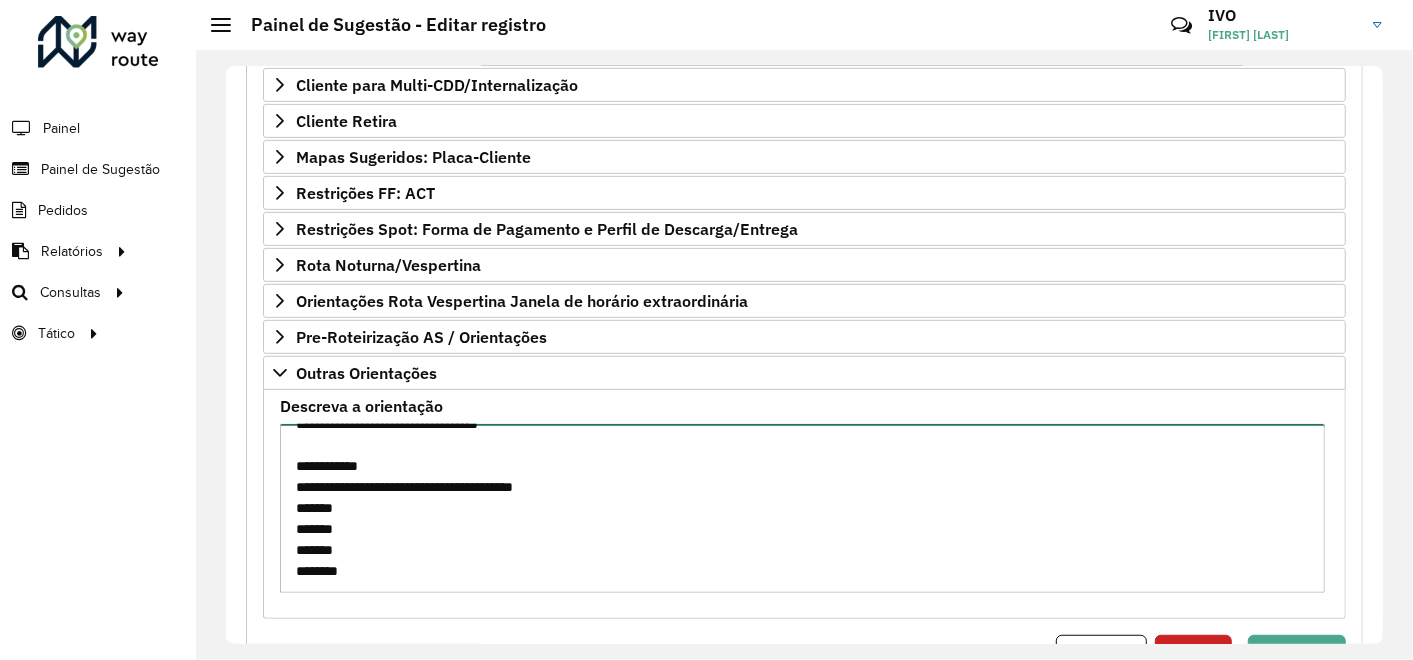 paste on "*******" 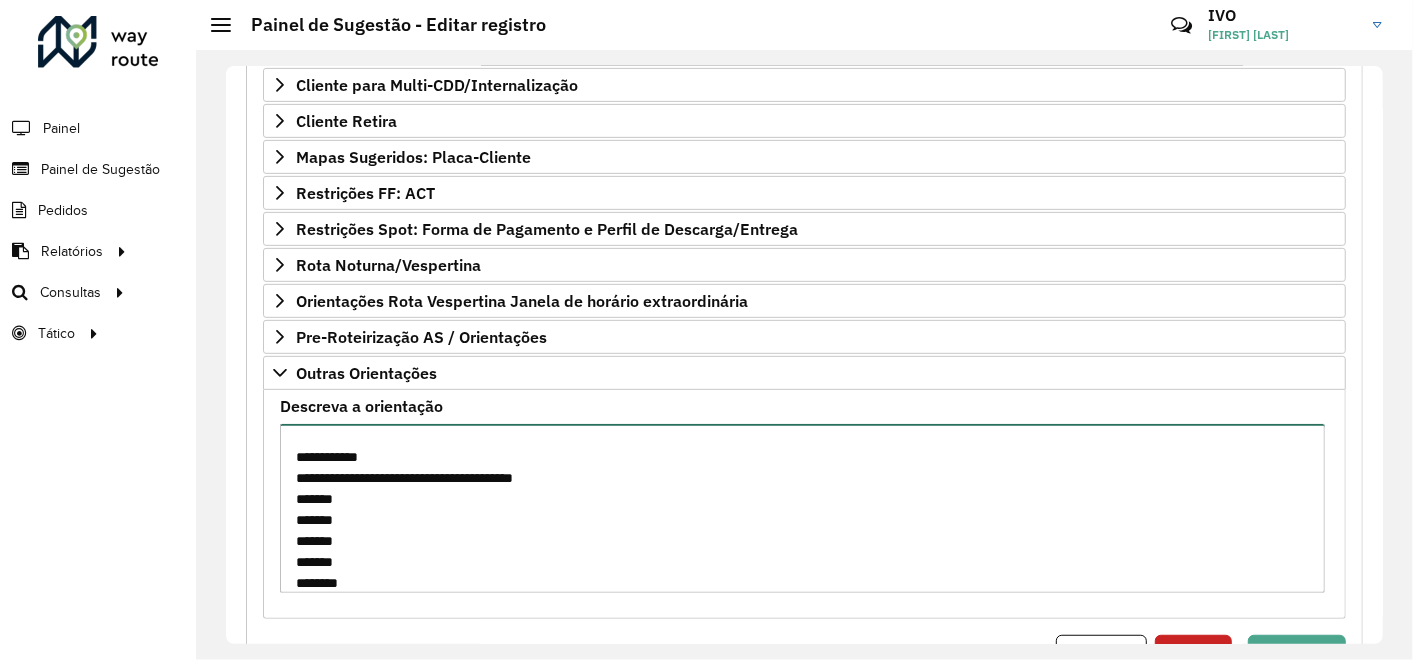 scroll, scrollTop: 1479, scrollLeft: 0, axis: vertical 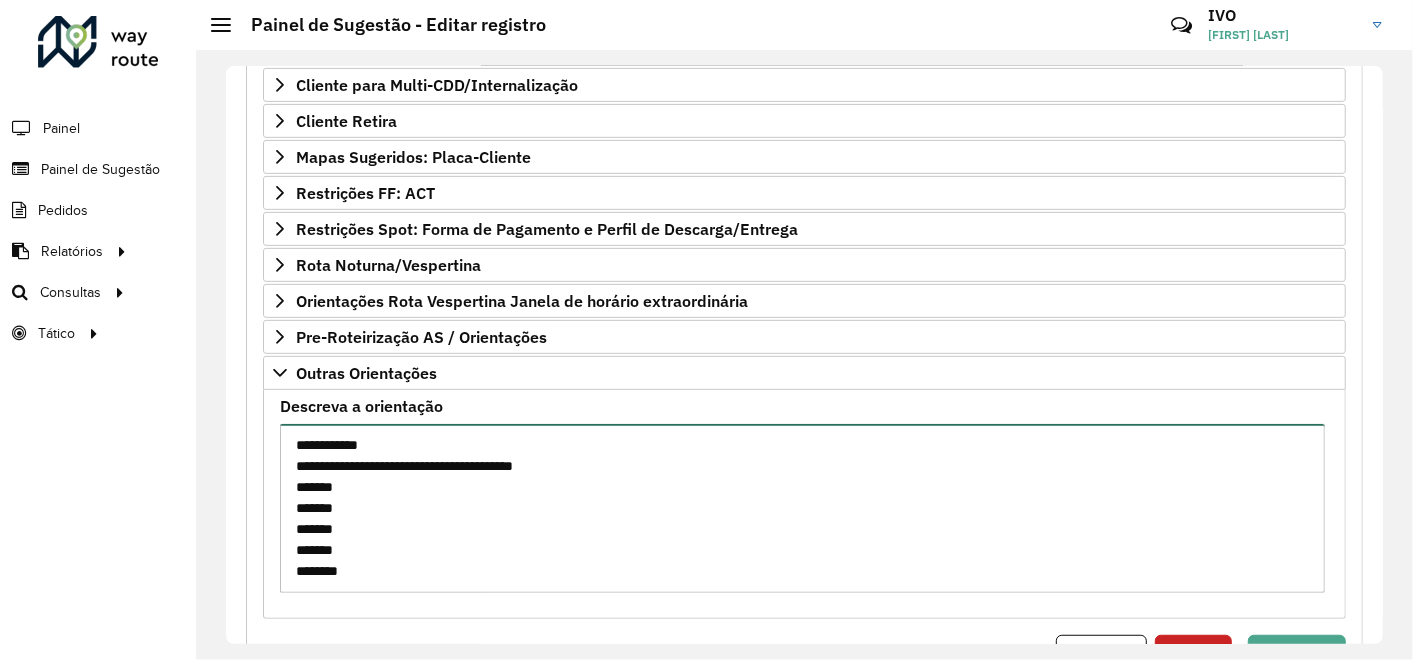 paste on "*******" 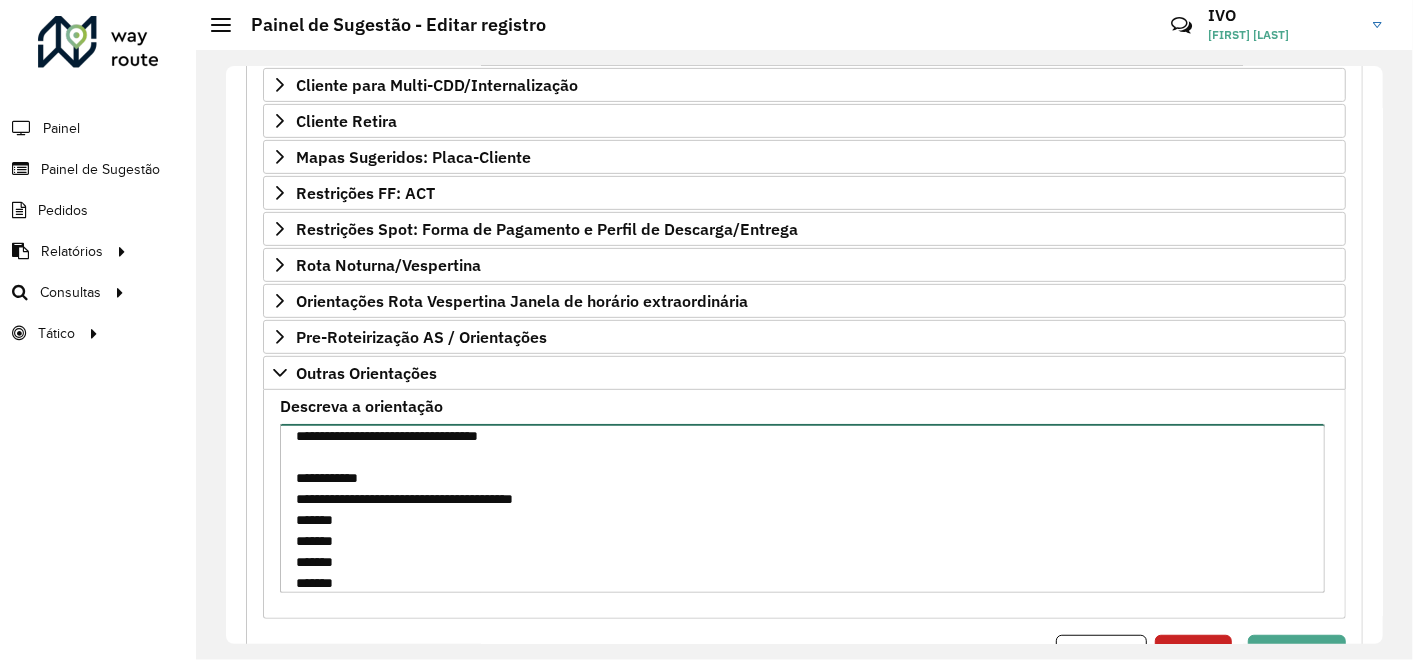 scroll, scrollTop: 1479, scrollLeft: 0, axis: vertical 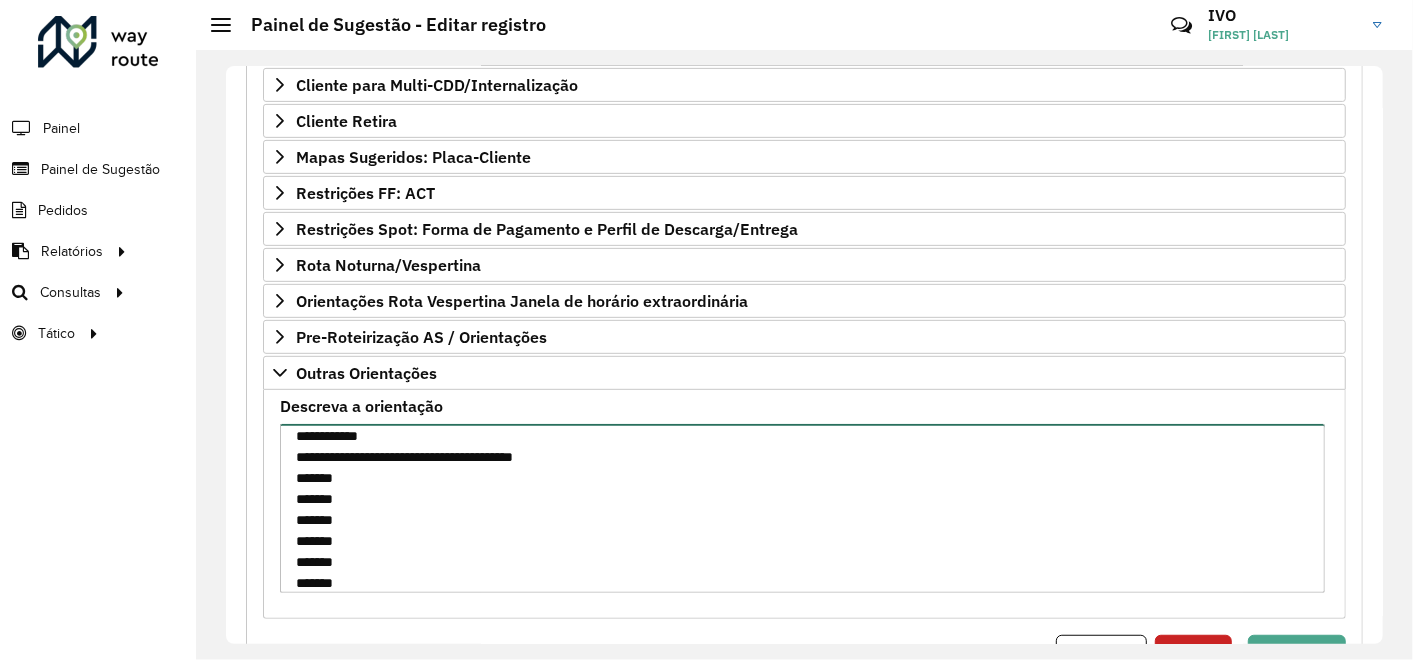 type on "**********" 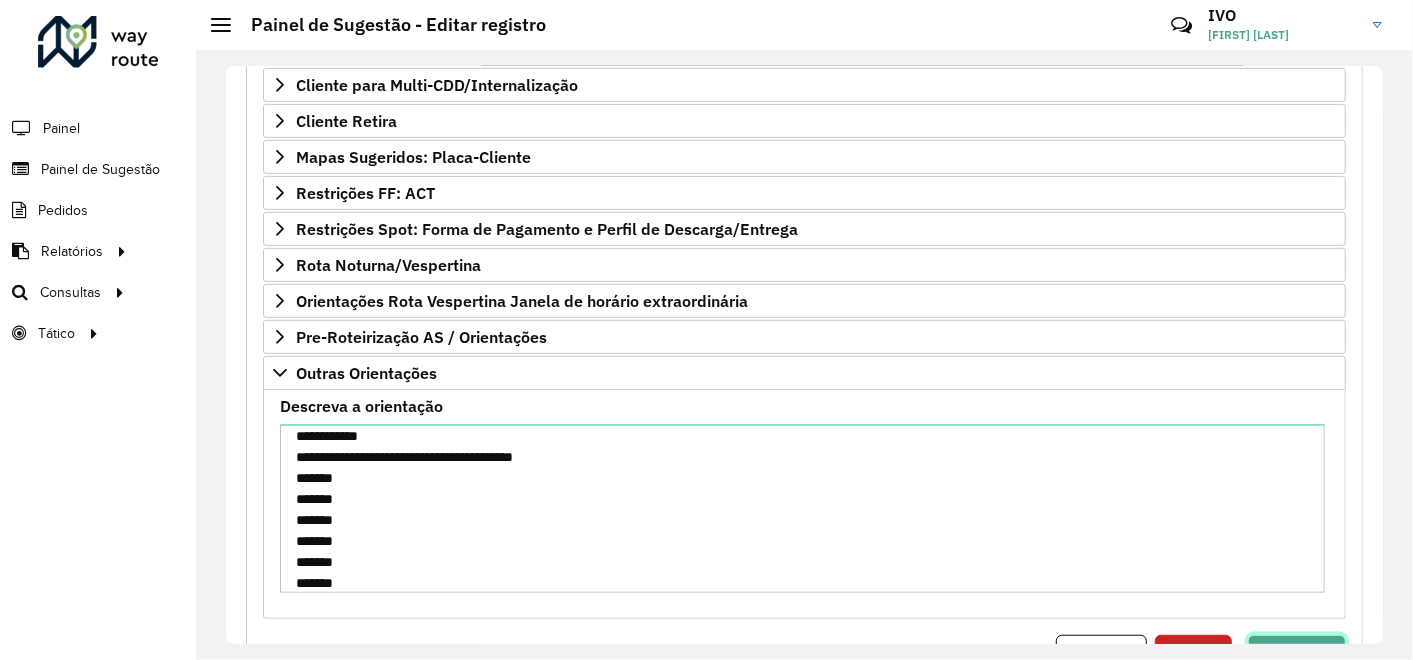 click on "Visualizar" at bounding box center [1297, 654] 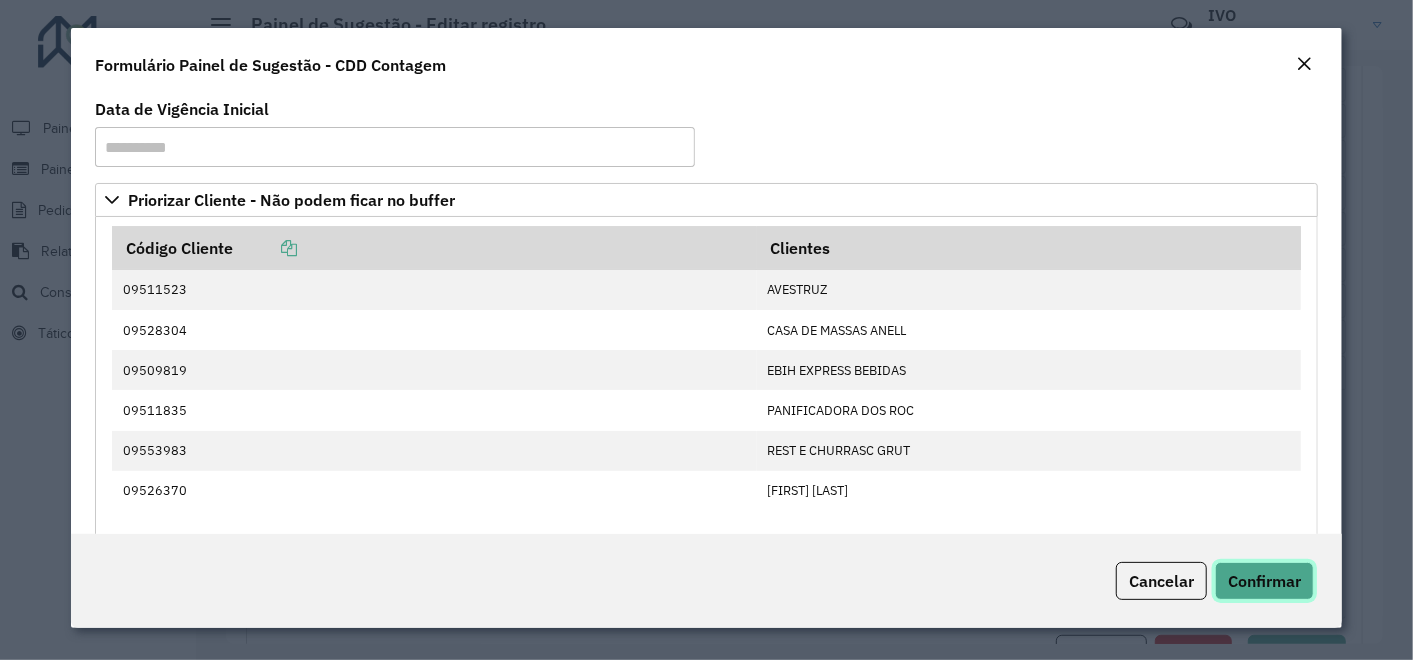 click on "Confirmar" 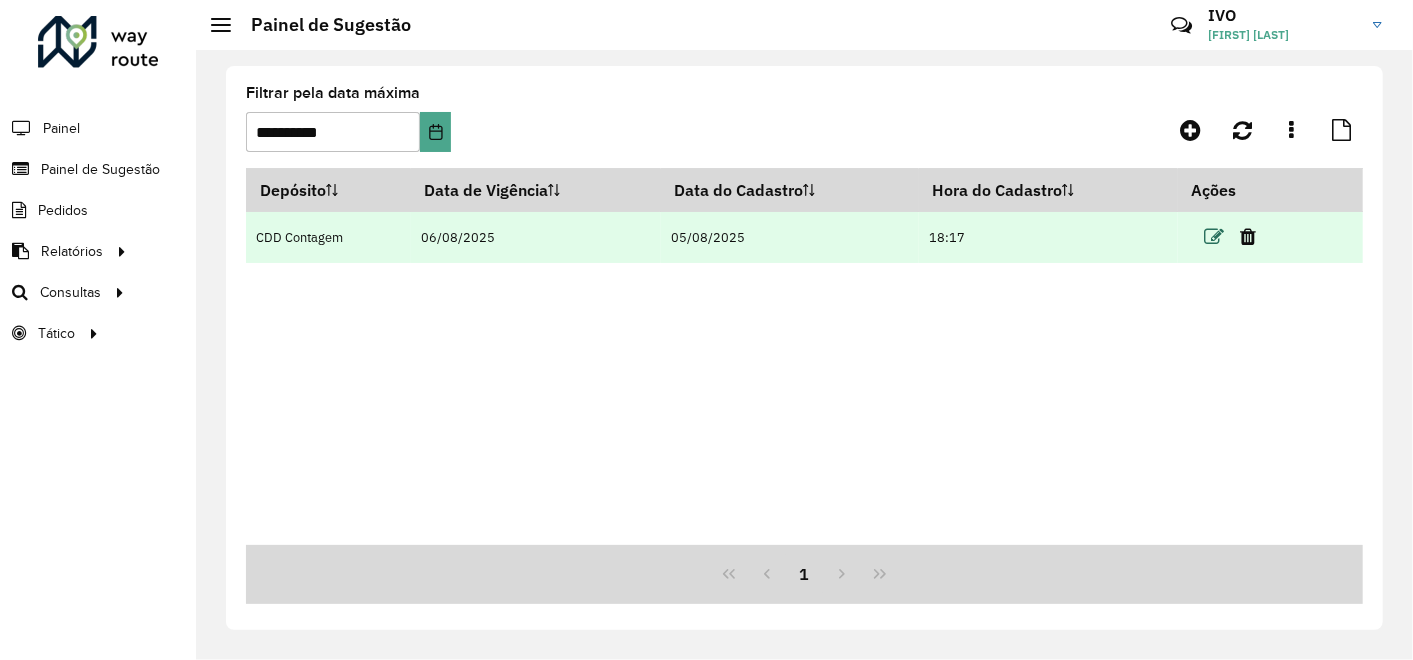 click at bounding box center (1214, 237) 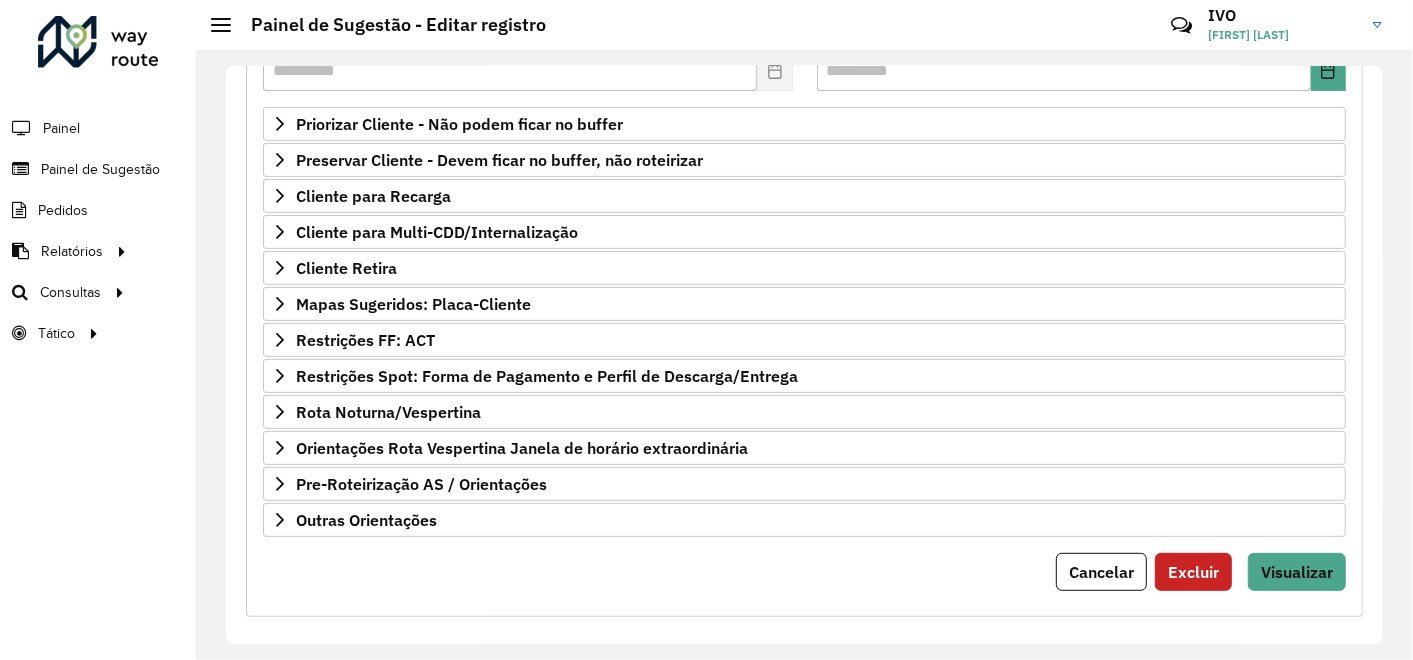 scroll, scrollTop: 328, scrollLeft: 0, axis: vertical 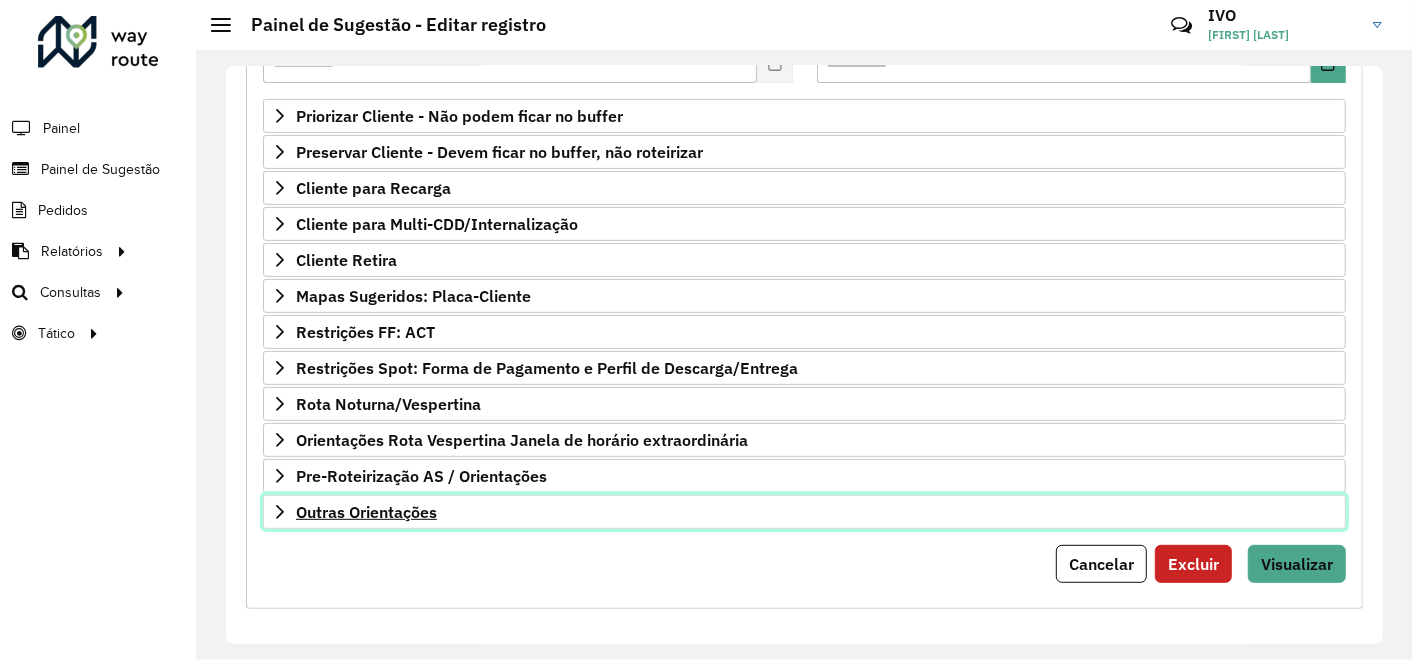 click on "Outras Orientações" at bounding box center (366, 512) 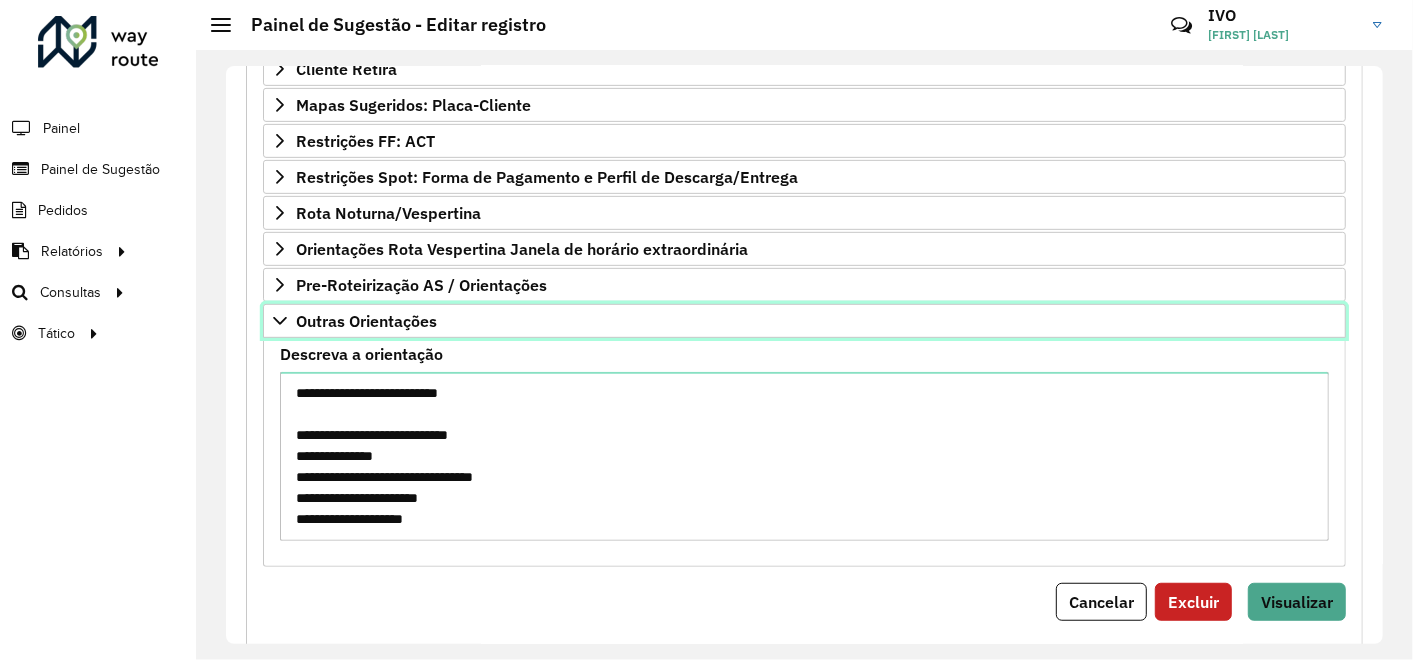scroll, scrollTop: 557, scrollLeft: 0, axis: vertical 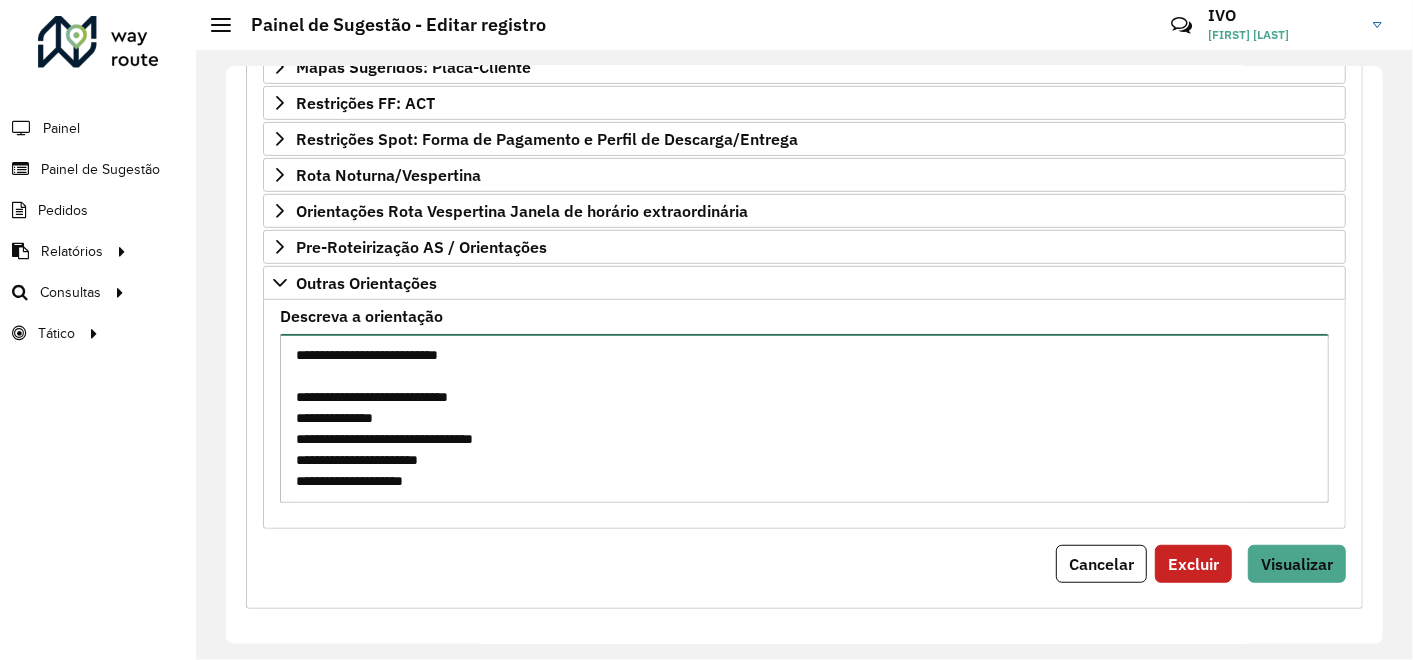 click on "Descreva a orientação" at bounding box center (804, 418) 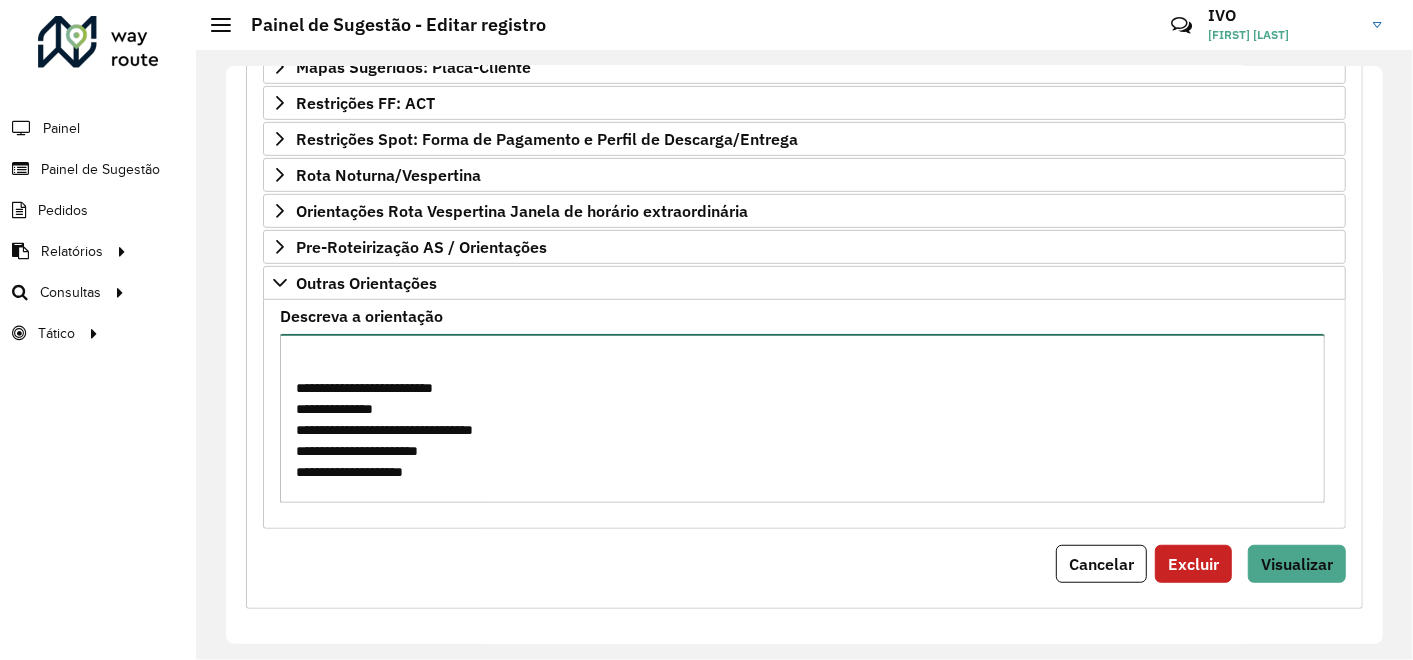 scroll, scrollTop: 177, scrollLeft: 0, axis: vertical 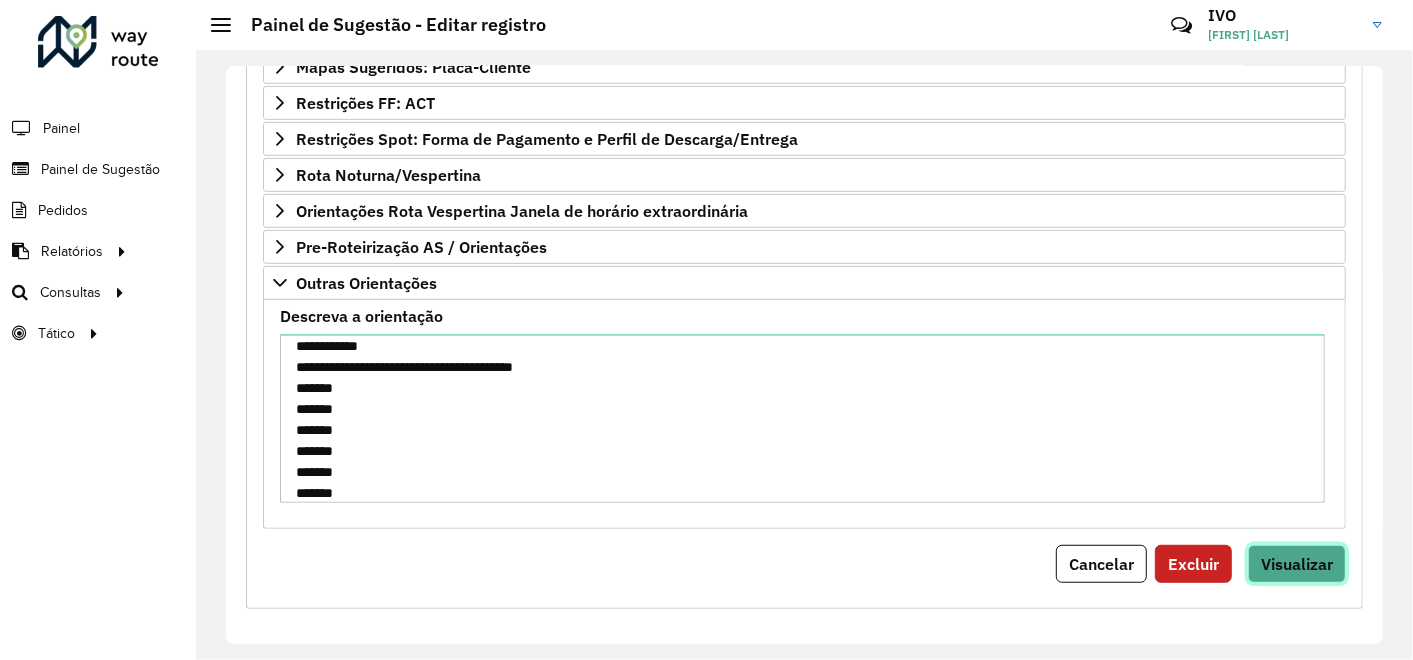 click on "Visualizar" at bounding box center [1297, 564] 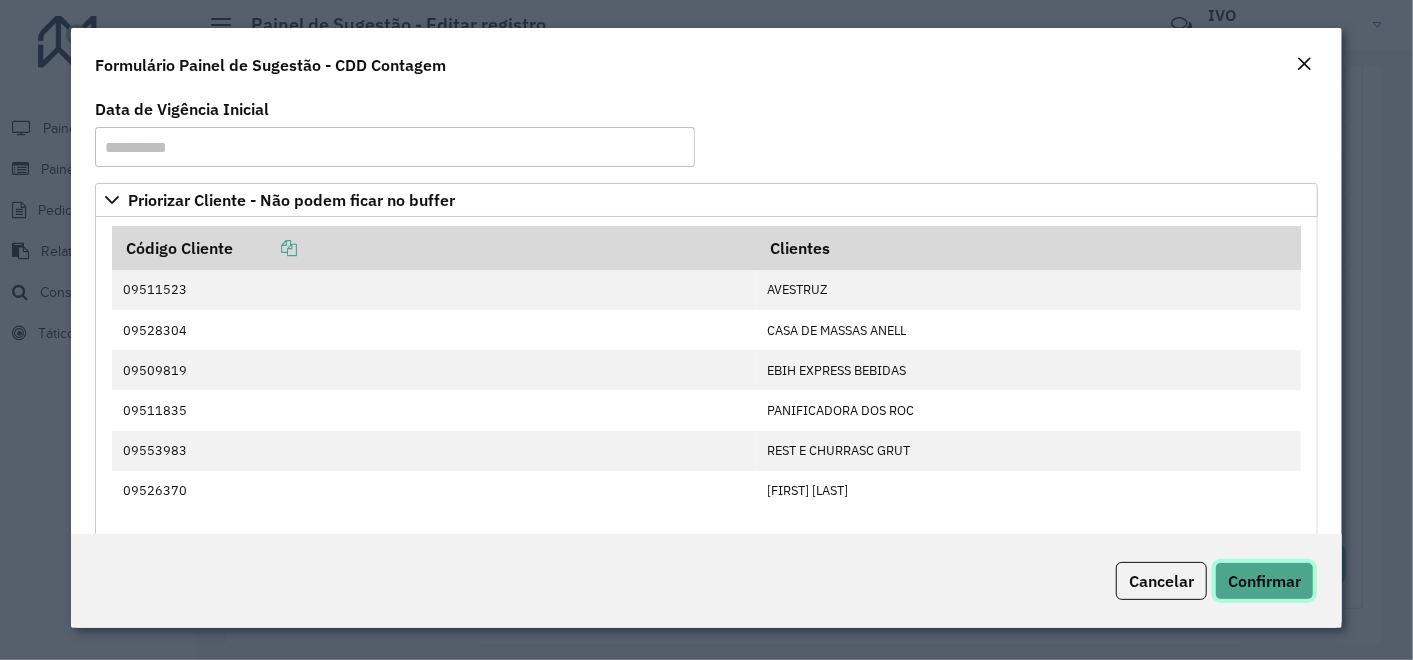 click on "Confirmar" 